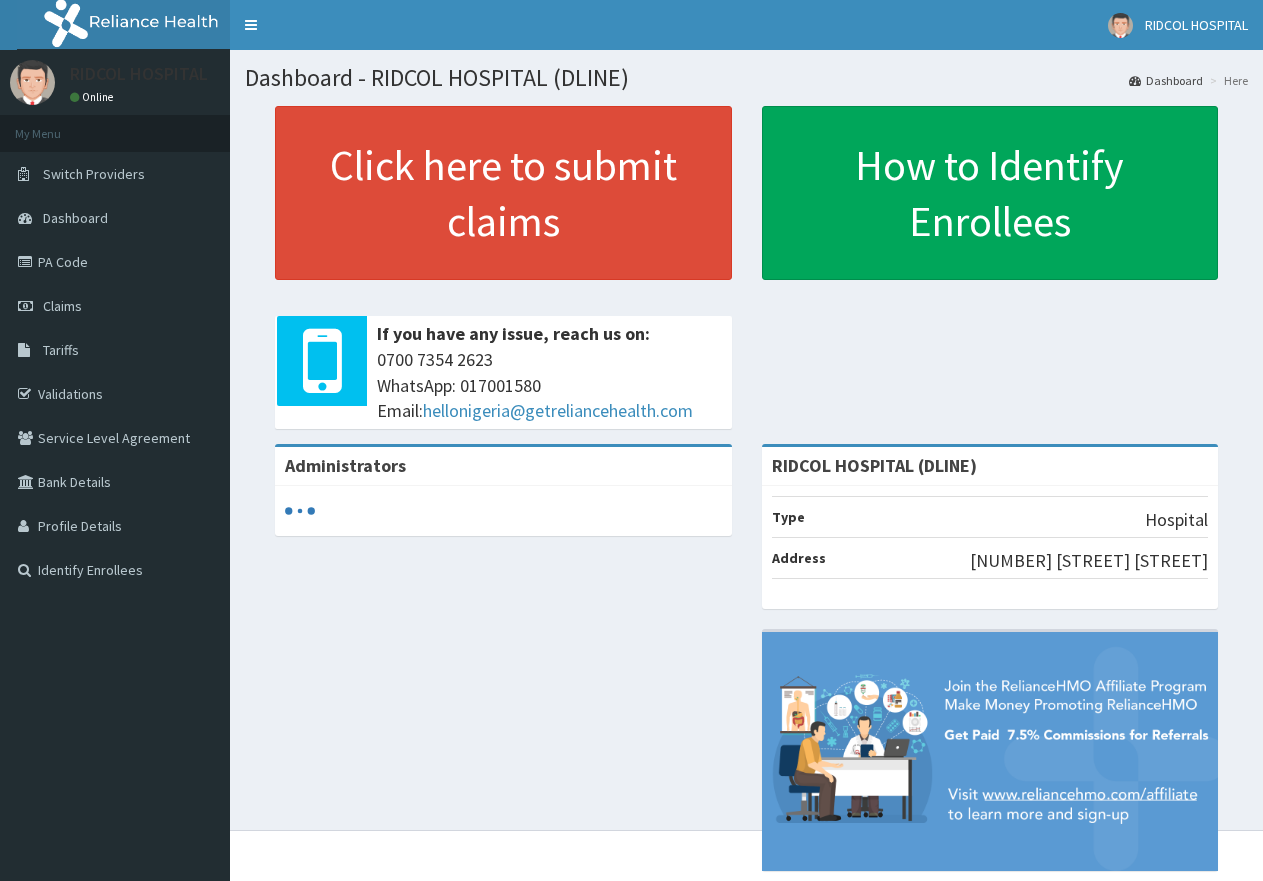 scroll, scrollTop: 0, scrollLeft: 0, axis: both 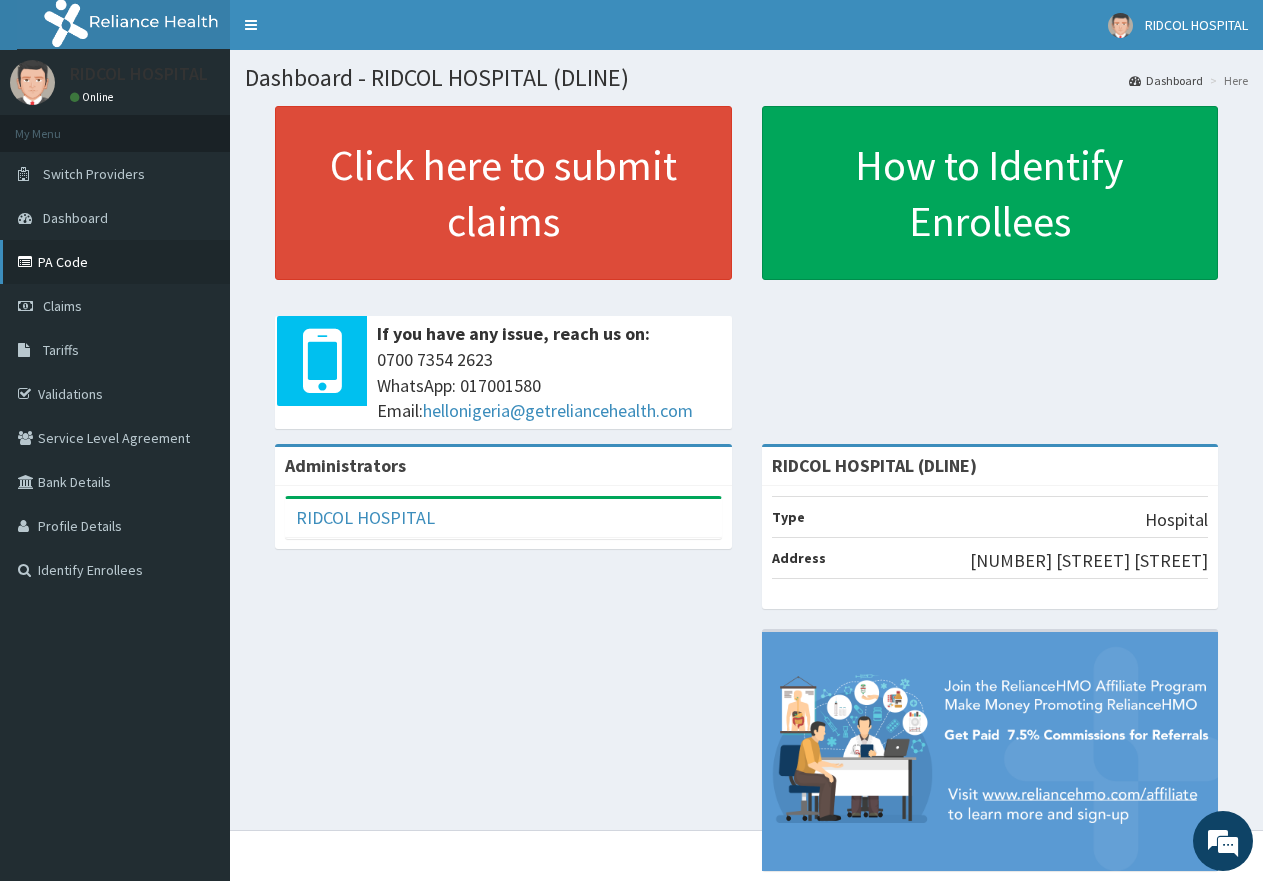 click on "PA Code" at bounding box center [115, 262] 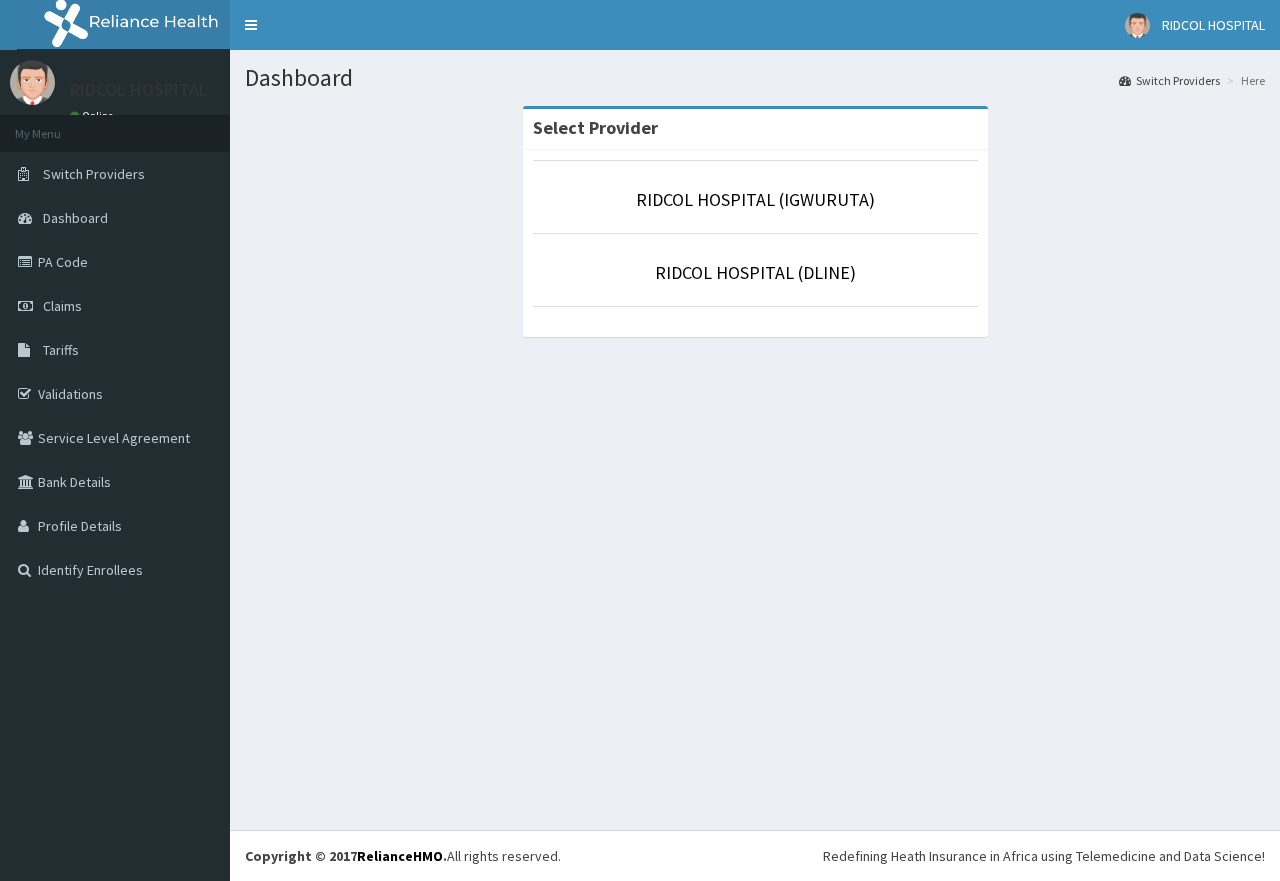click on "RIDCOL HOSPITAL (DLINE)" at bounding box center (755, 272) 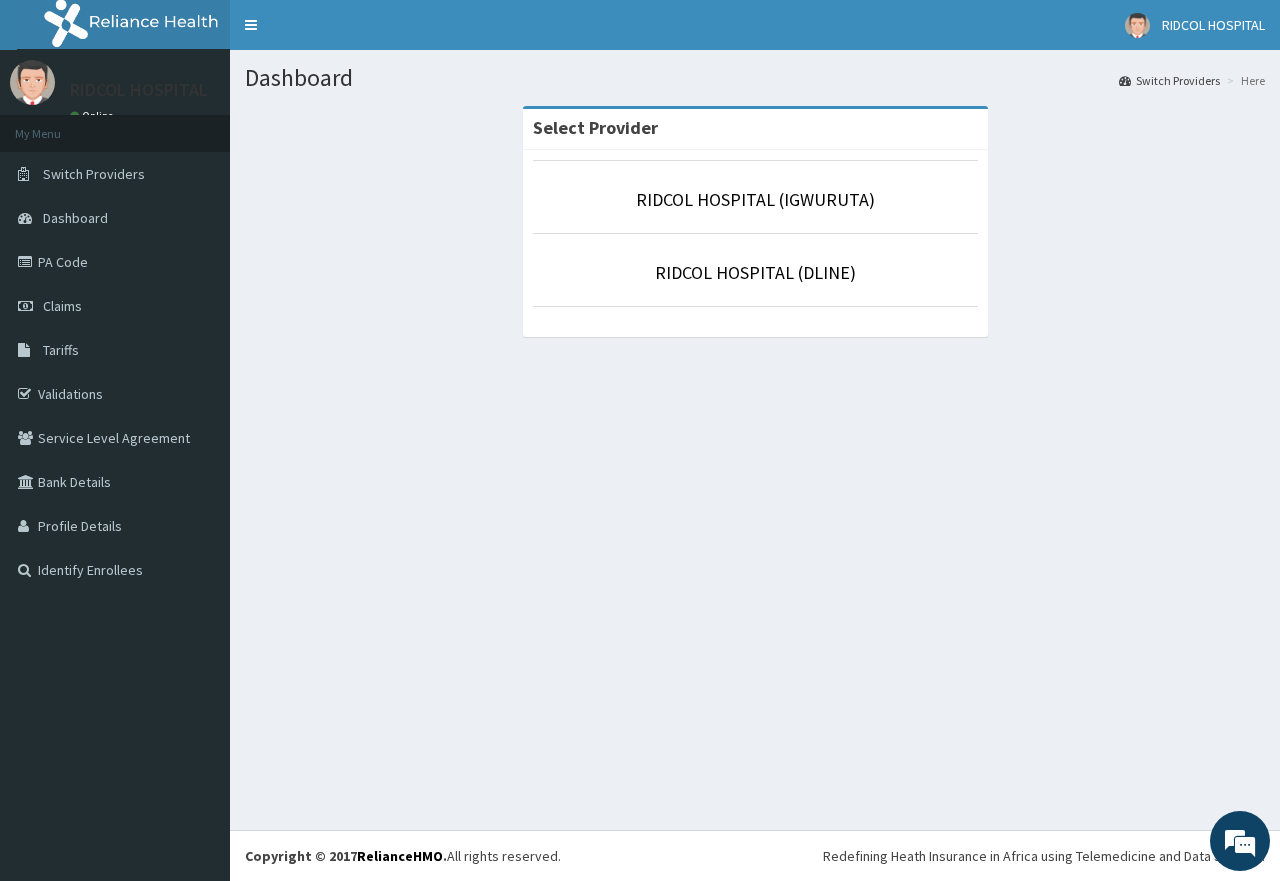 scroll, scrollTop: 0, scrollLeft: 0, axis: both 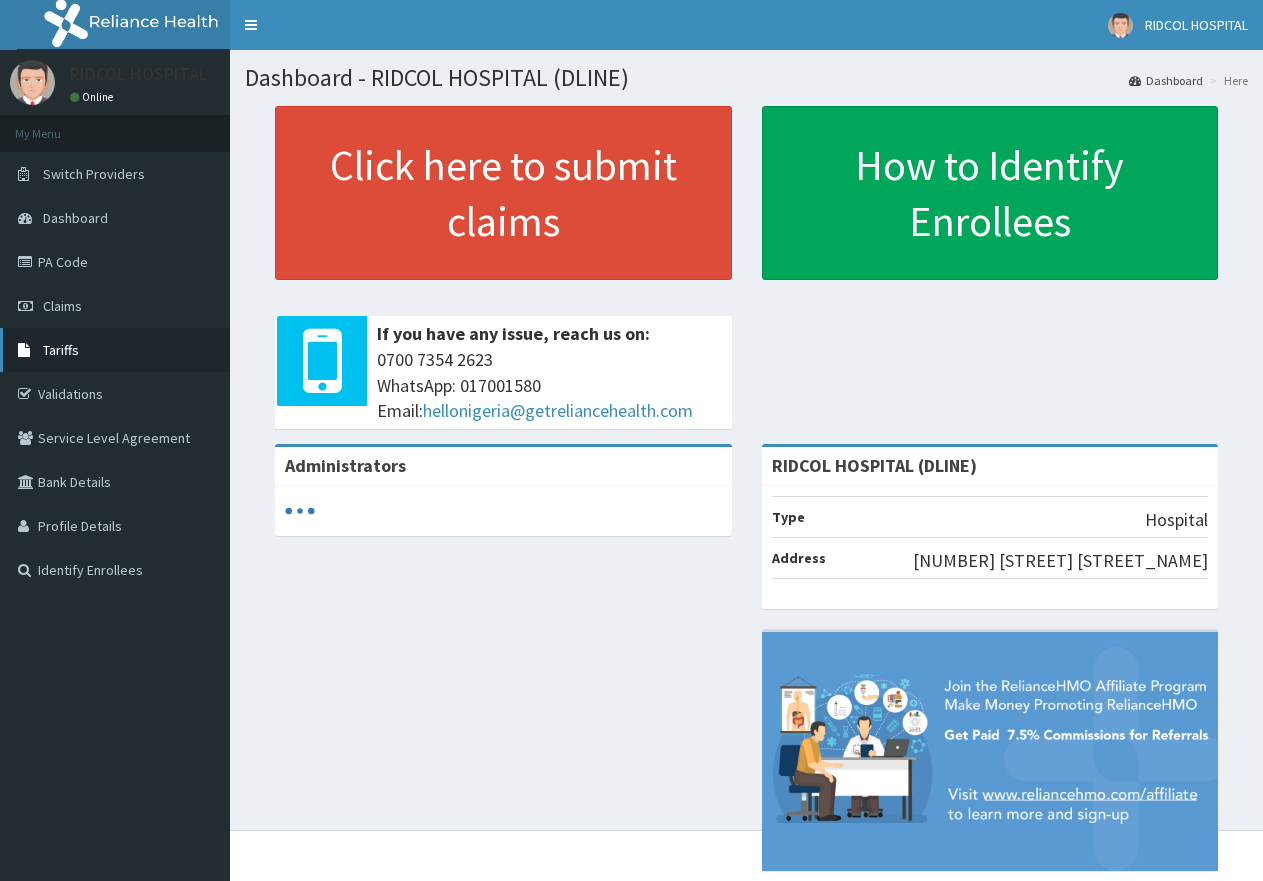 click on "Tariffs" at bounding box center [61, 350] 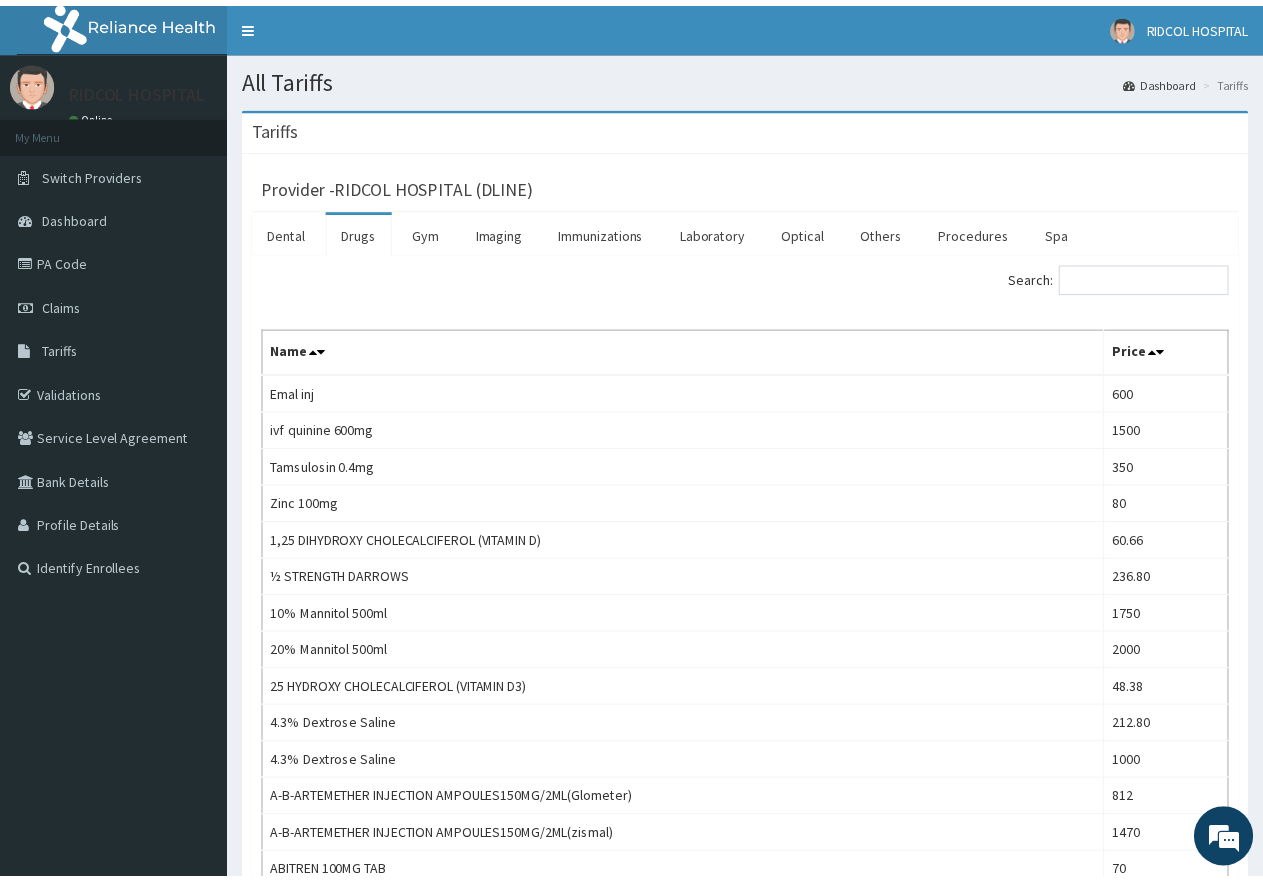 scroll, scrollTop: 0, scrollLeft: 0, axis: both 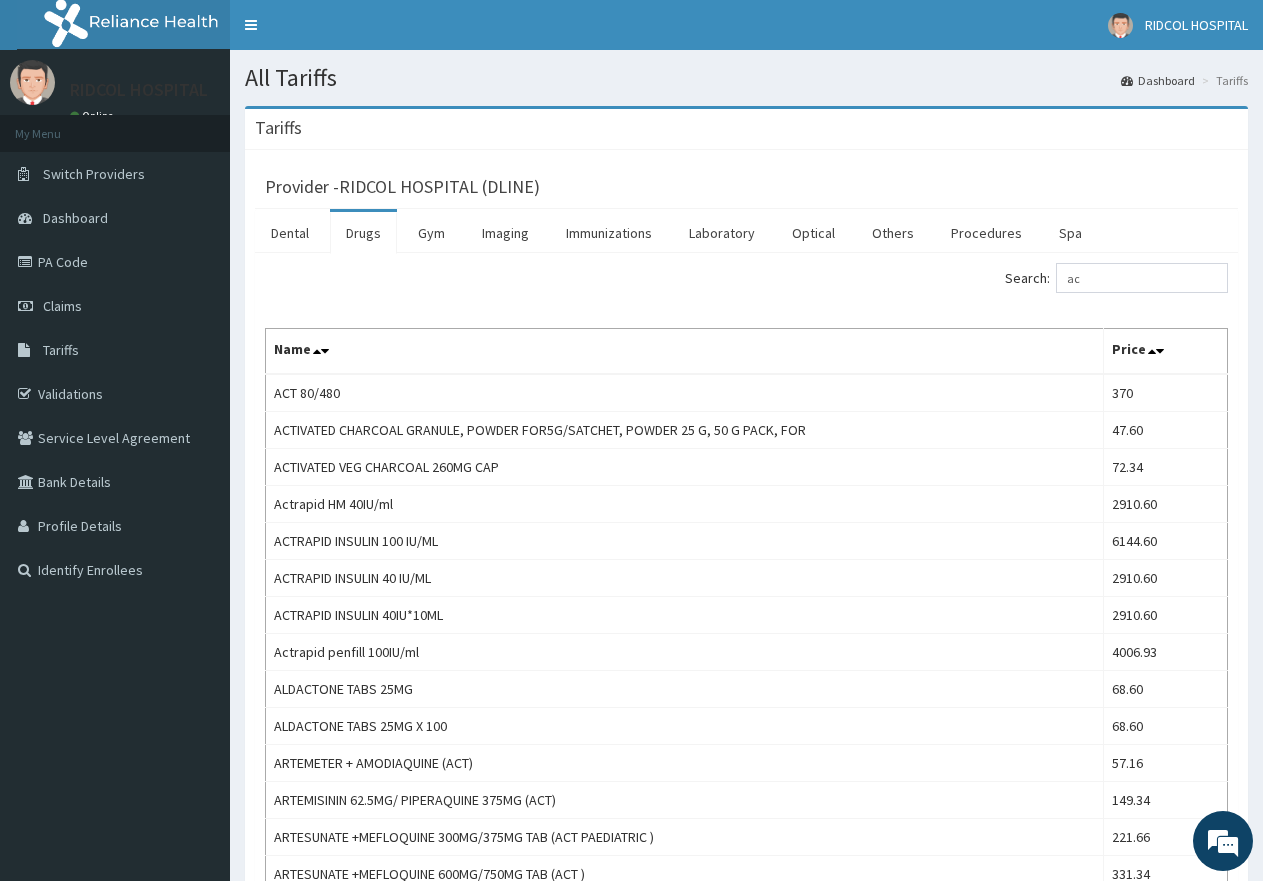 type on "a" 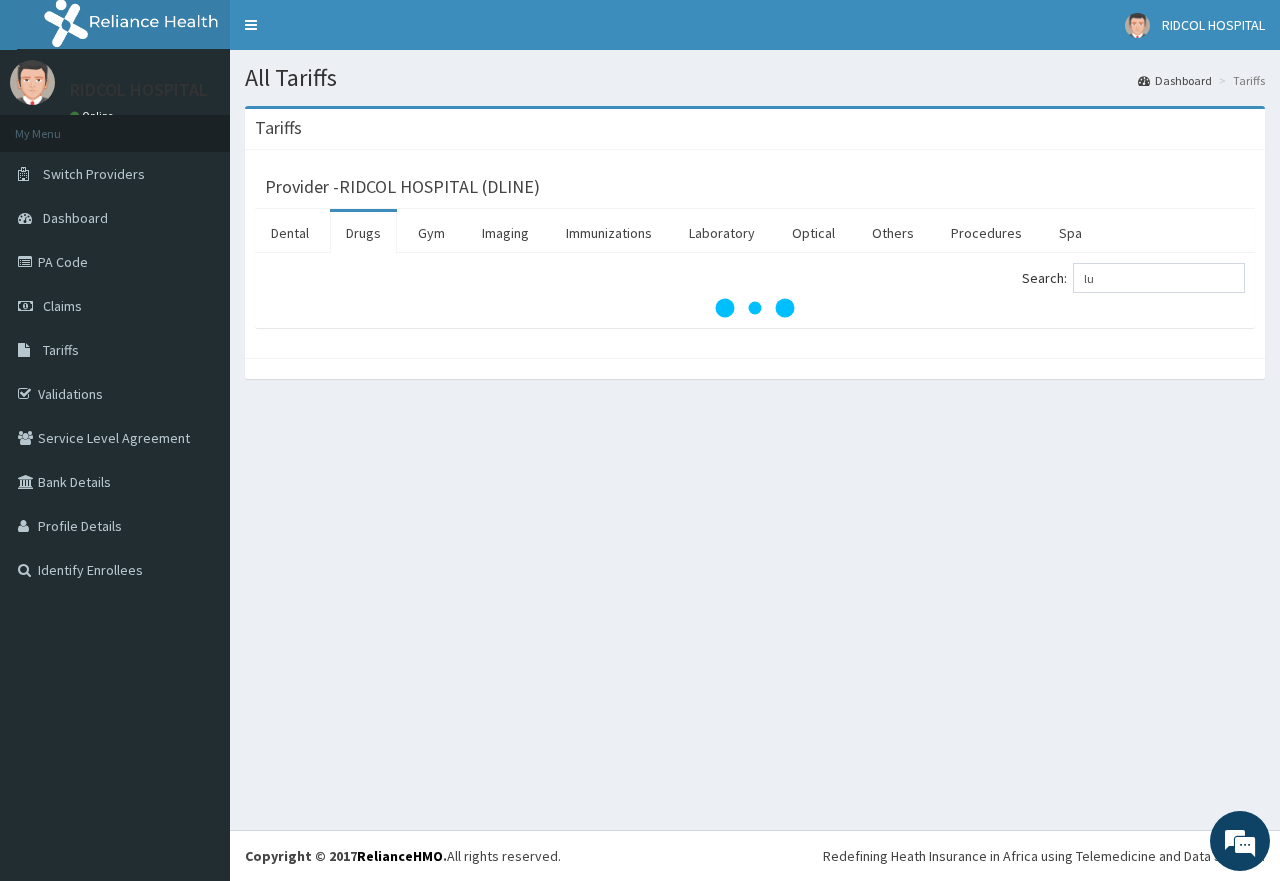 type on "l" 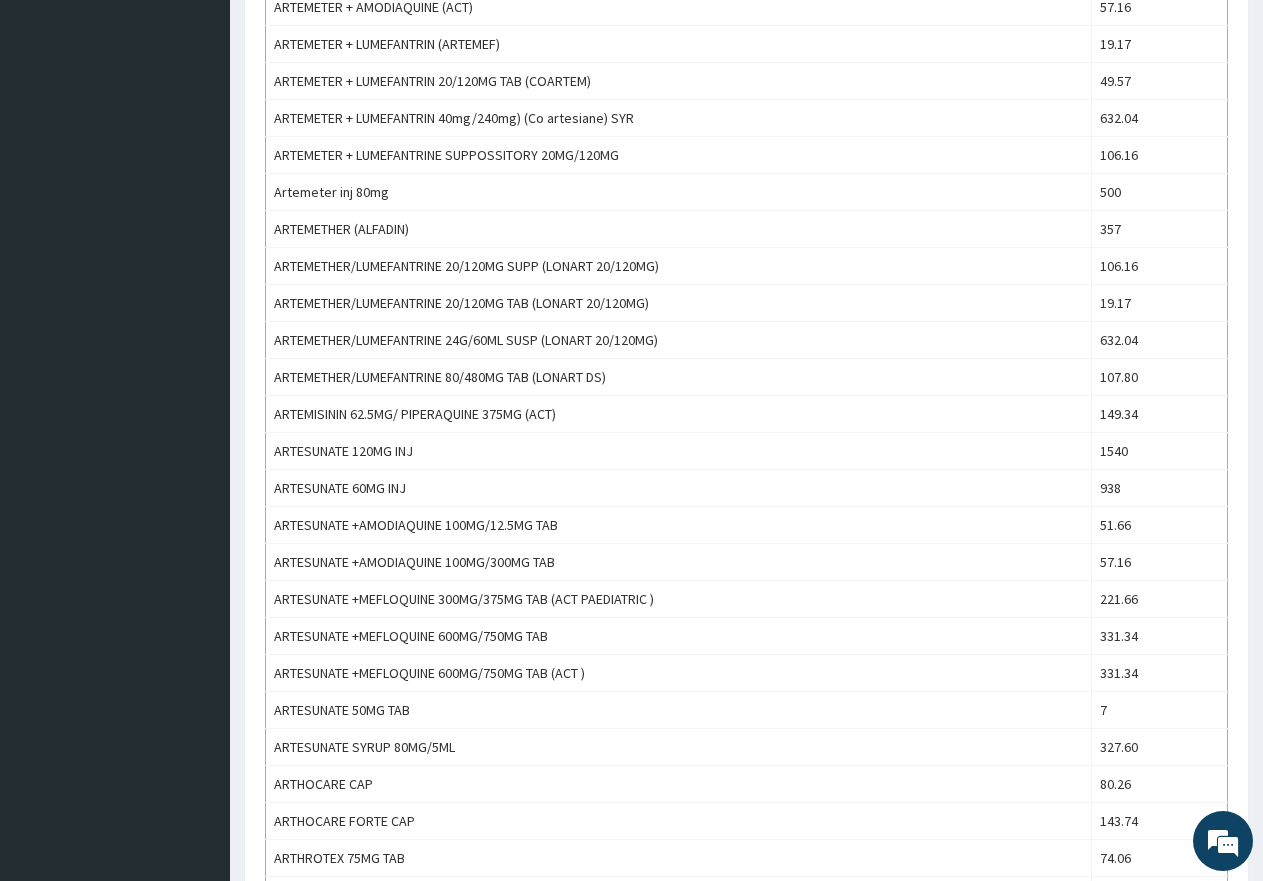 scroll, scrollTop: 981, scrollLeft: 0, axis: vertical 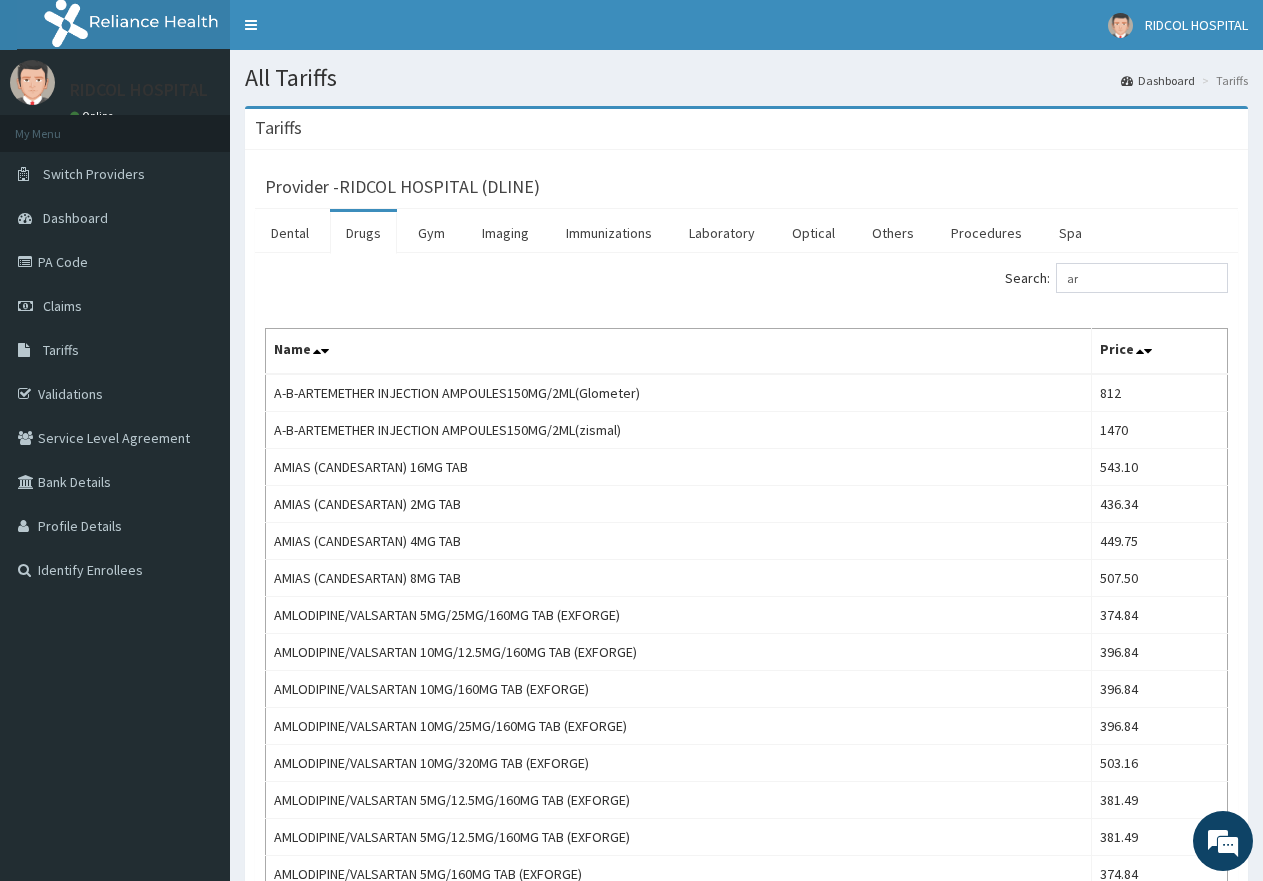 type on "a" 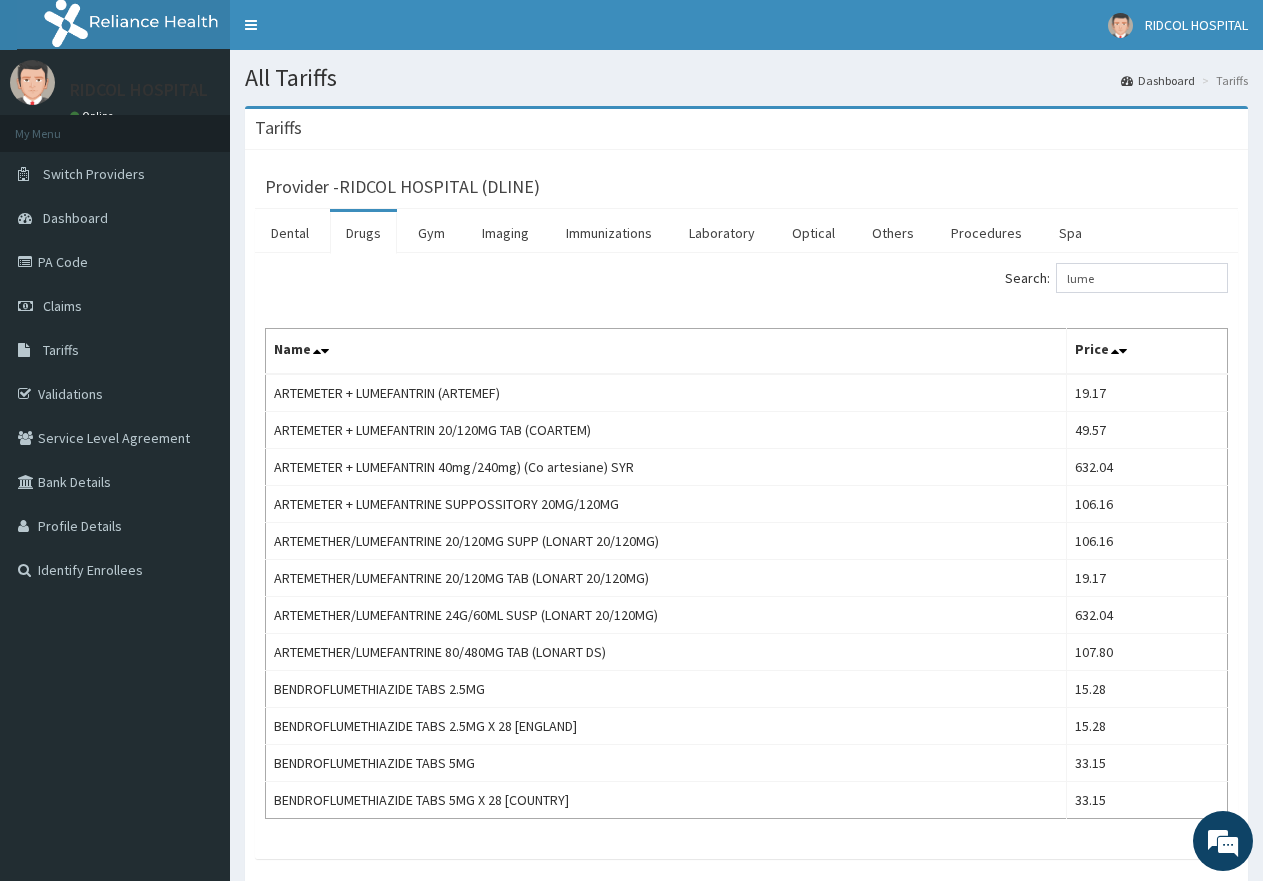 click on "Search: lume Name Price ARTEMETER + LUMEFANTRIN (ARTEMEF) 19.17 ARTEMETER + LUMEFANTRIN 20/120MG TAB (COARTEM)  49.57 ARTEMETER + LUMEFANTRIN 40mg/240mg) (Co artesiane) SYR 632.04 ARTEMETER + LUMEFANTRINE SUPPOSSITORY 20MG/120MG 106.16 ARTEMETHER/LUMEFANTRINE 20/120MG SUPP  (LONART 20/120MG) 106.16 ARTEMETHER/LUMEFANTRINE 20/120MG TAB  (LONART 20/120MG) 19.17 ARTEMETHER/LUMEFANTRINE 24G/60ML SUSP  (LONART 20/120MG) 632.04 ARTEMETHER/LUMEFANTRINE 80/480MG TAB  (LONART DS) 107.80 BENDROFLUMETHIAZIDE TABS 2.5MG 15.28 BENDROFLUMETHIAZIDE TABS 2.5MG X 28 [ENGLAND]  15.28 BENDROFLUMETHIAZIDE TABS 5MG 33.15 BENDROFLUMETHIAZIDE TABS 5MG X 28 [ENGLAND]  33.15" at bounding box center (746, 556) 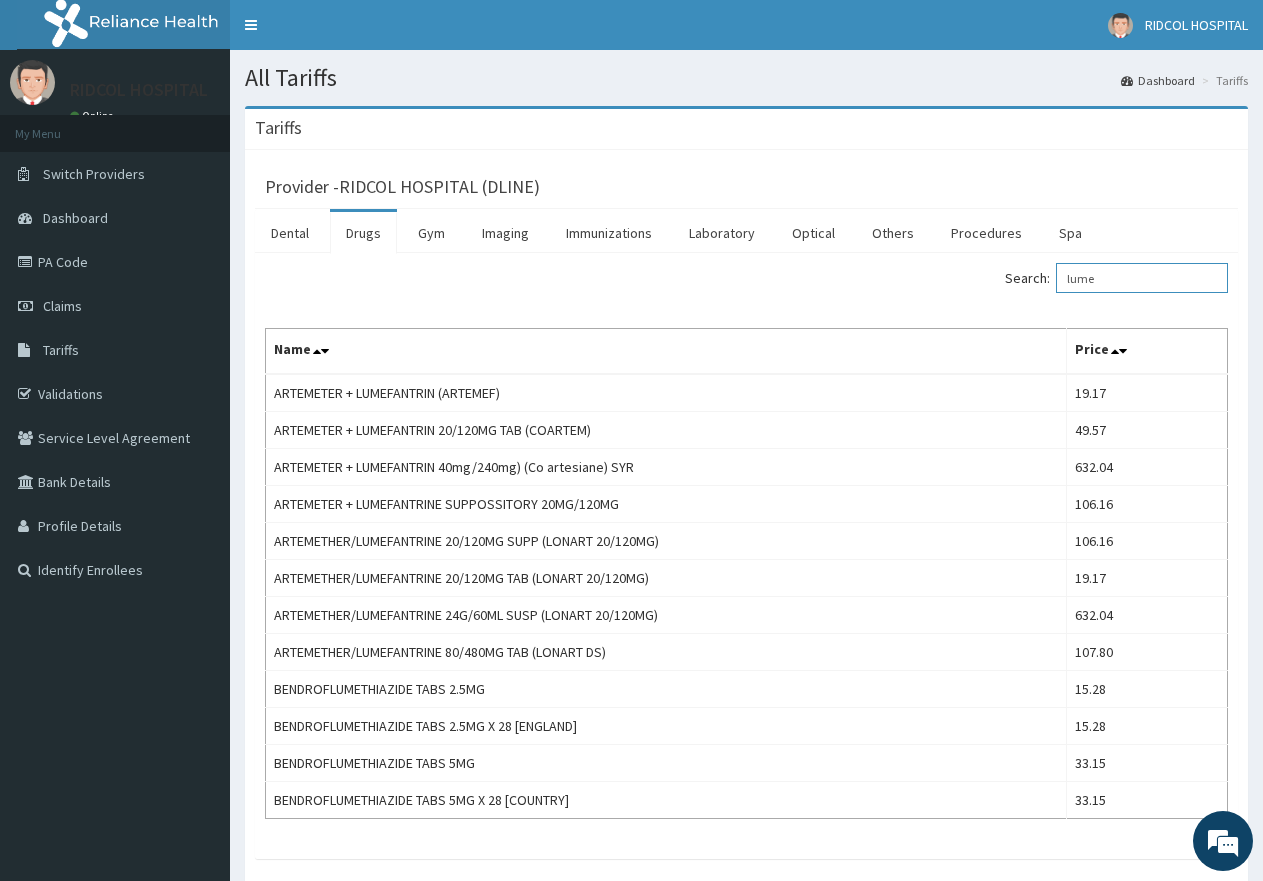 click on "lume" at bounding box center (1142, 278) 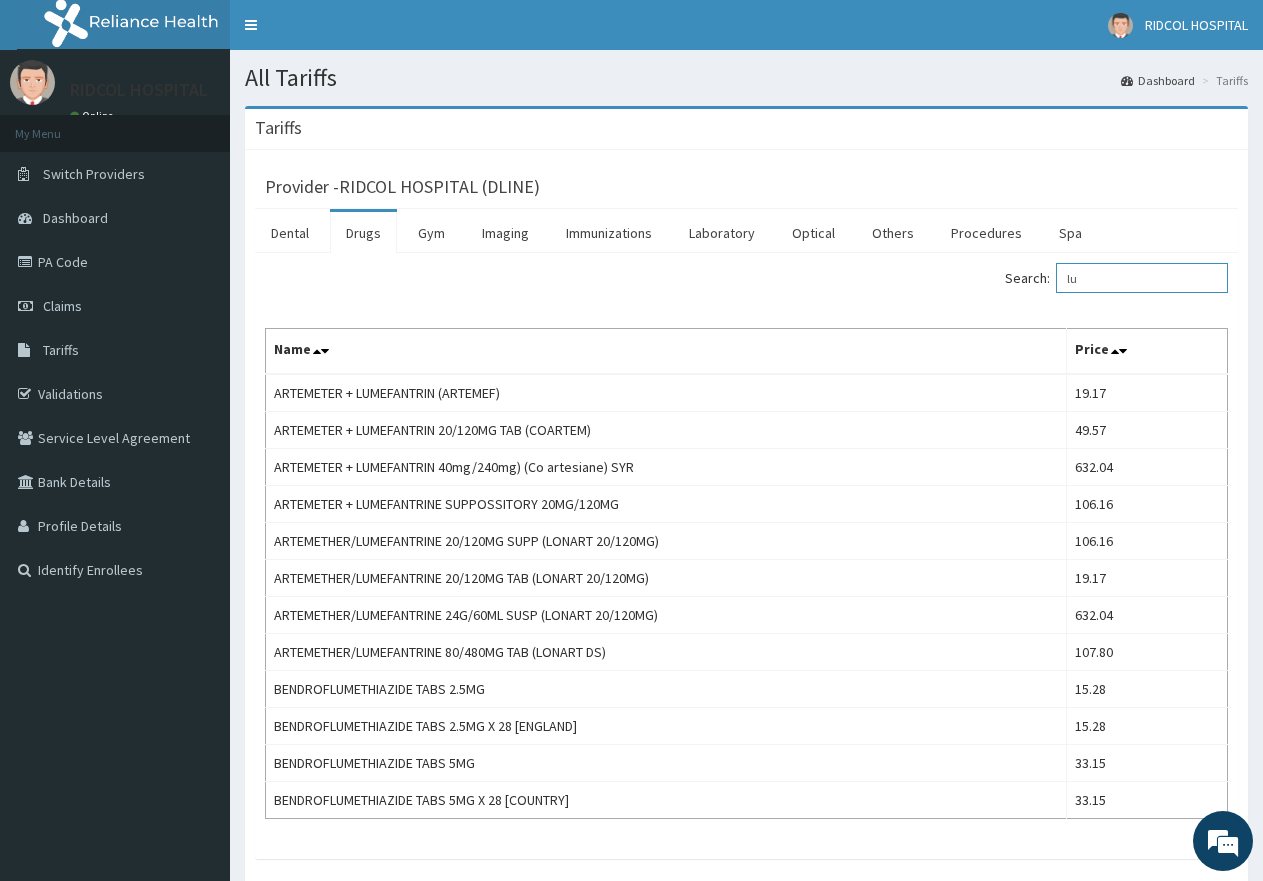 type on "l" 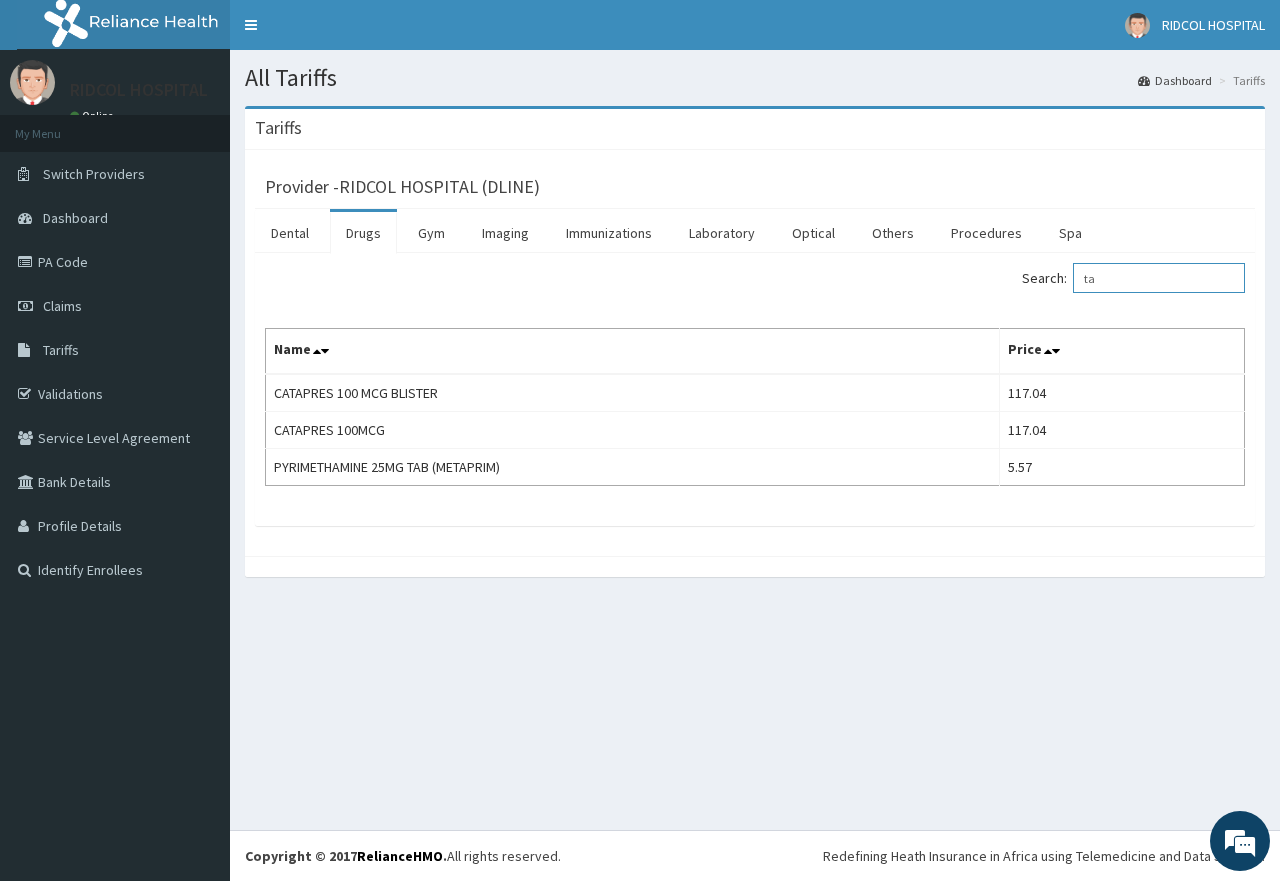 type on "t" 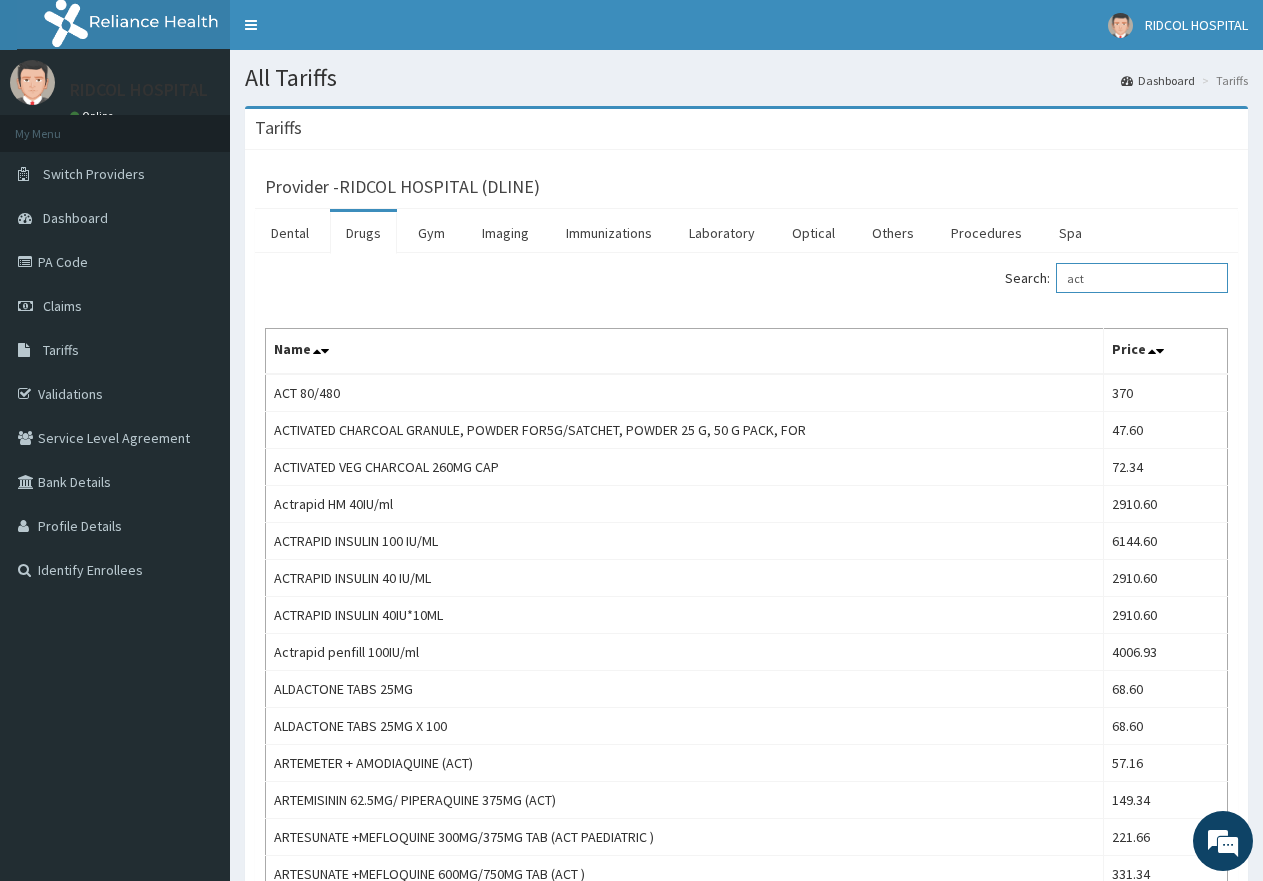 type on "act" 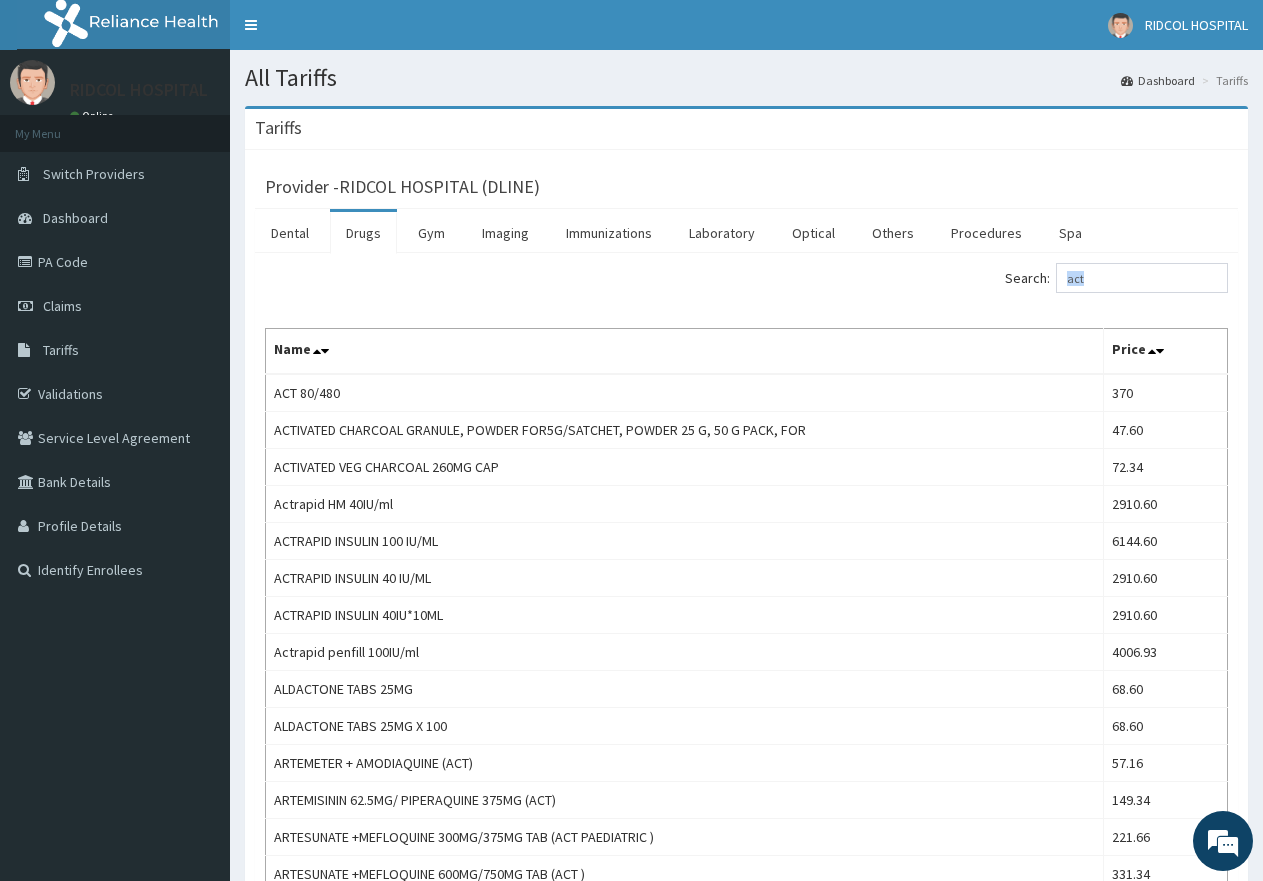drag, startPoint x: 1259, startPoint y: 270, endPoint x: 1269, endPoint y: 305, distance: 36.40055 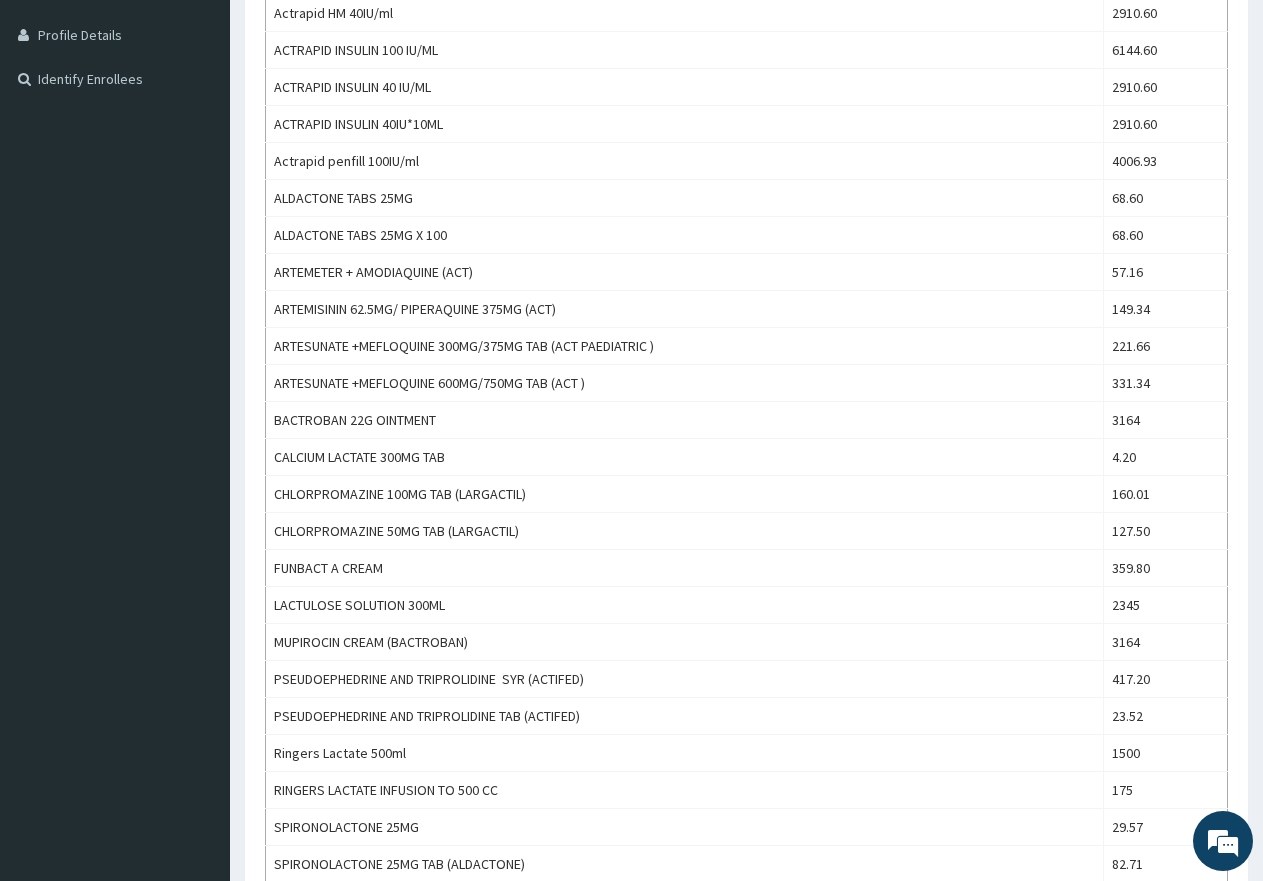 scroll, scrollTop: 507, scrollLeft: 0, axis: vertical 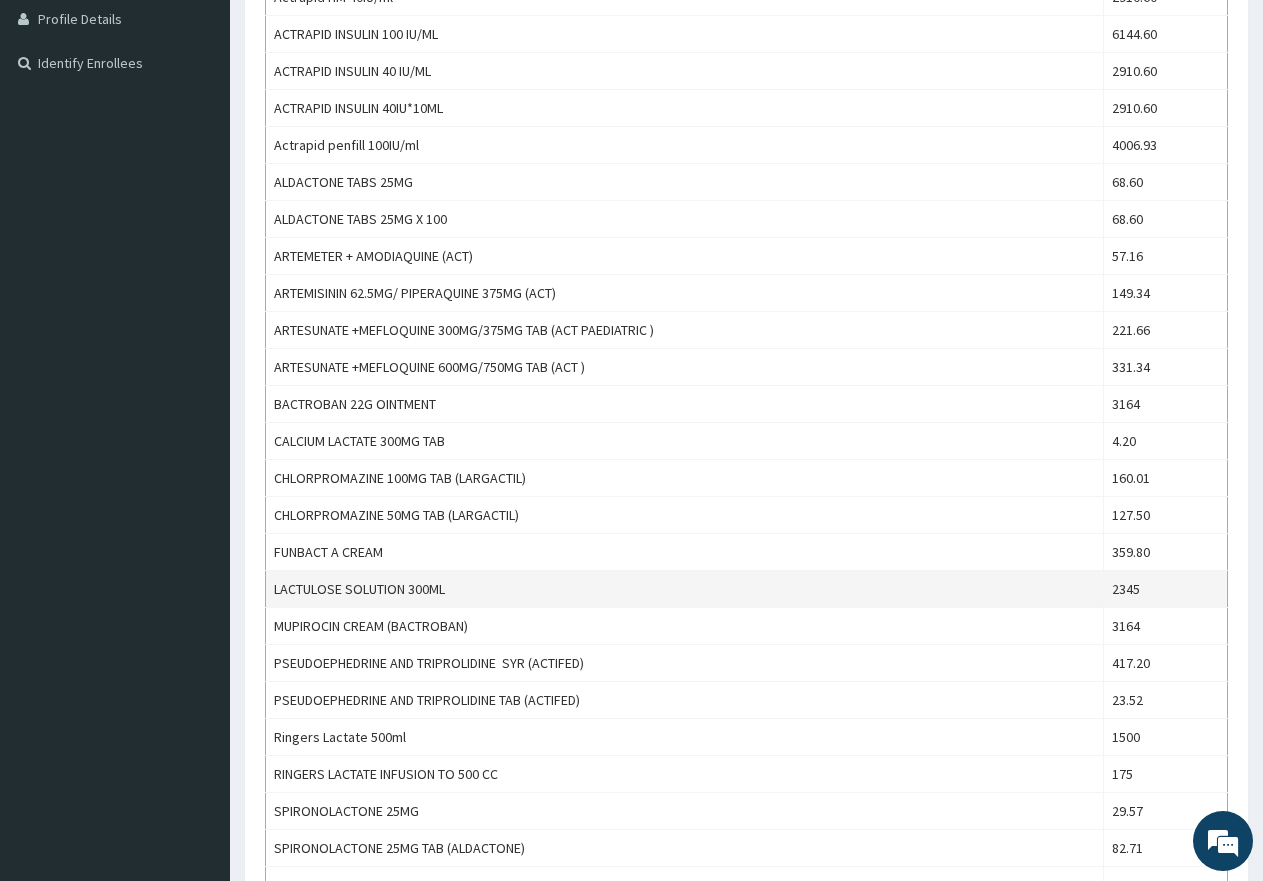 click on "LACTULOSE SOLUTION 300ML" at bounding box center (685, 589) 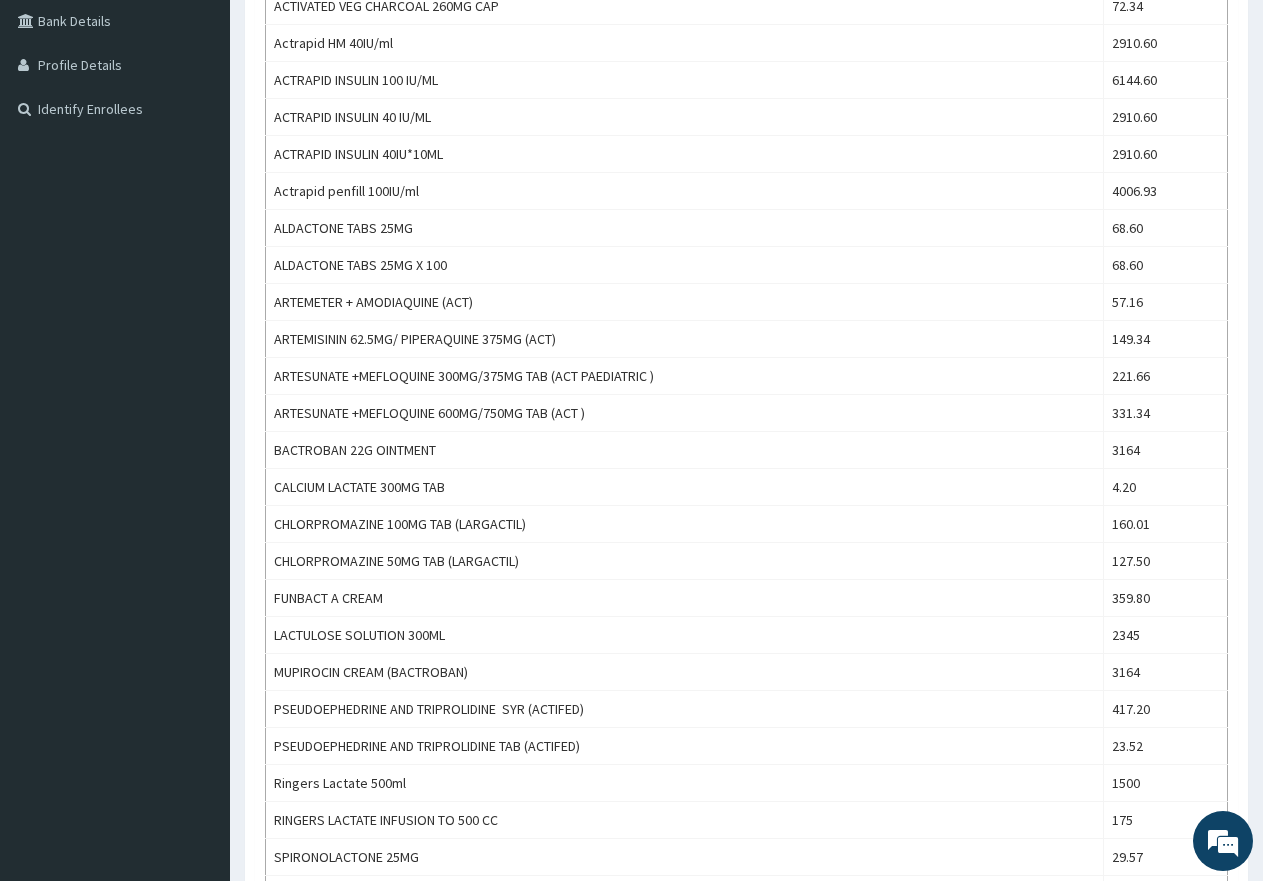 scroll, scrollTop: 483, scrollLeft: 0, axis: vertical 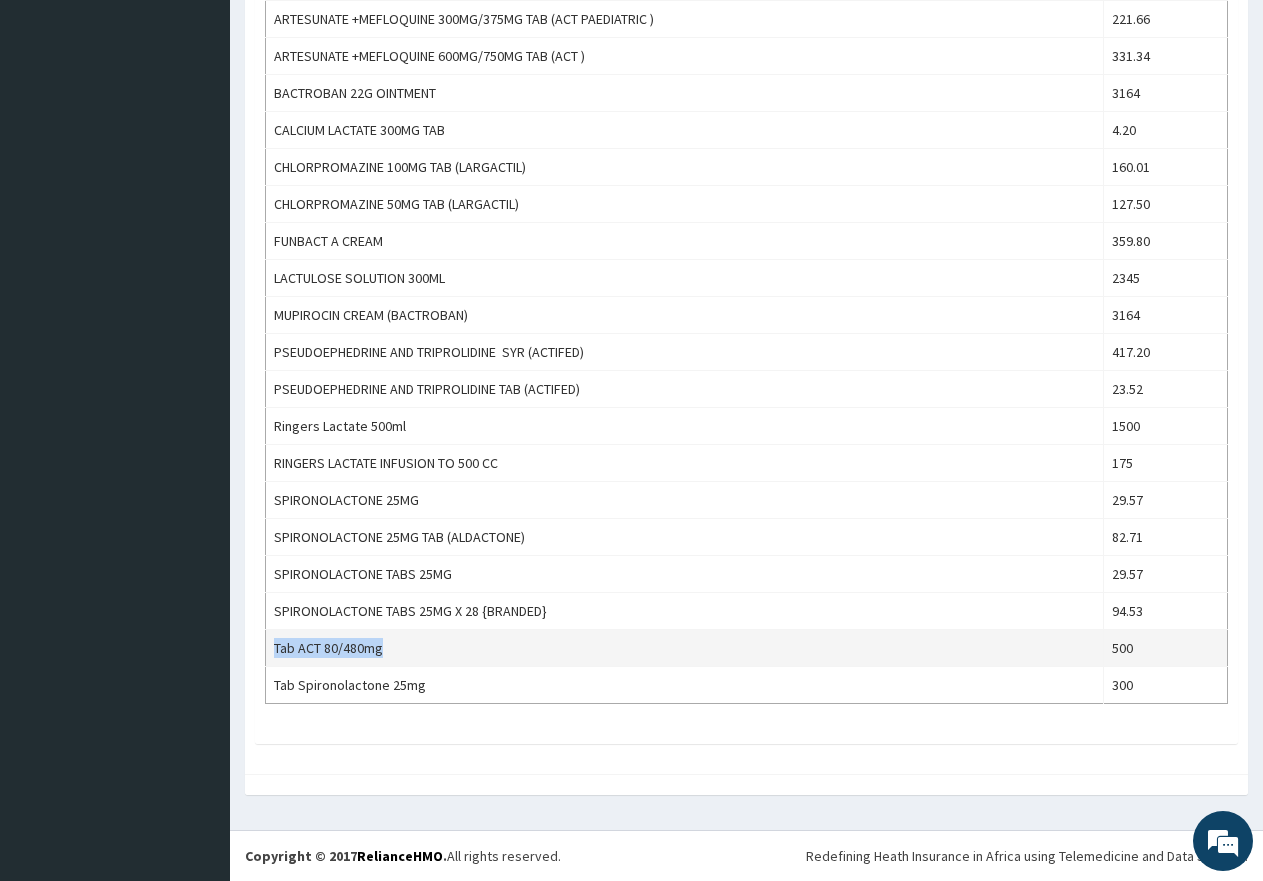drag, startPoint x: 275, startPoint y: 643, endPoint x: 397, endPoint y: 646, distance: 122.03688 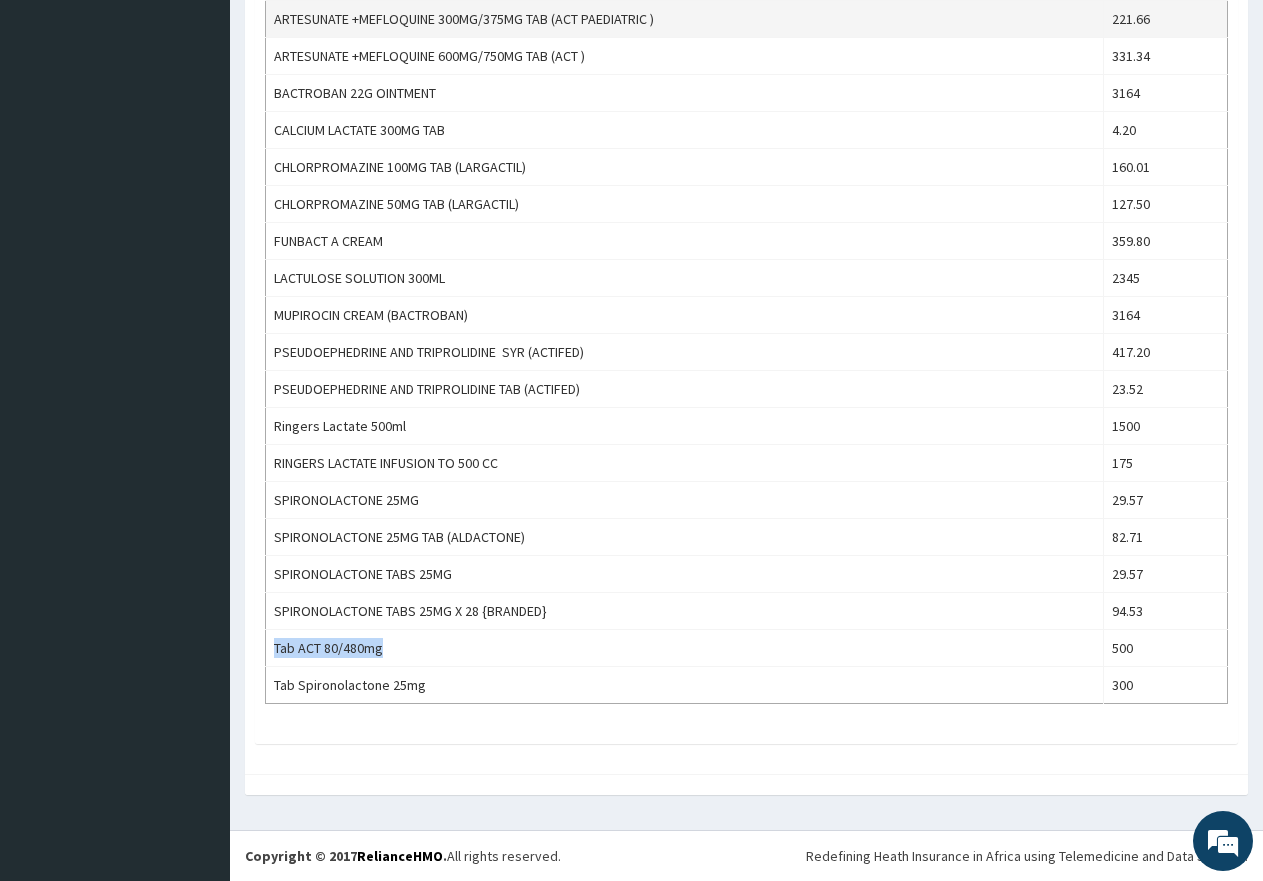copy on "Tab ACT 80/480mg" 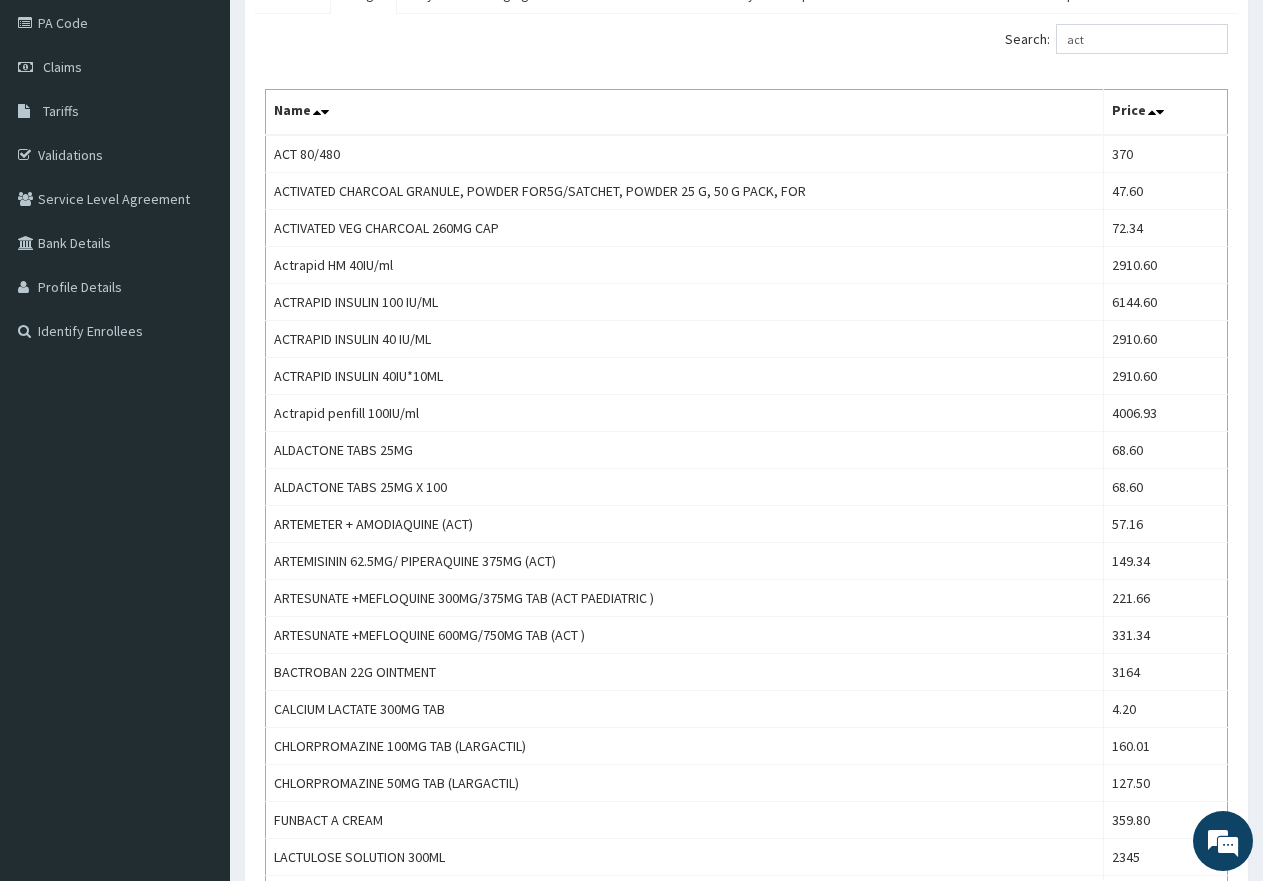 scroll, scrollTop: 120, scrollLeft: 0, axis: vertical 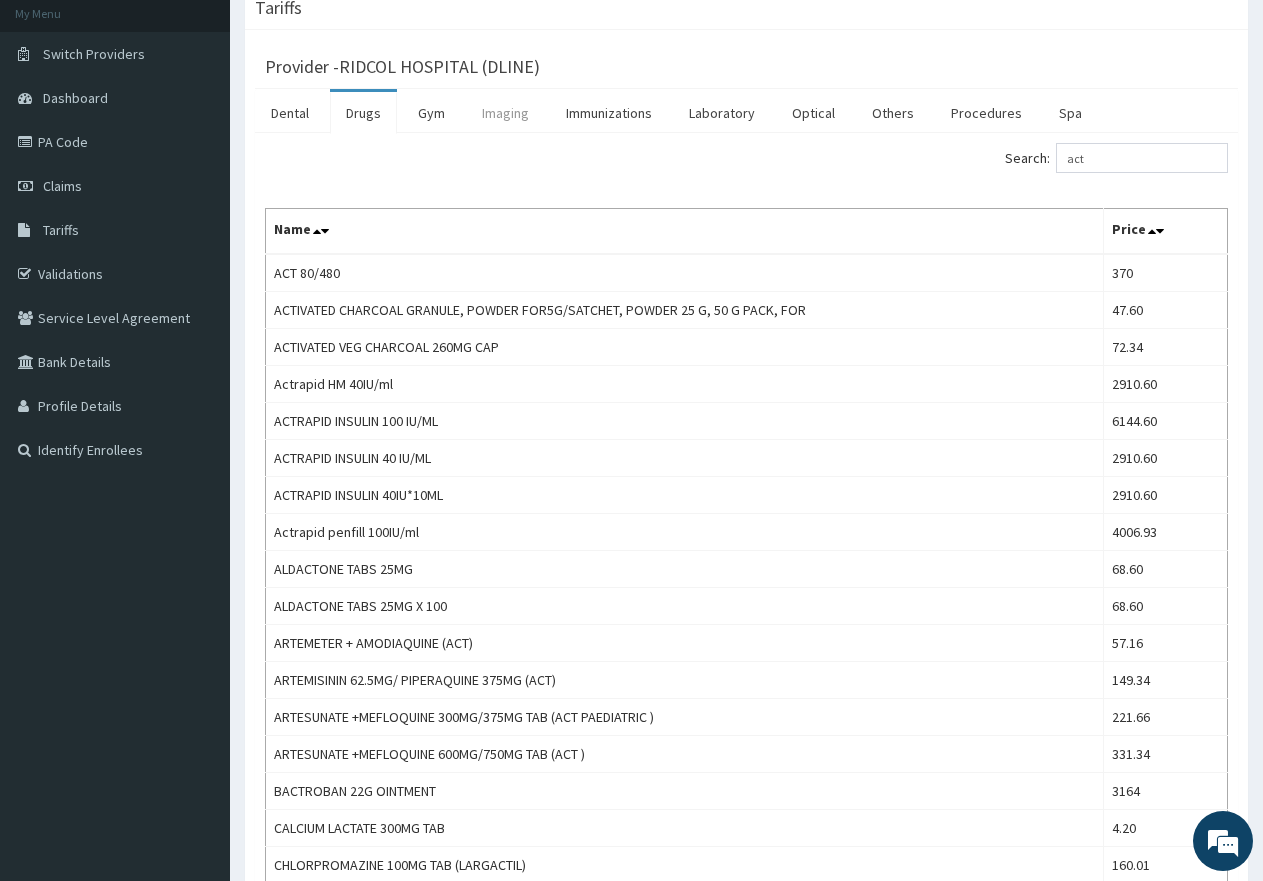 click on "Imaging" at bounding box center (505, 113) 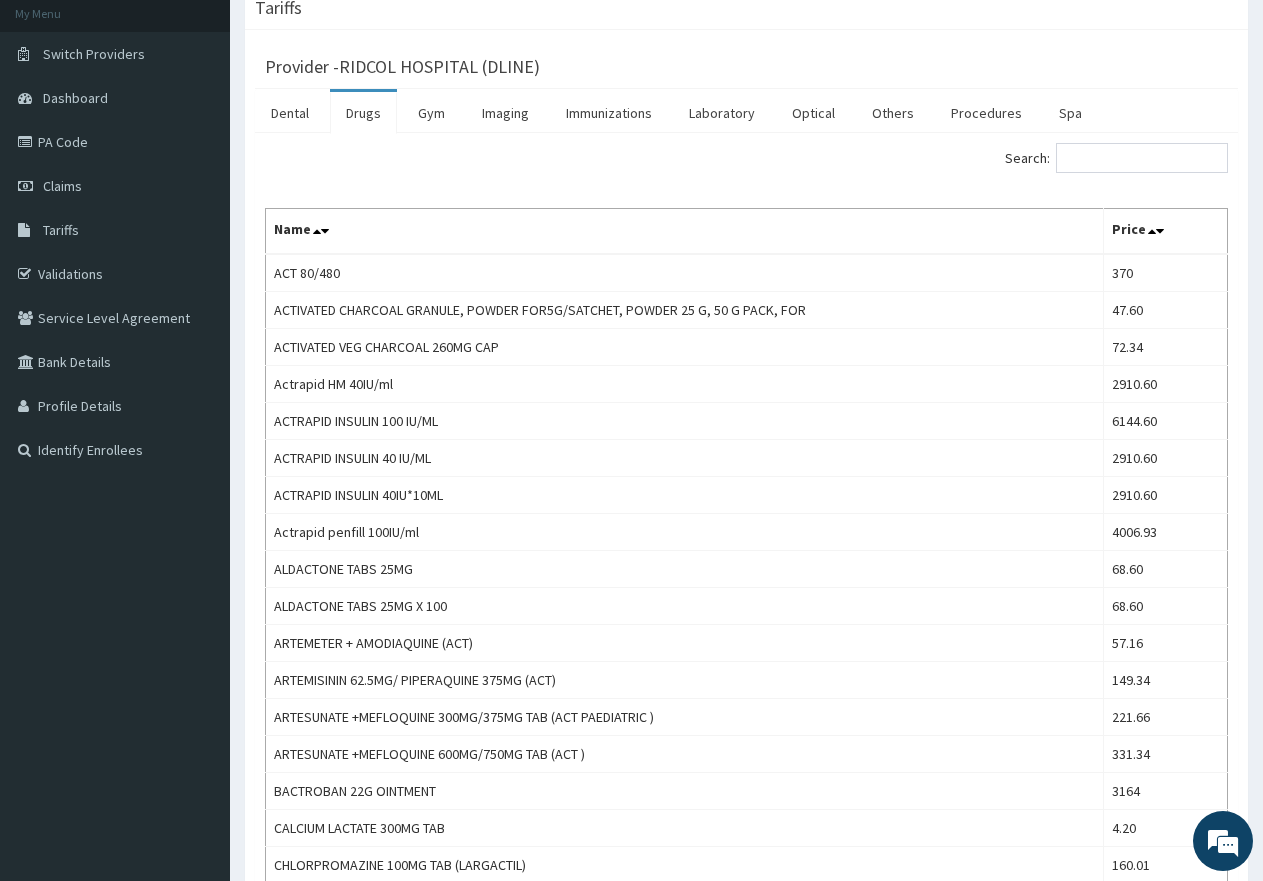 scroll, scrollTop: 0, scrollLeft: 0, axis: both 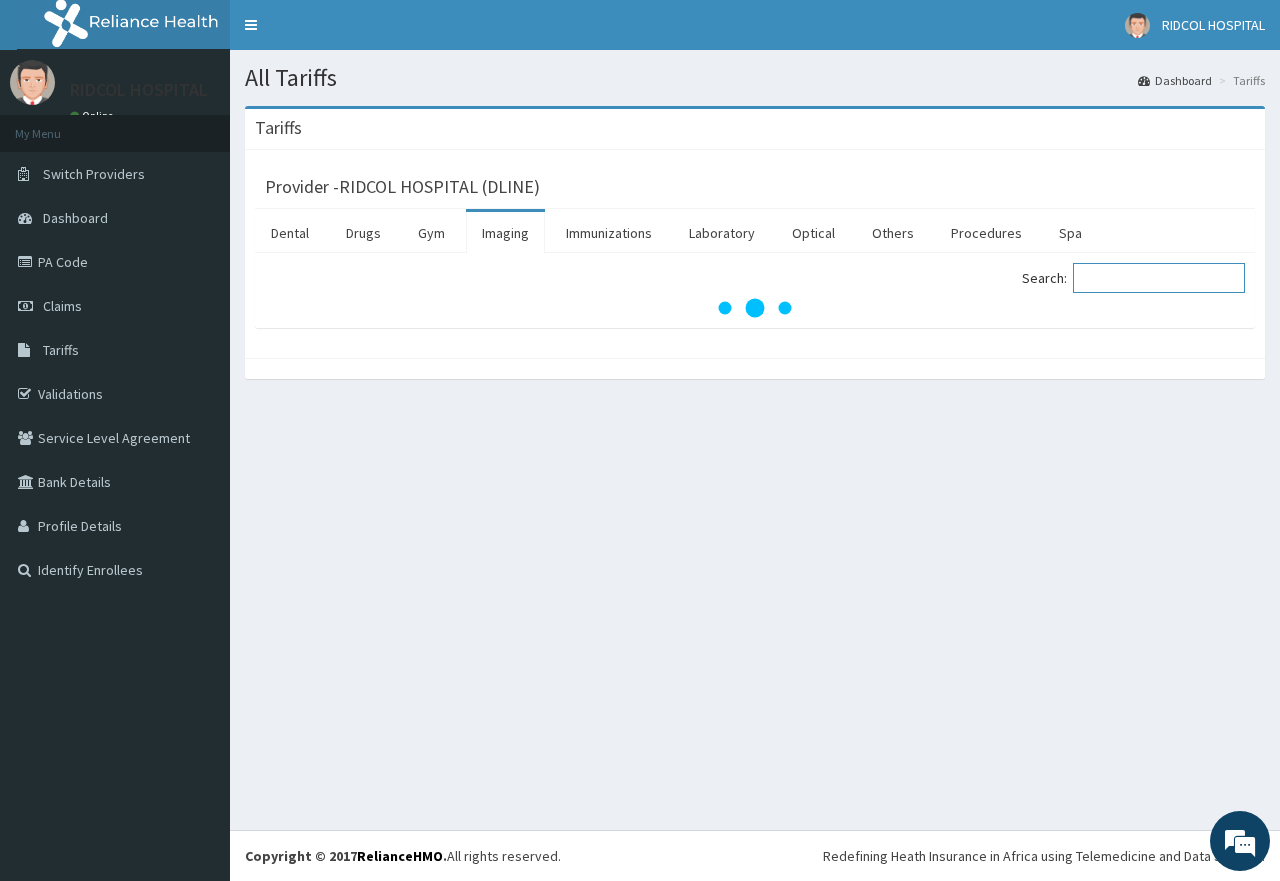 click on "Search:" at bounding box center (1159, 278) 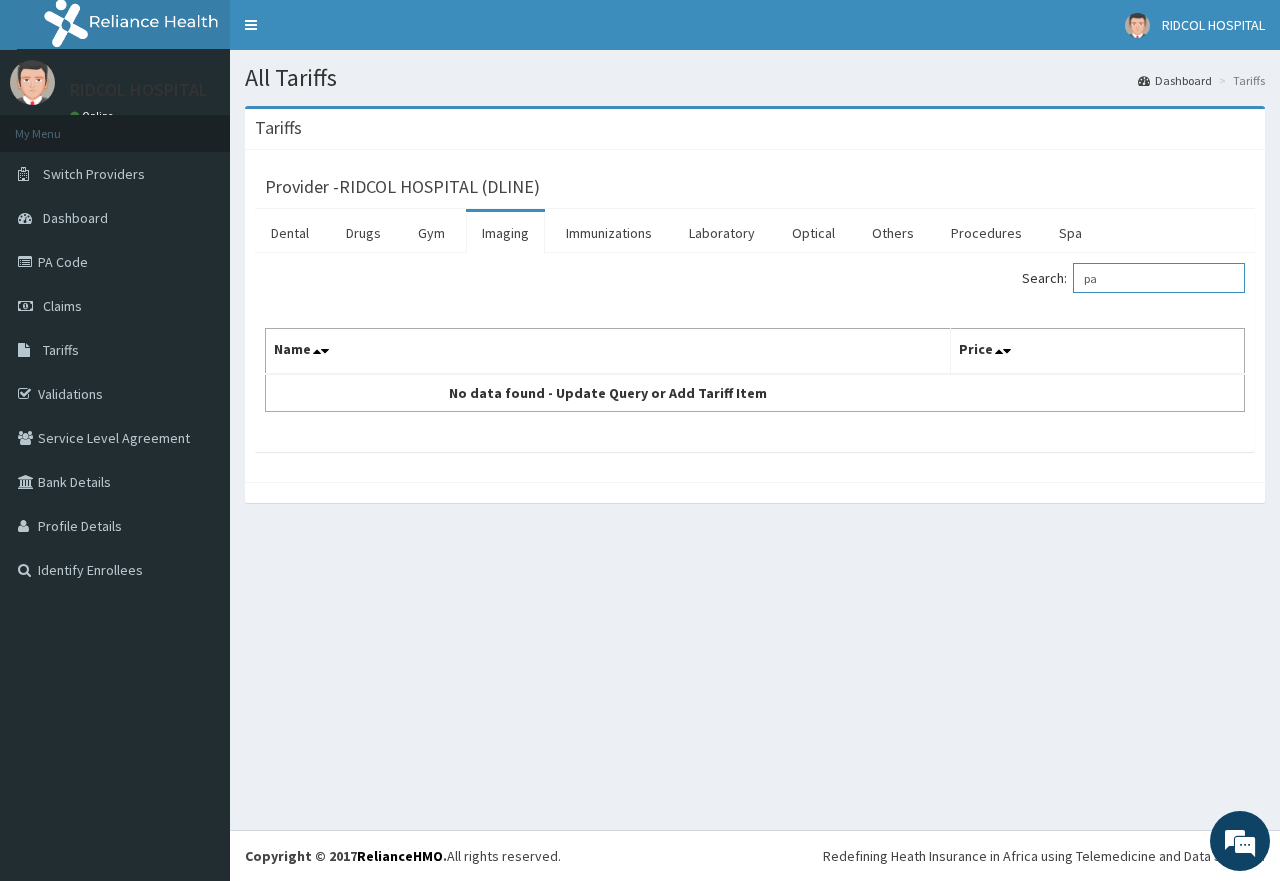 type on "p" 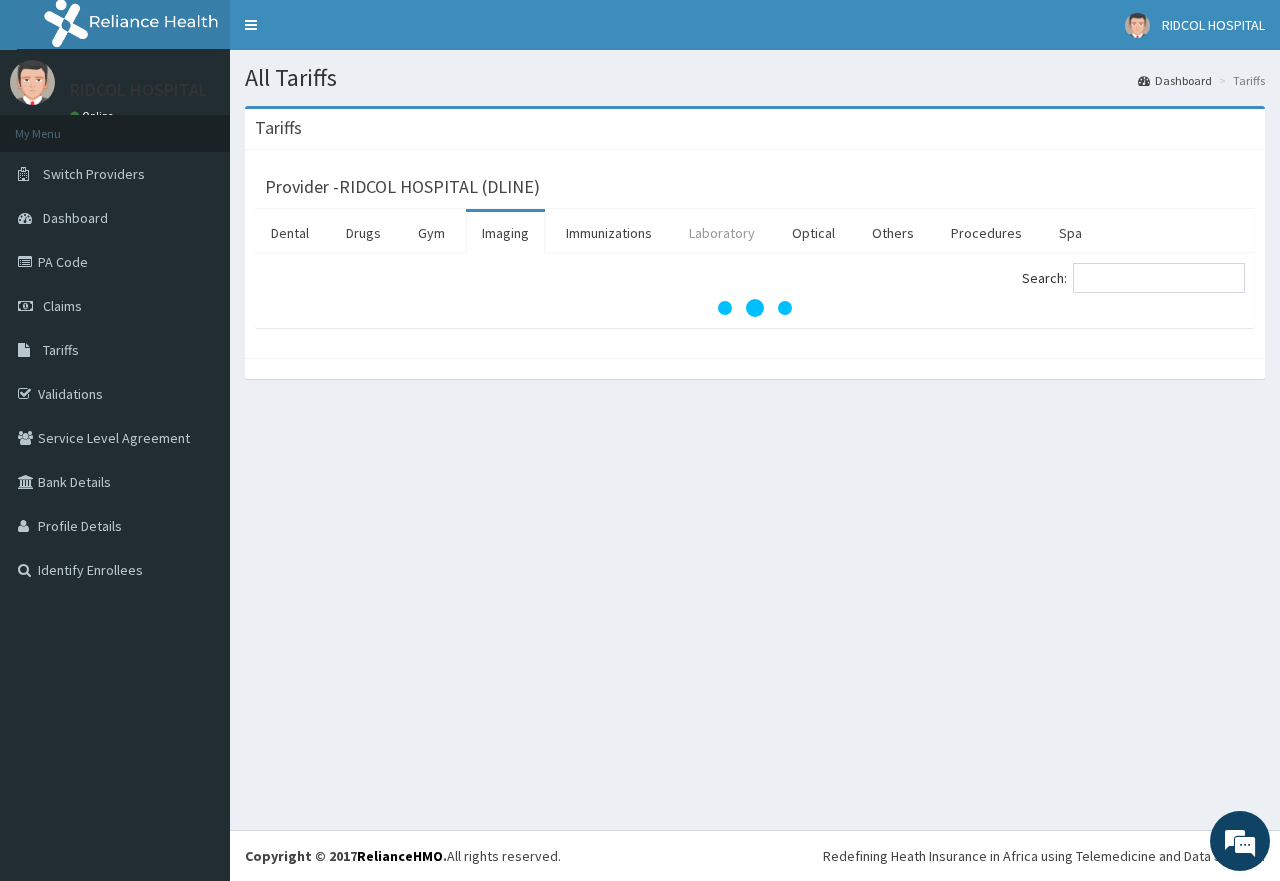 click on "Laboratory" at bounding box center [722, 233] 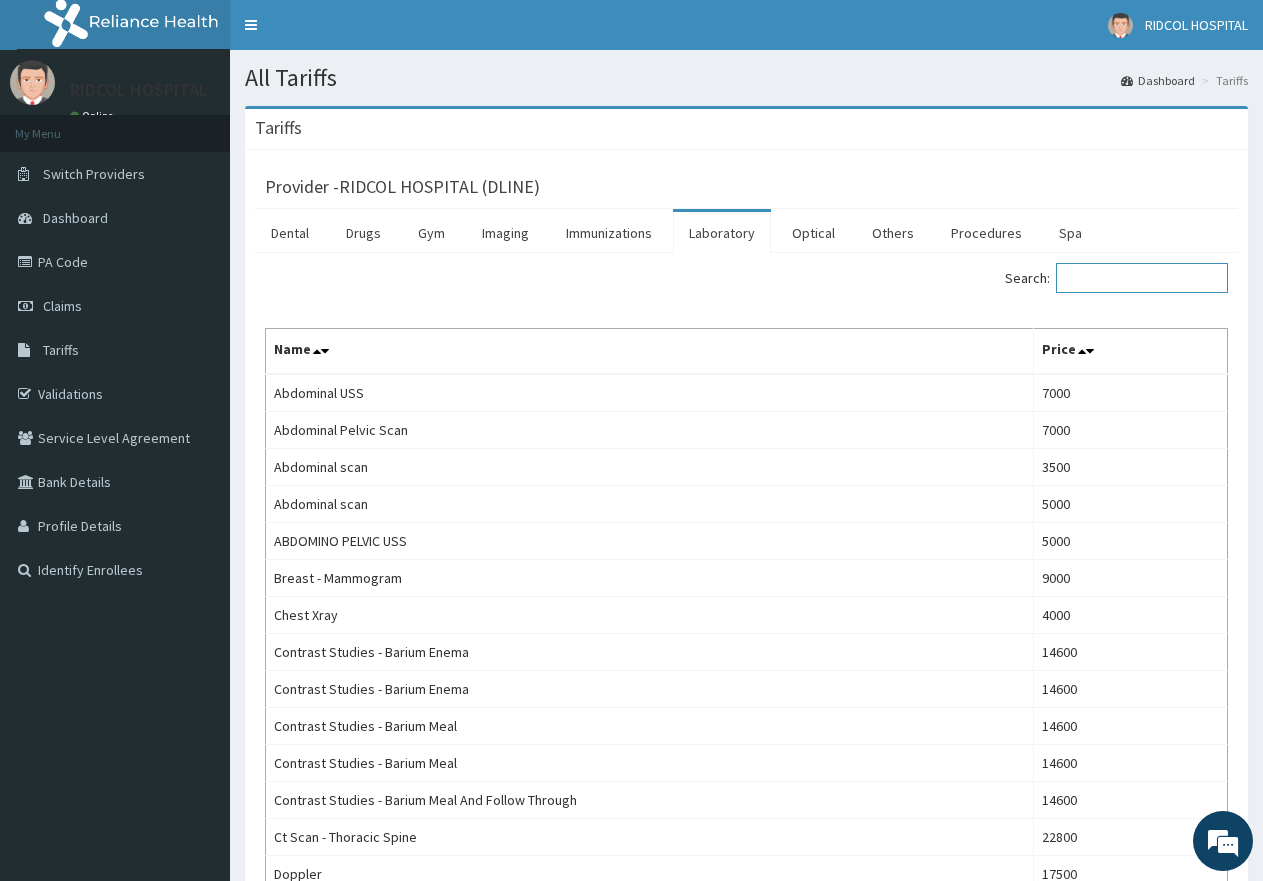 click on "Search:" at bounding box center (1142, 278) 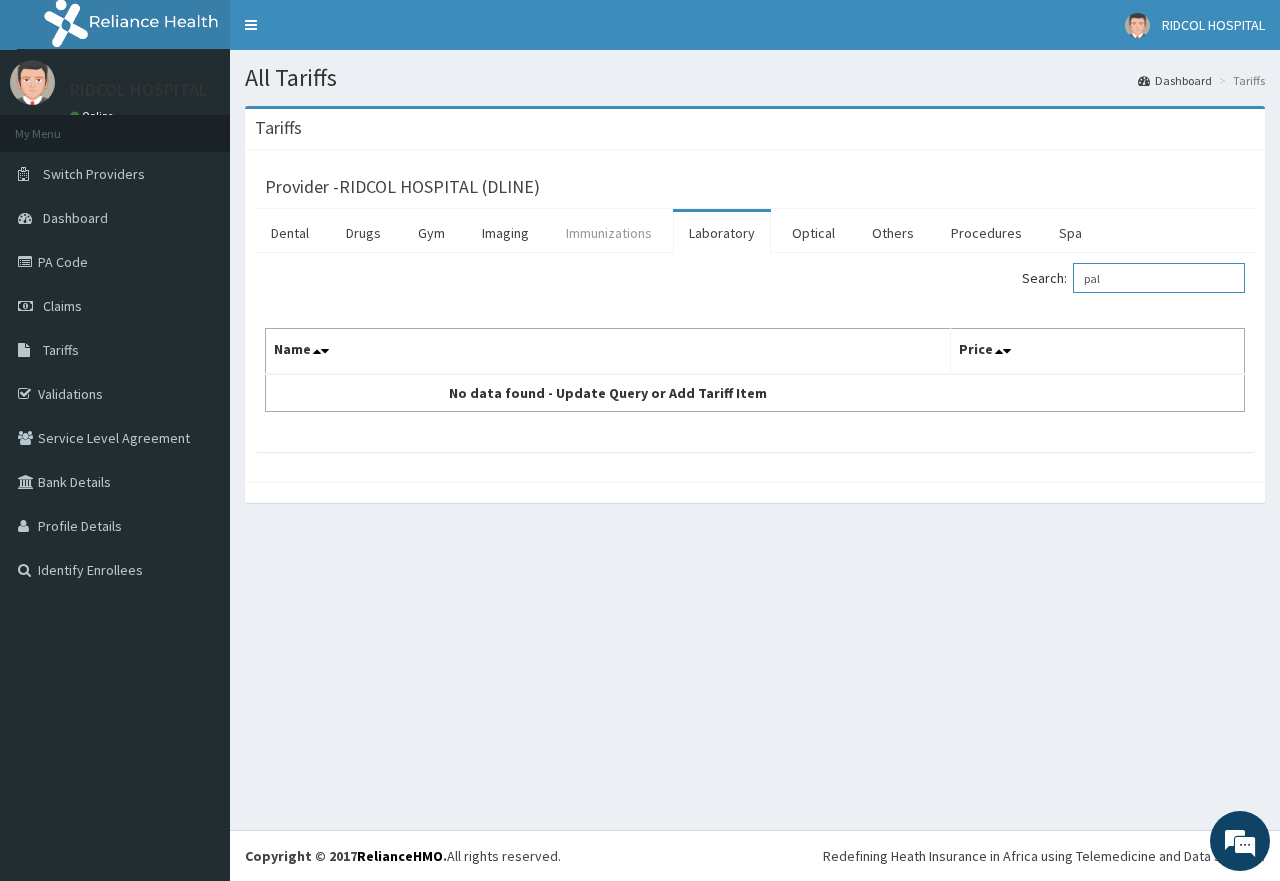 type on "pal" 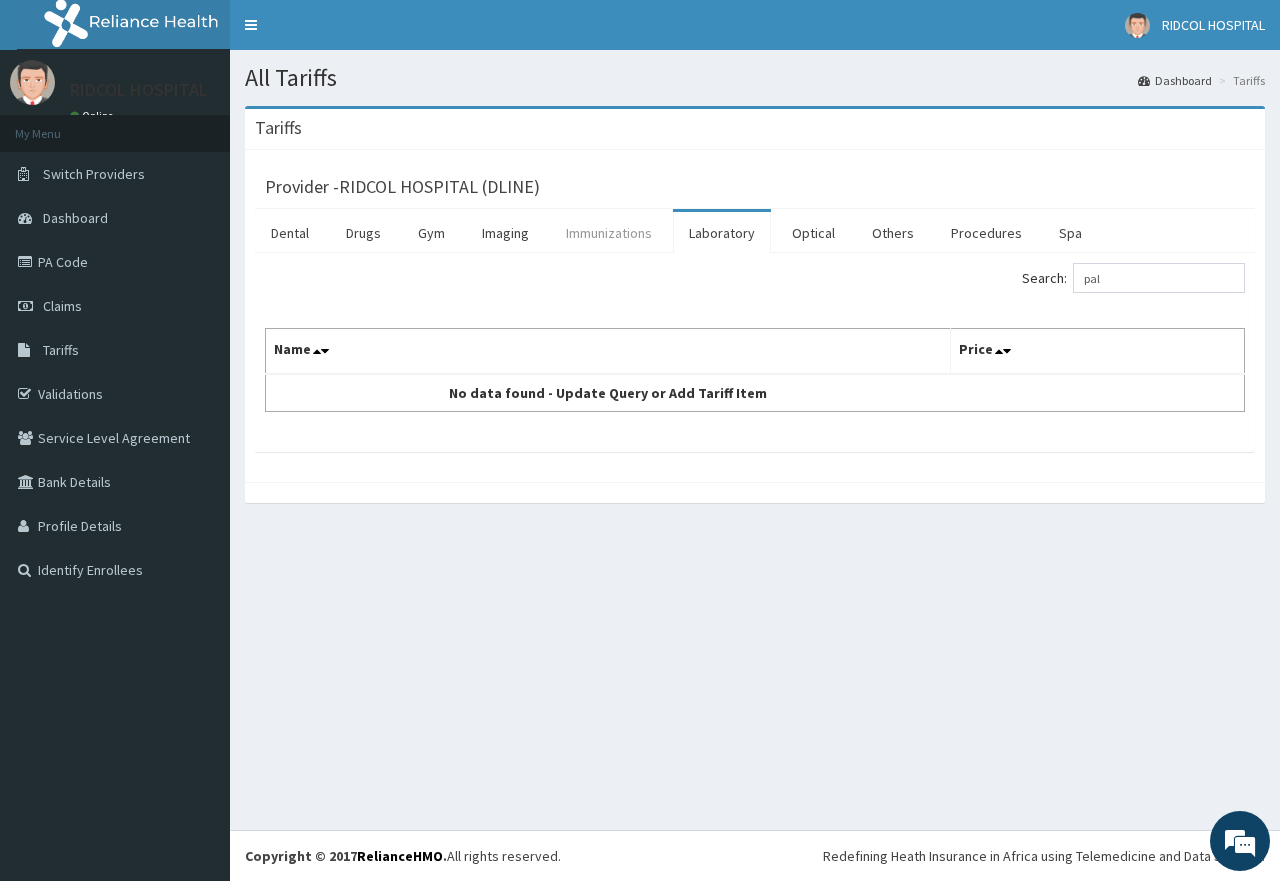 click on "Immunizations" at bounding box center [609, 233] 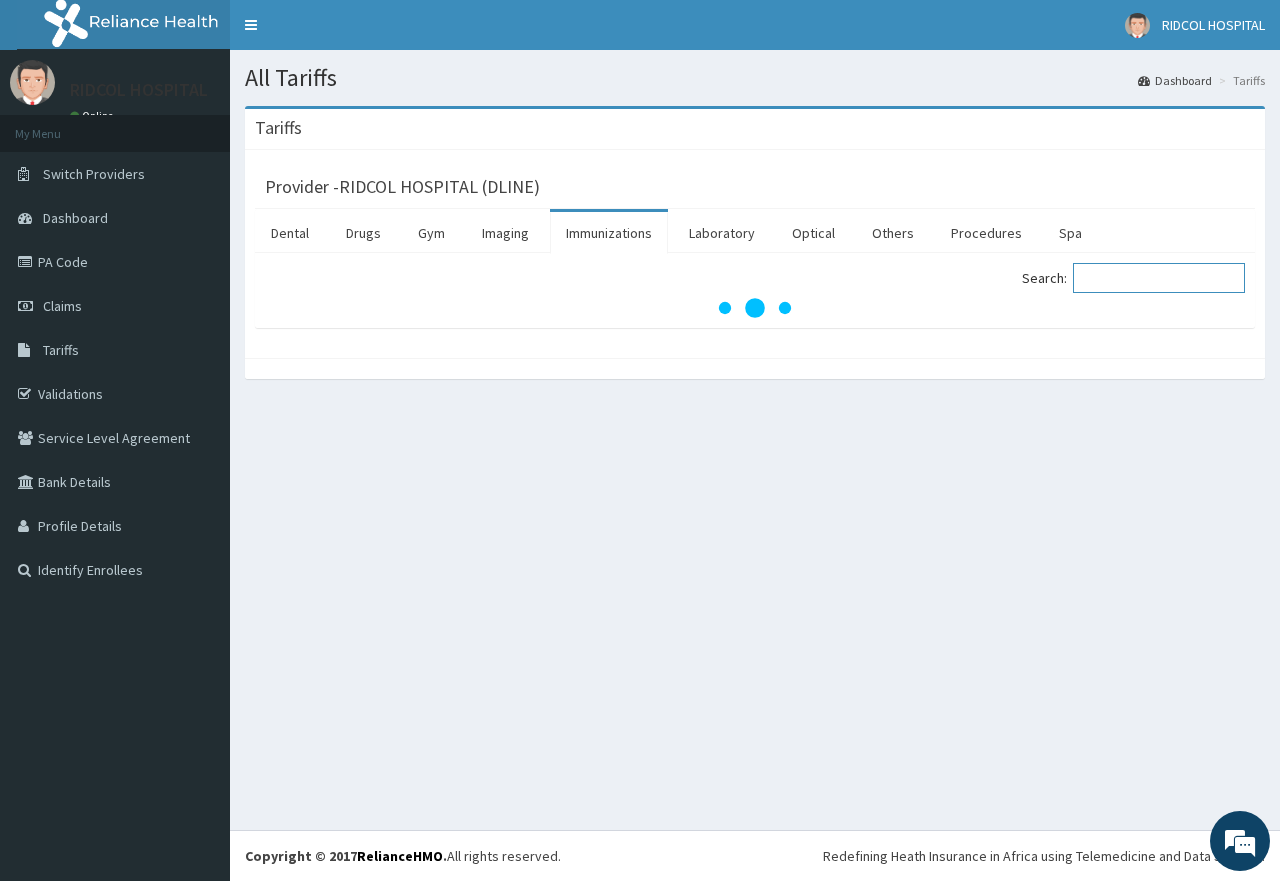 click on "Search:" at bounding box center (1159, 278) 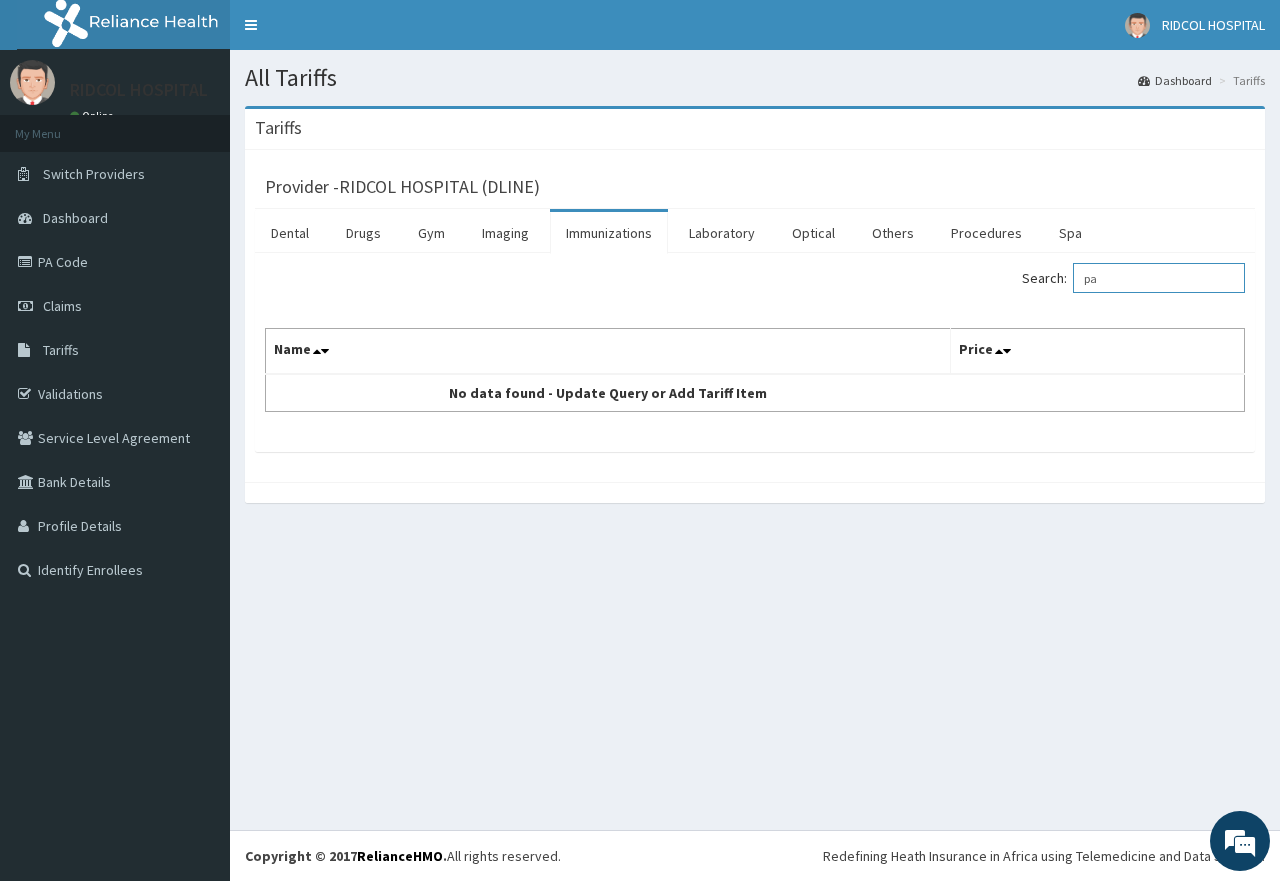 type on "p" 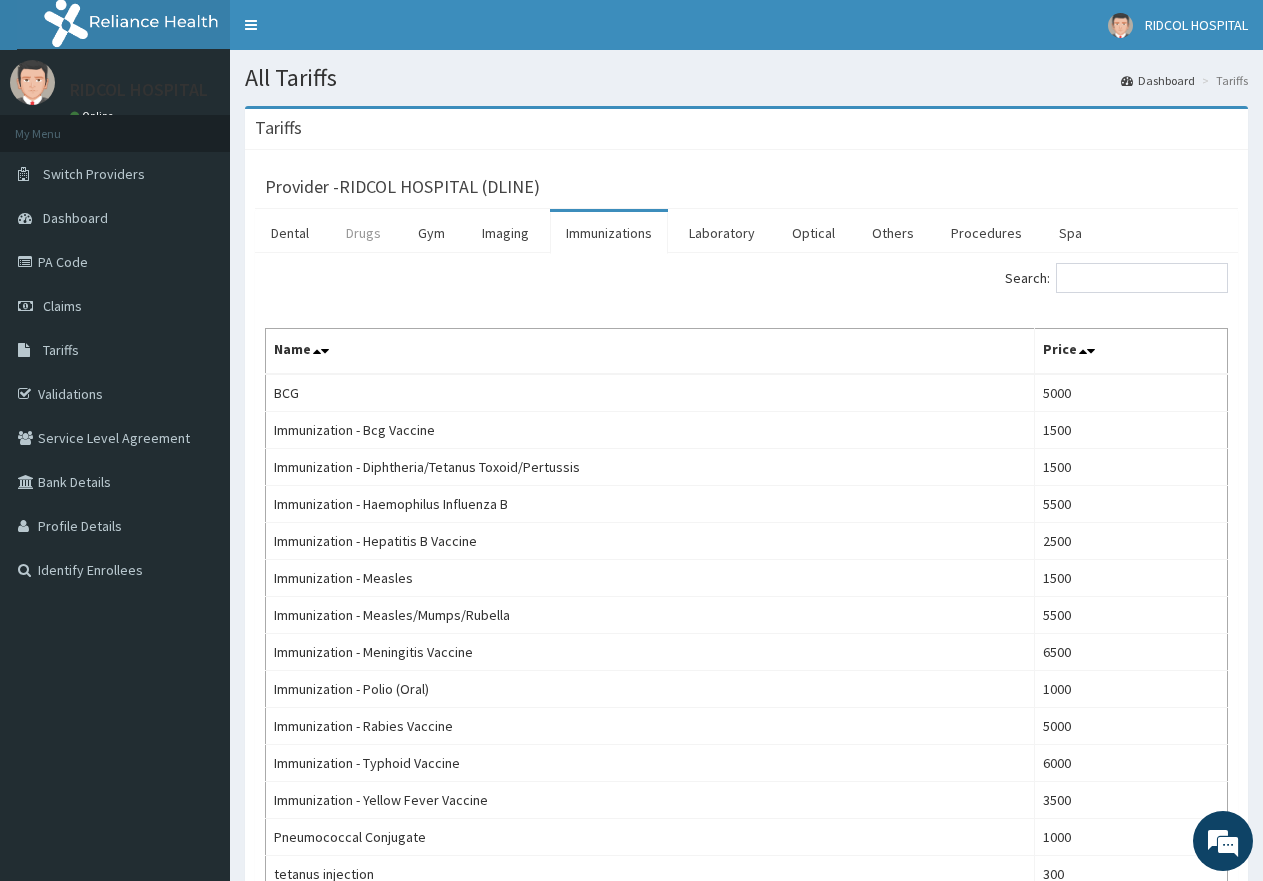 click on "Drugs" at bounding box center (363, 233) 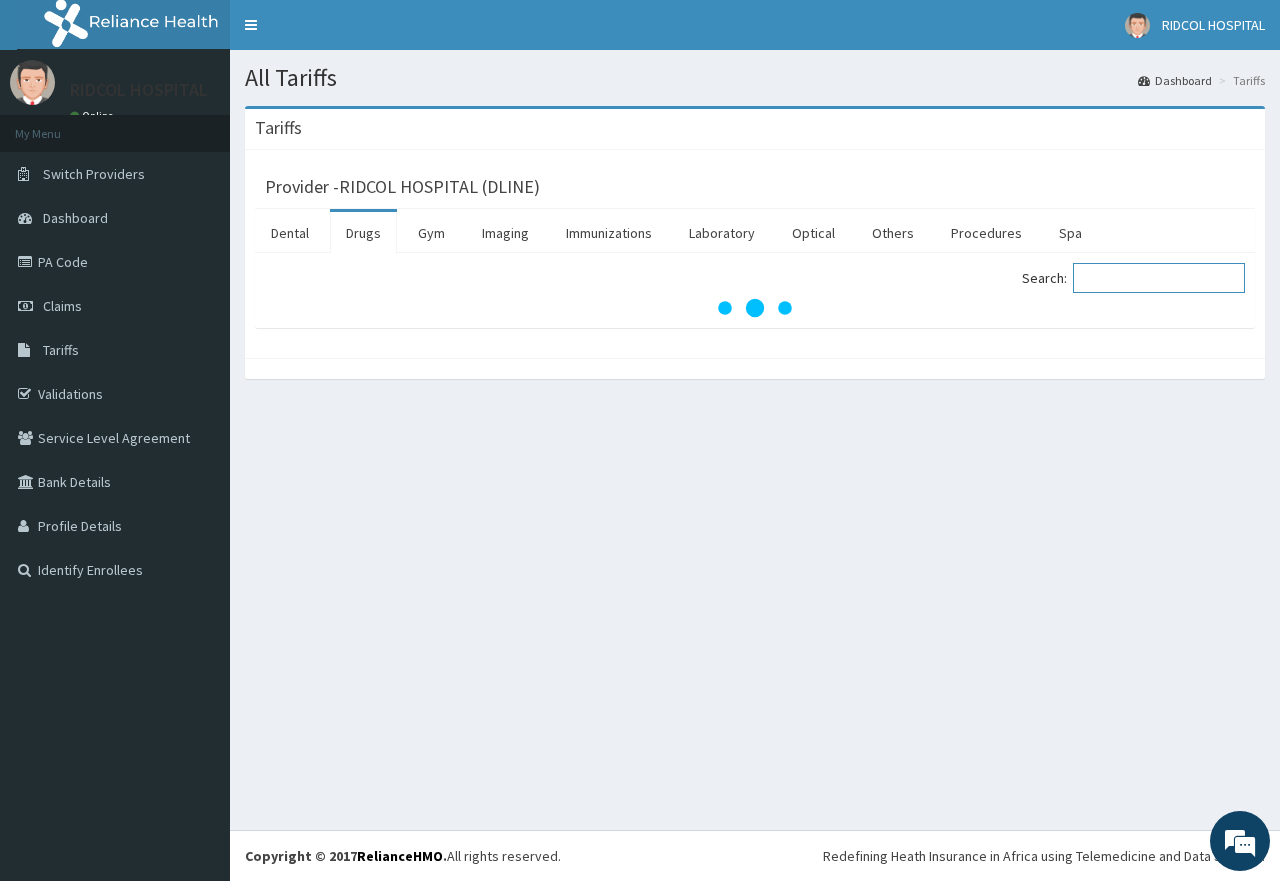 click on "Search:" at bounding box center (1159, 278) 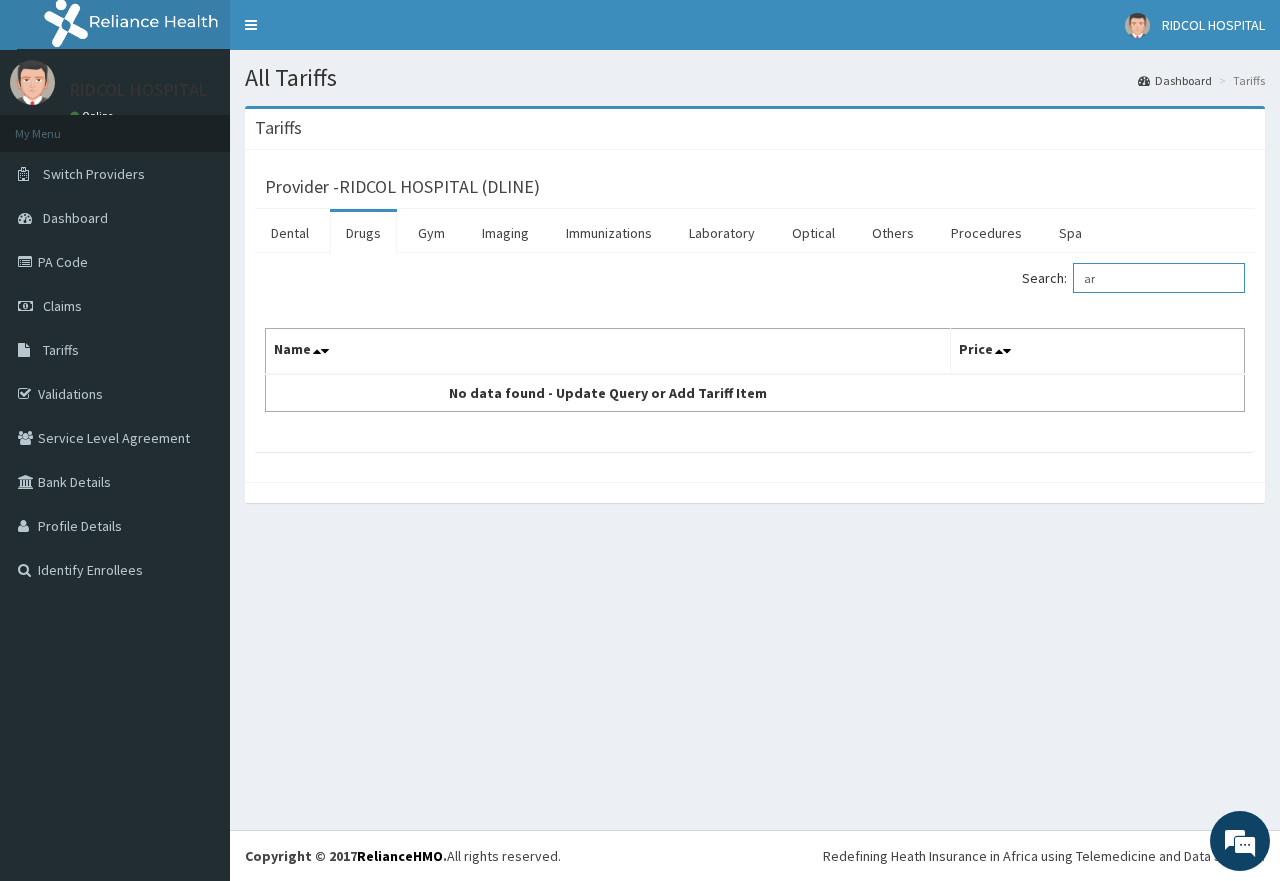type on "a" 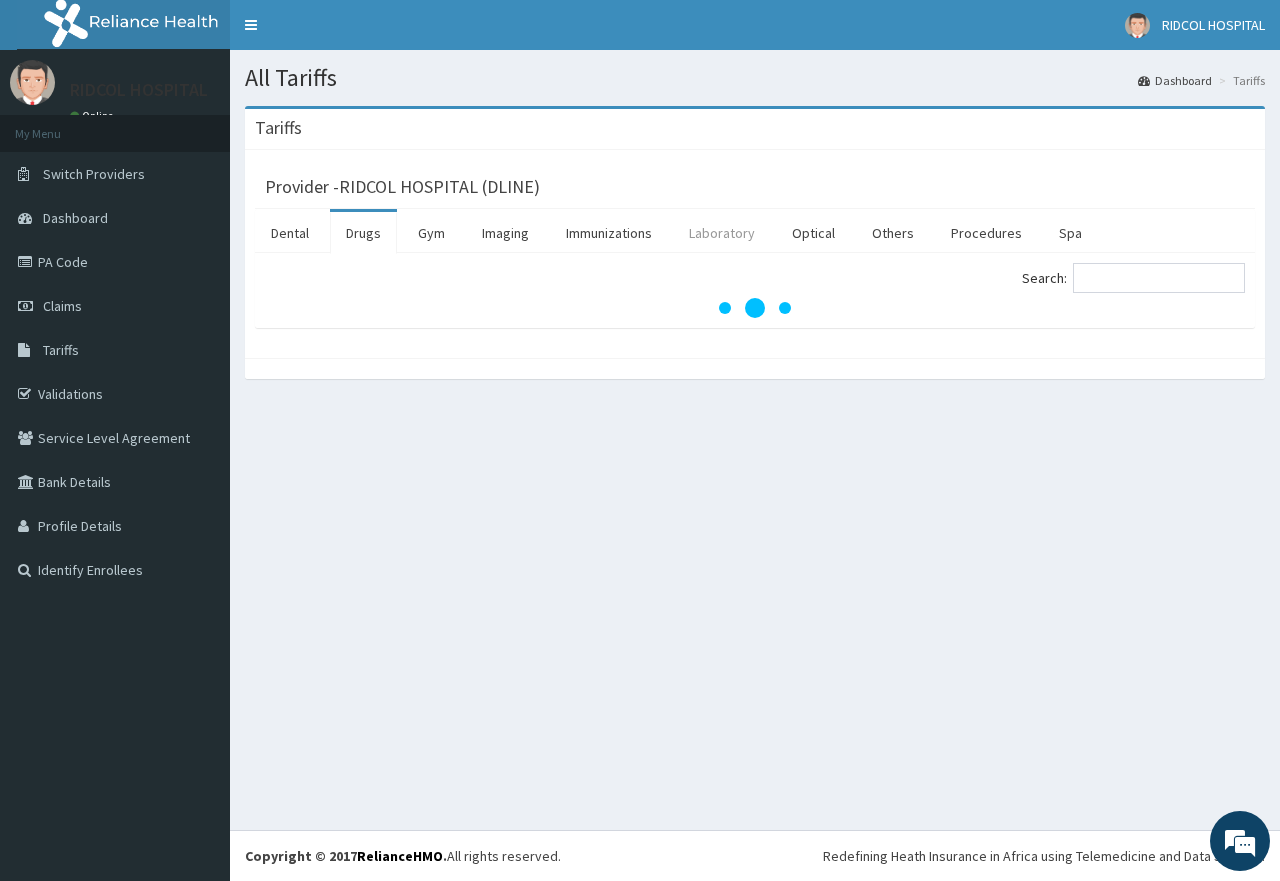 click on "Laboratory" at bounding box center (722, 233) 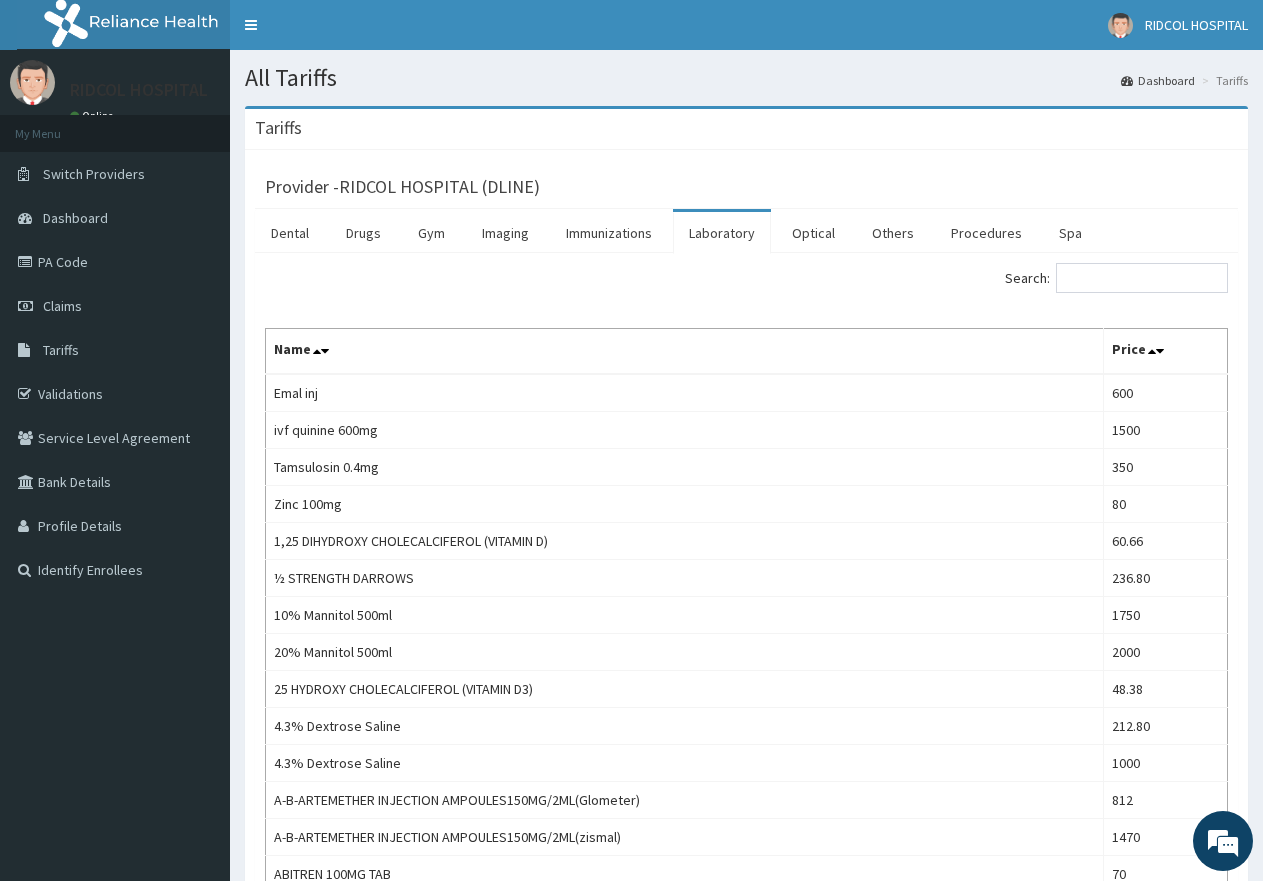 click on "Laboratory" at bounding box center [722, 233] 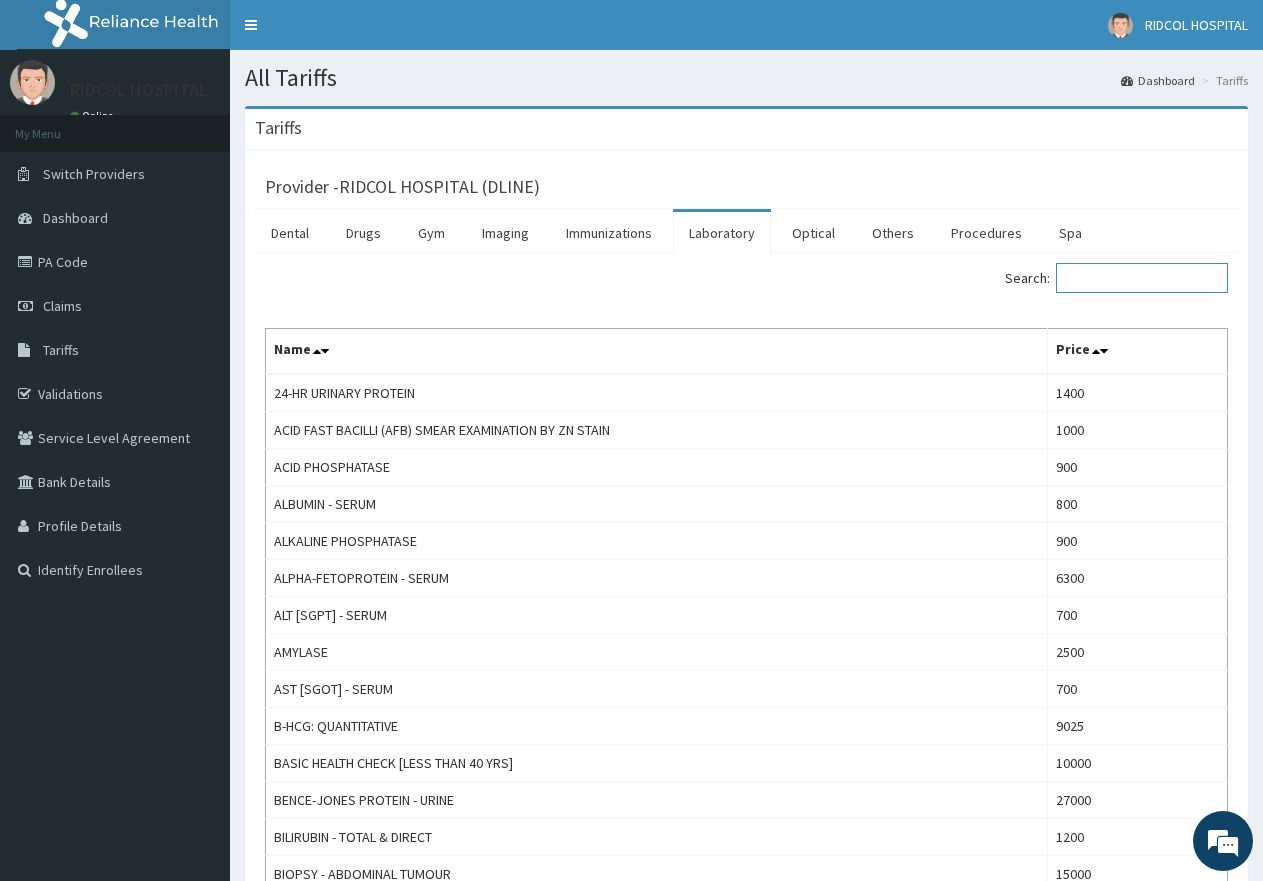 click on "Search:" at bounding box center [1142, 278] 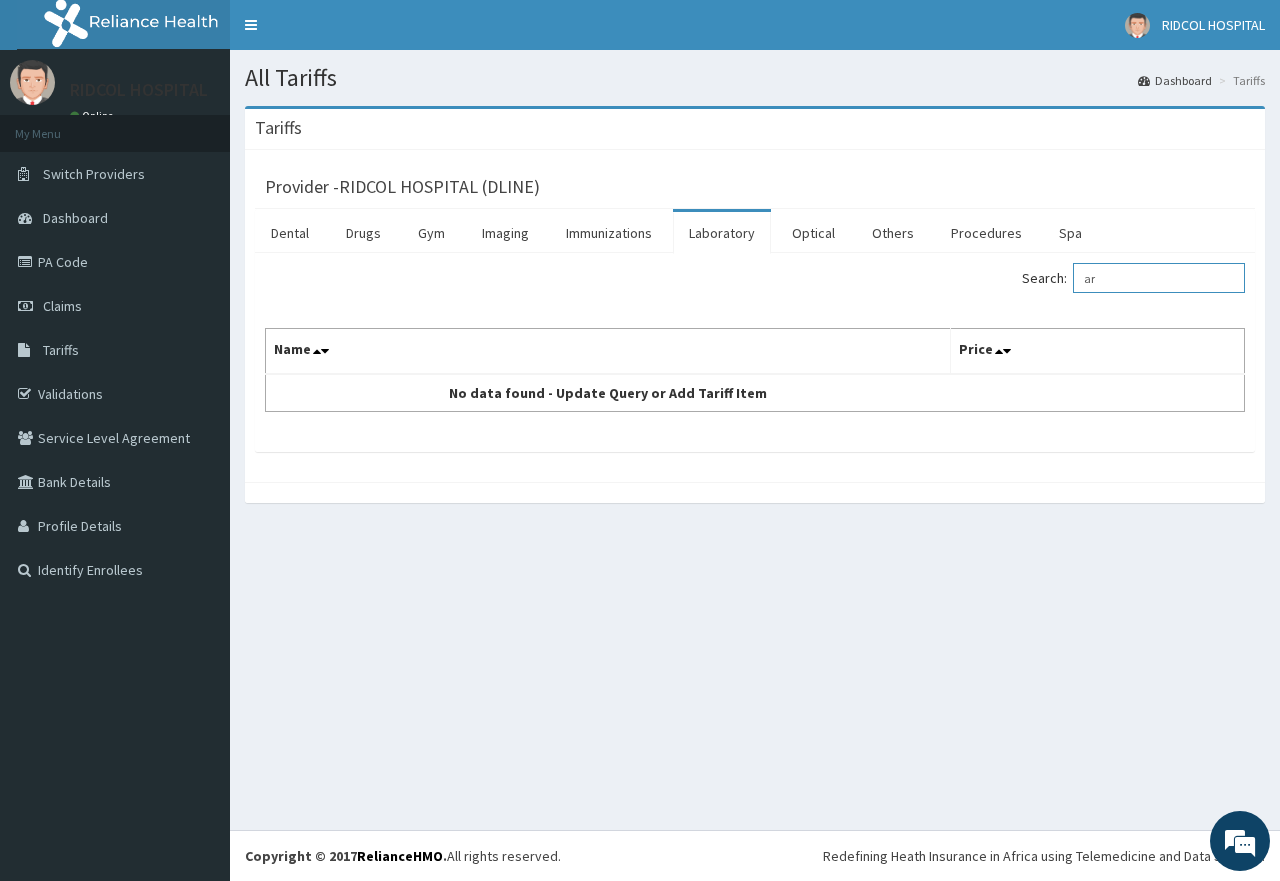 type on "a" 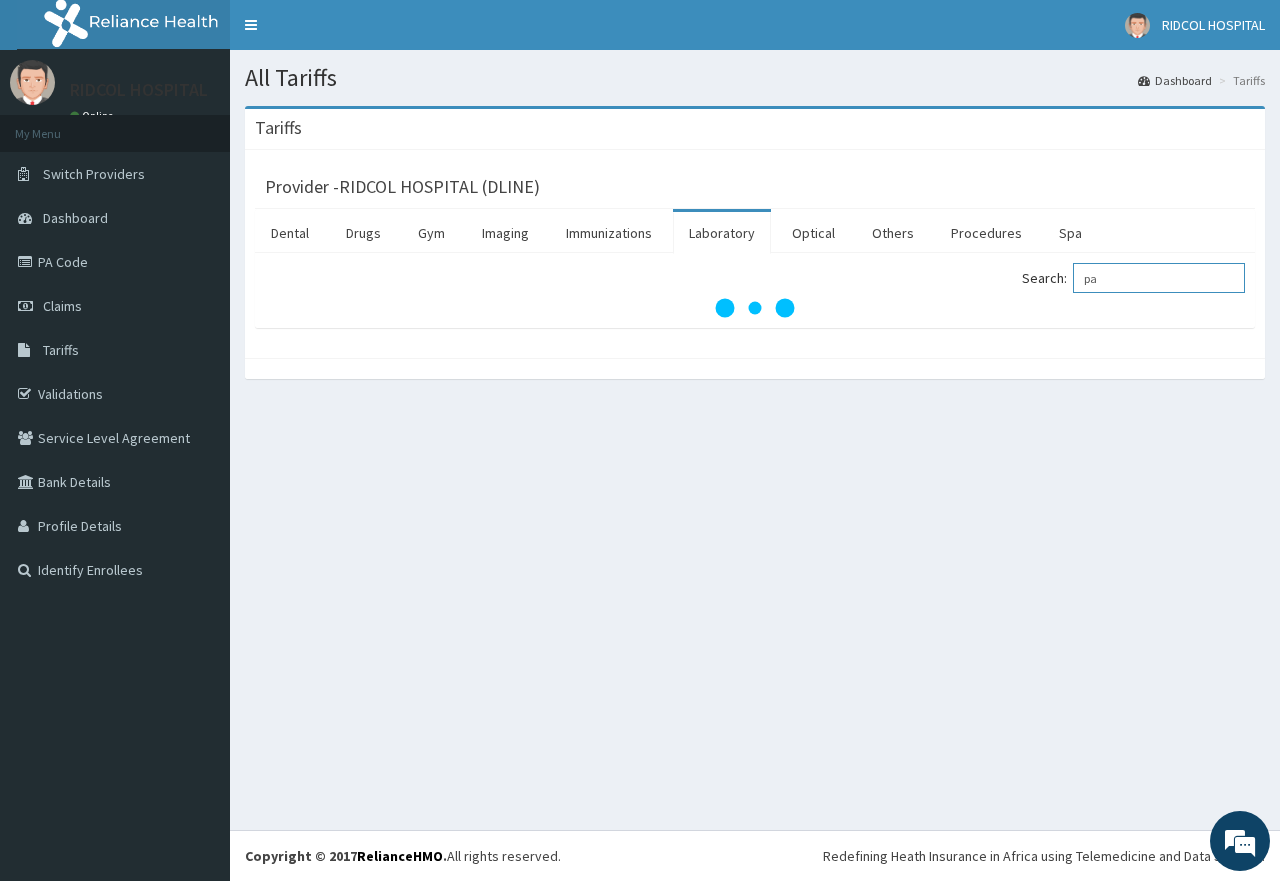 type on "p" 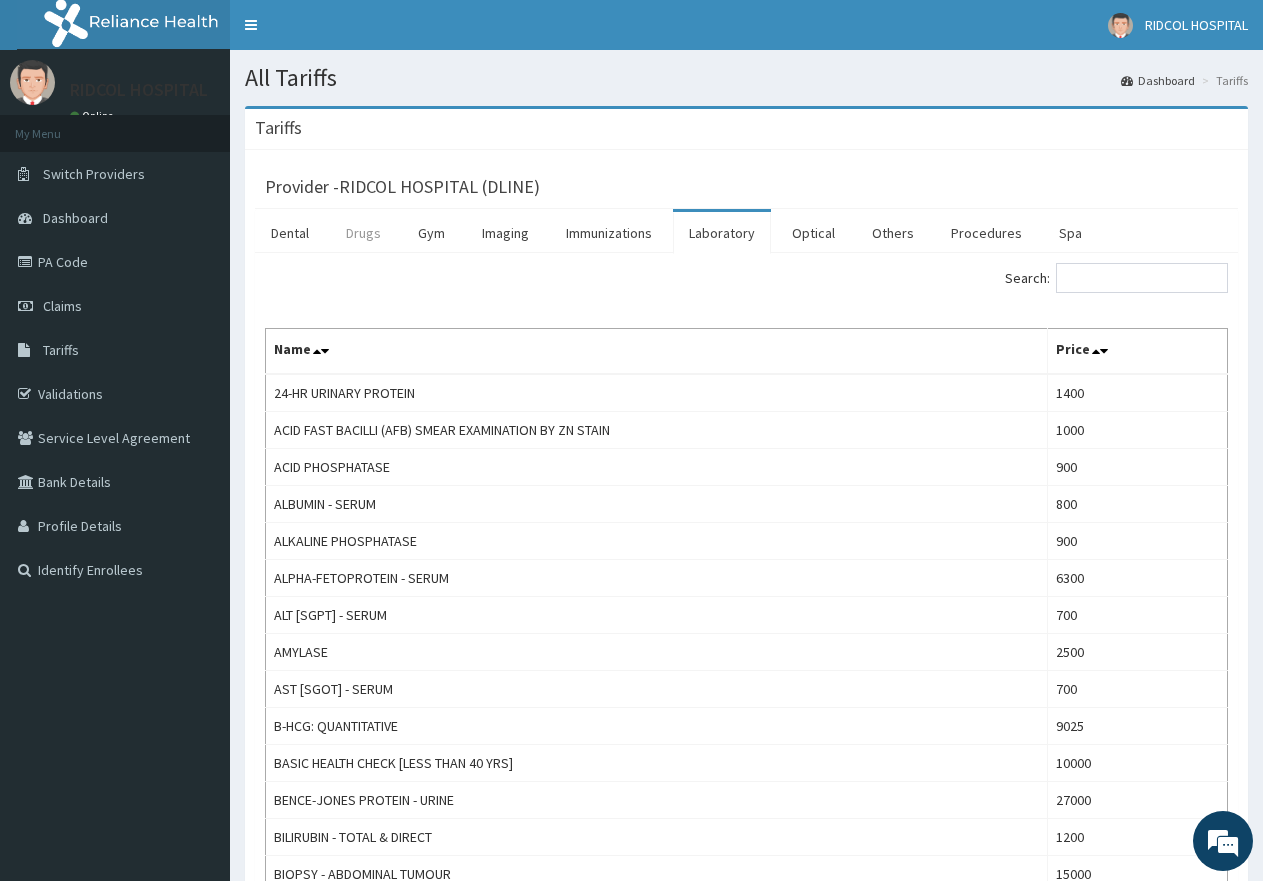 click on "Drugs" at bounding box center (363, 233) 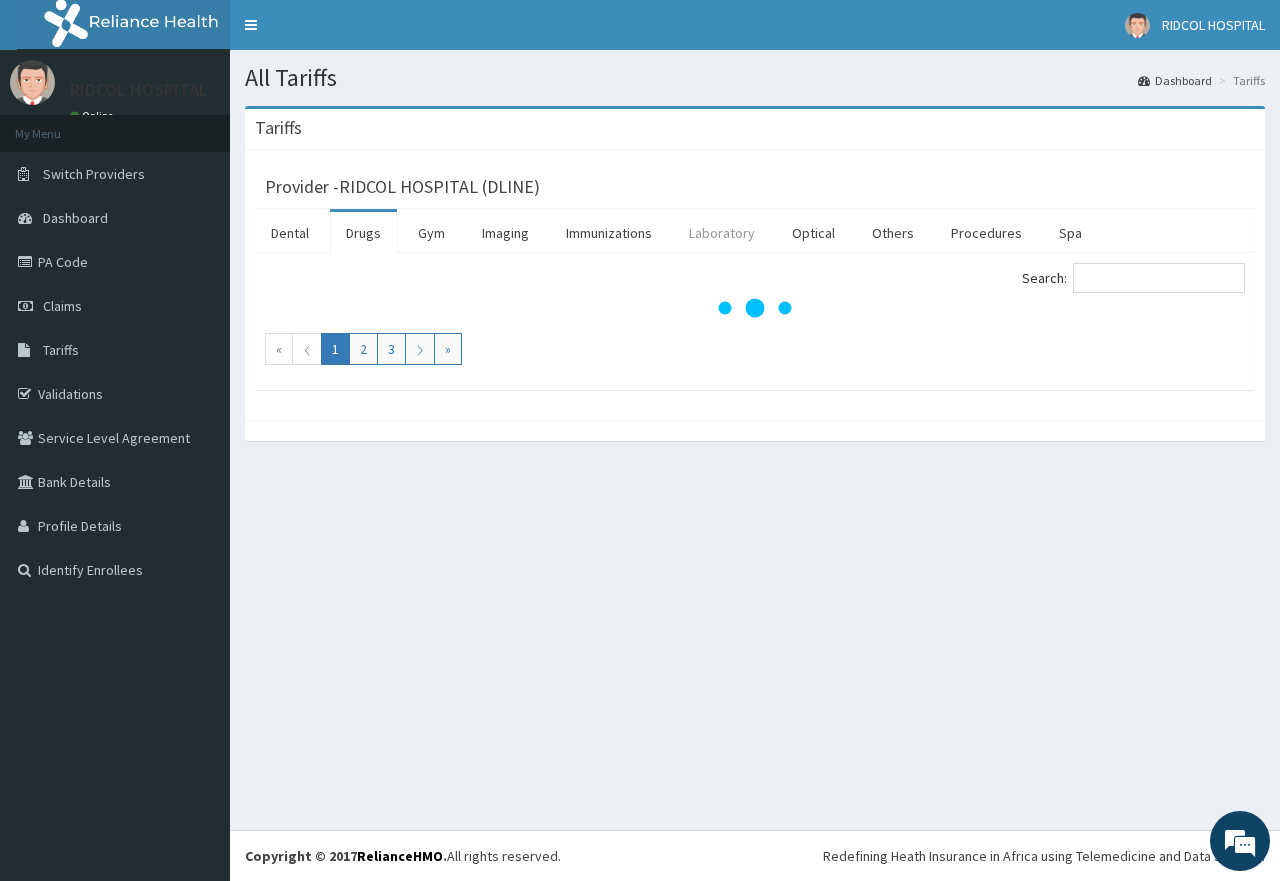 click on "Laboratory" at bounding box center (722, 233) 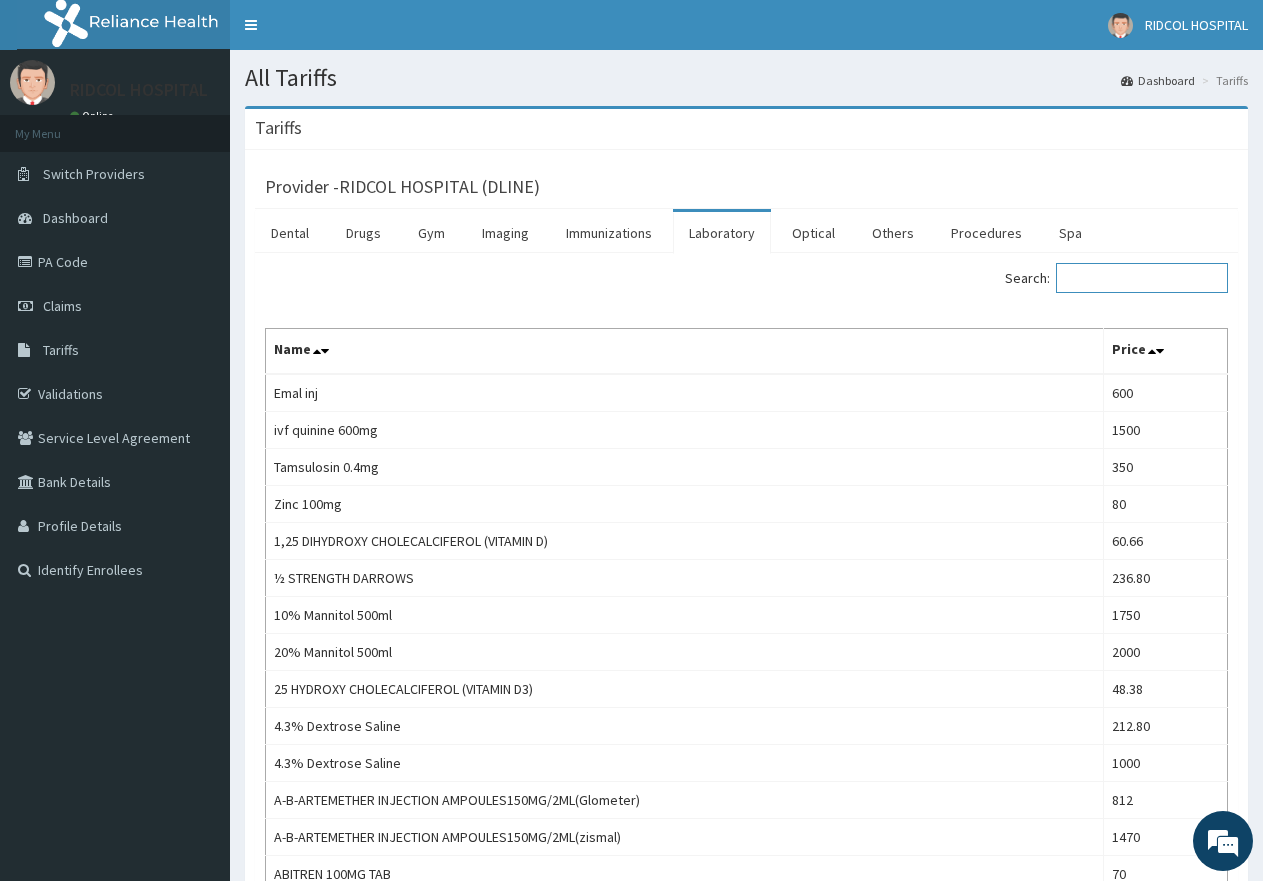 click on "Search:" at bounding box center [1142, 278] 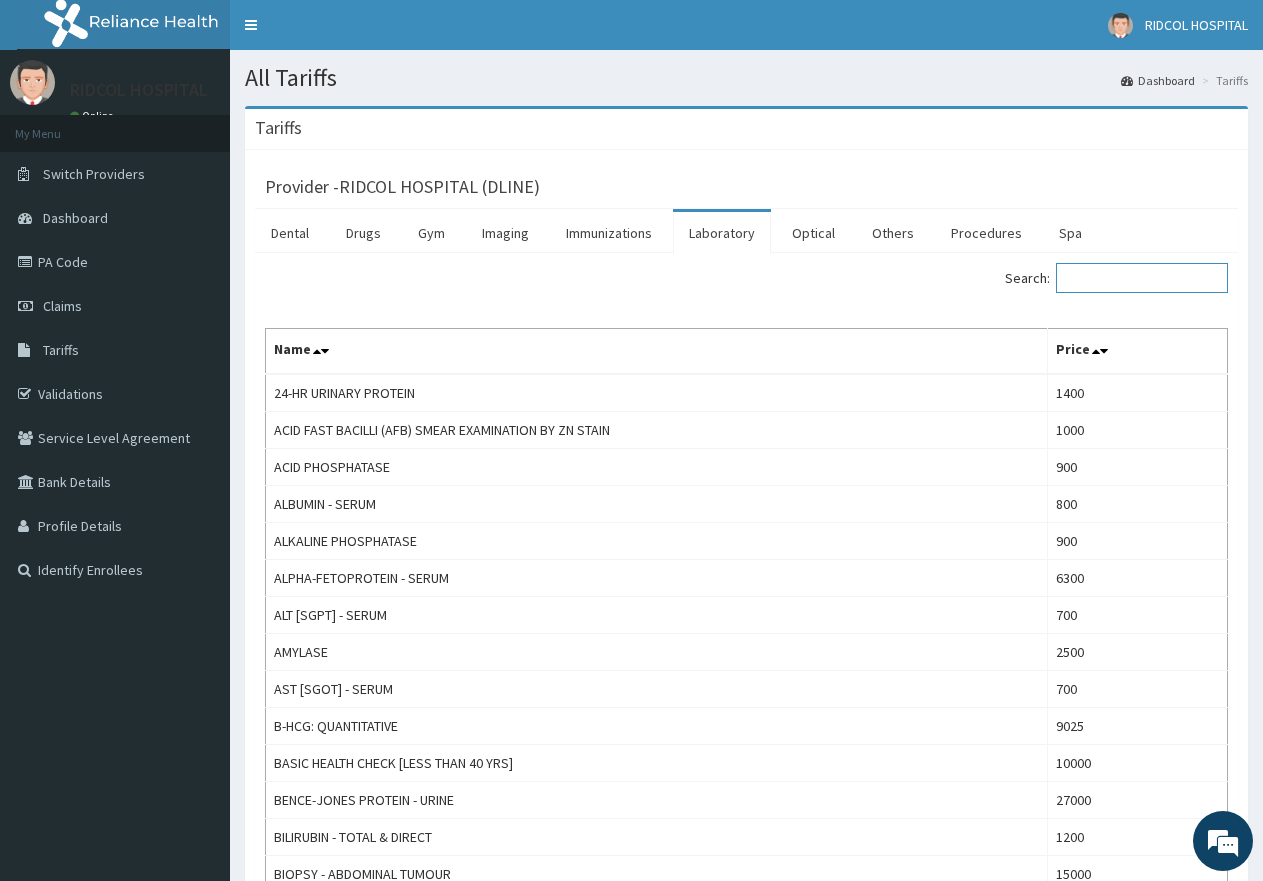 paste on "ARTEMETHER" 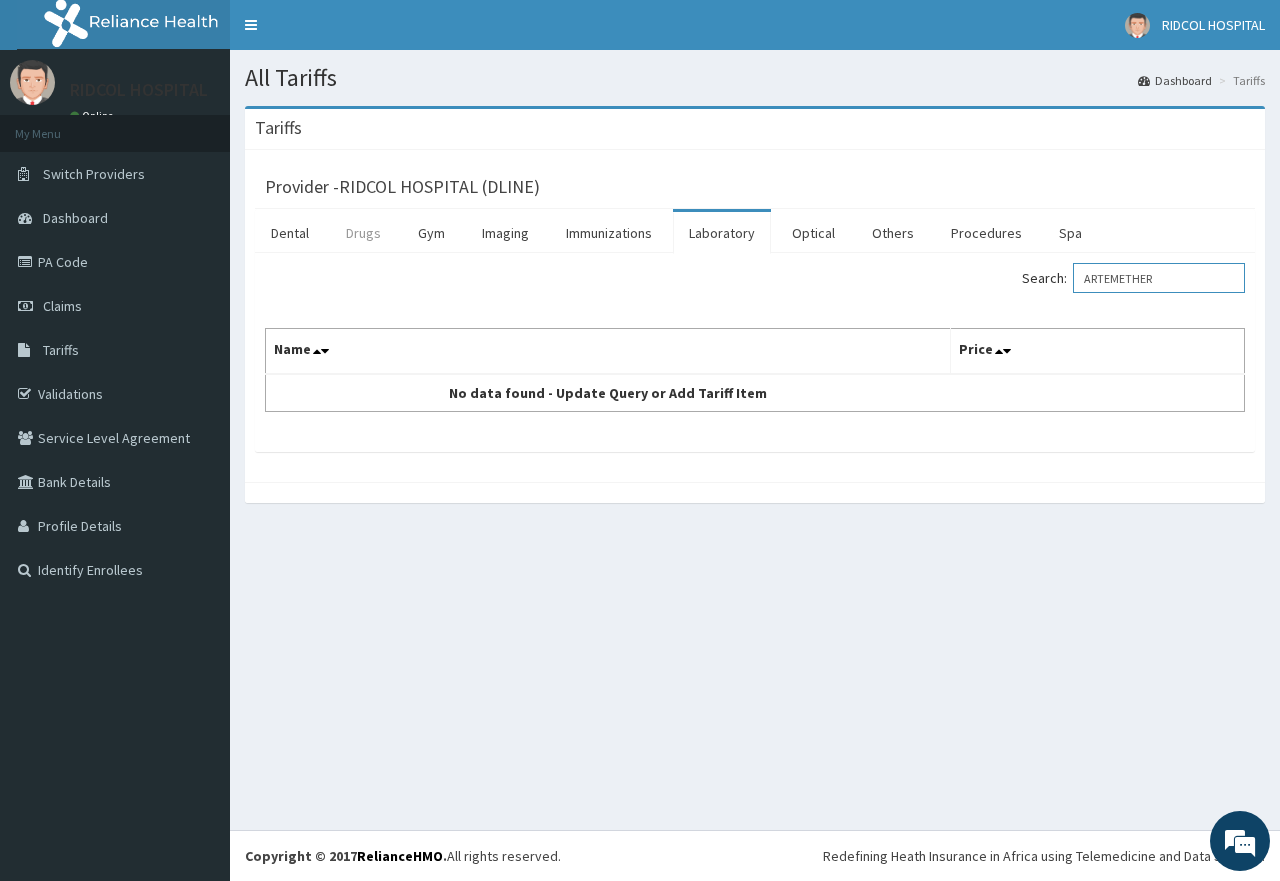 type on "ARTEMETHER" 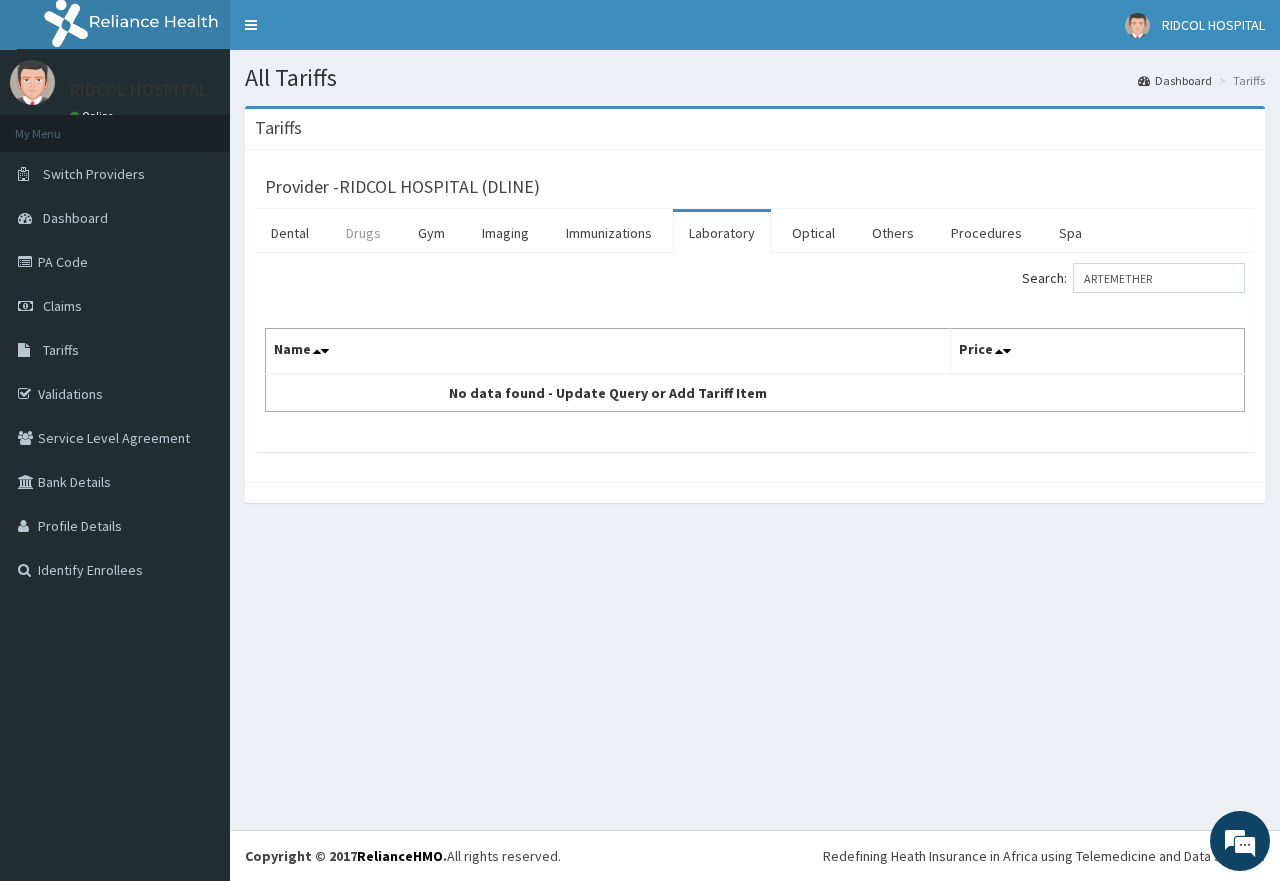click on "Drugs" at bounding box center [363, 233] 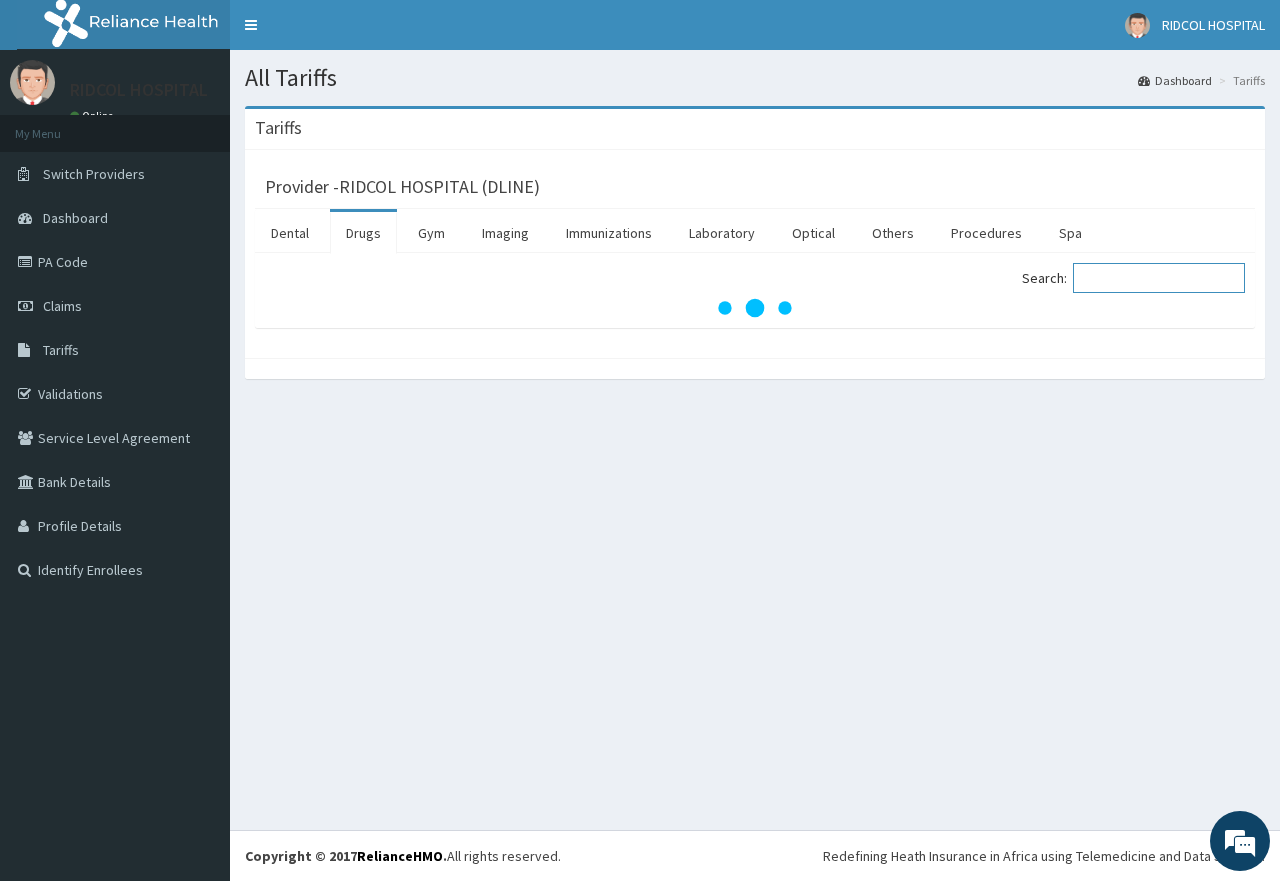 click on "Search:" at bounding box center (1159, 278) 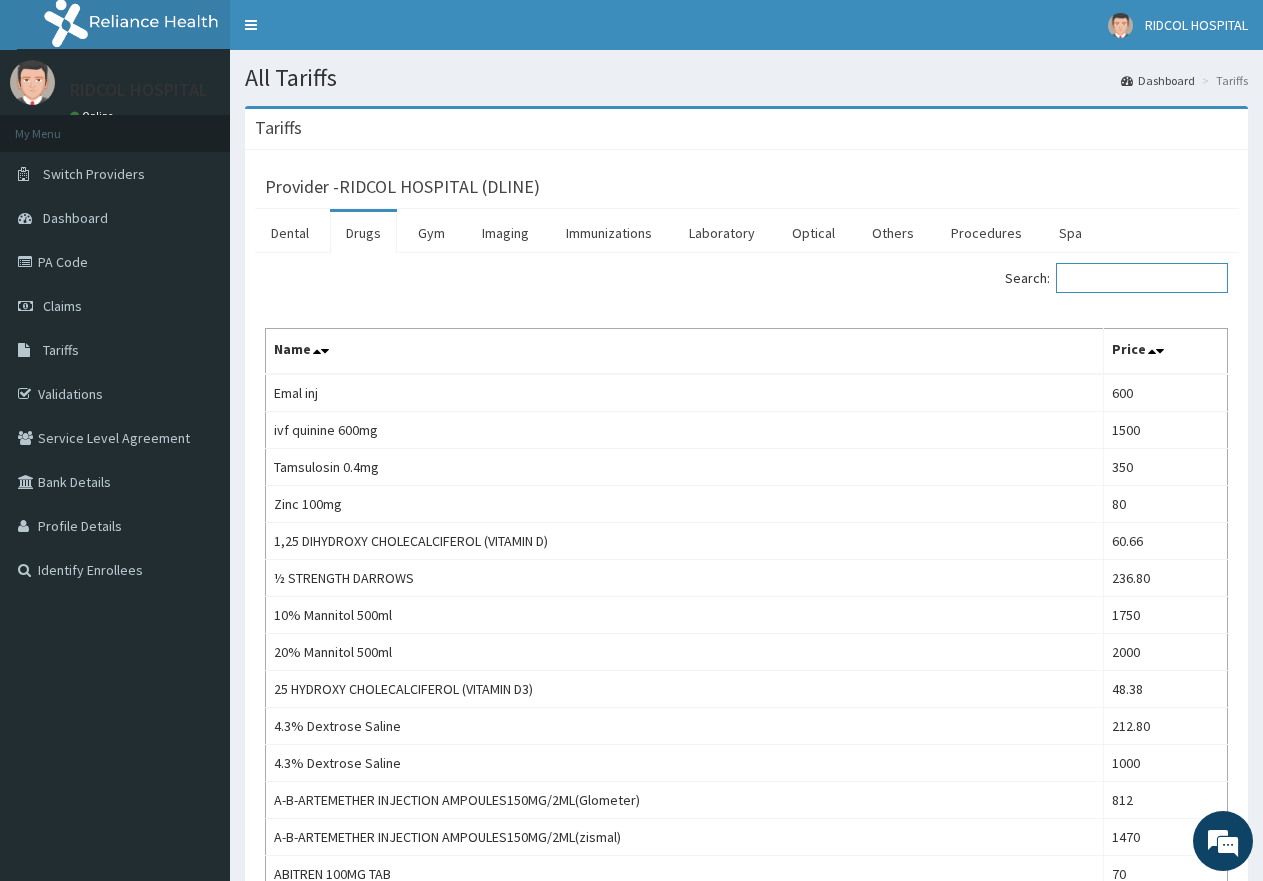 paste on "ARTEMETHER" 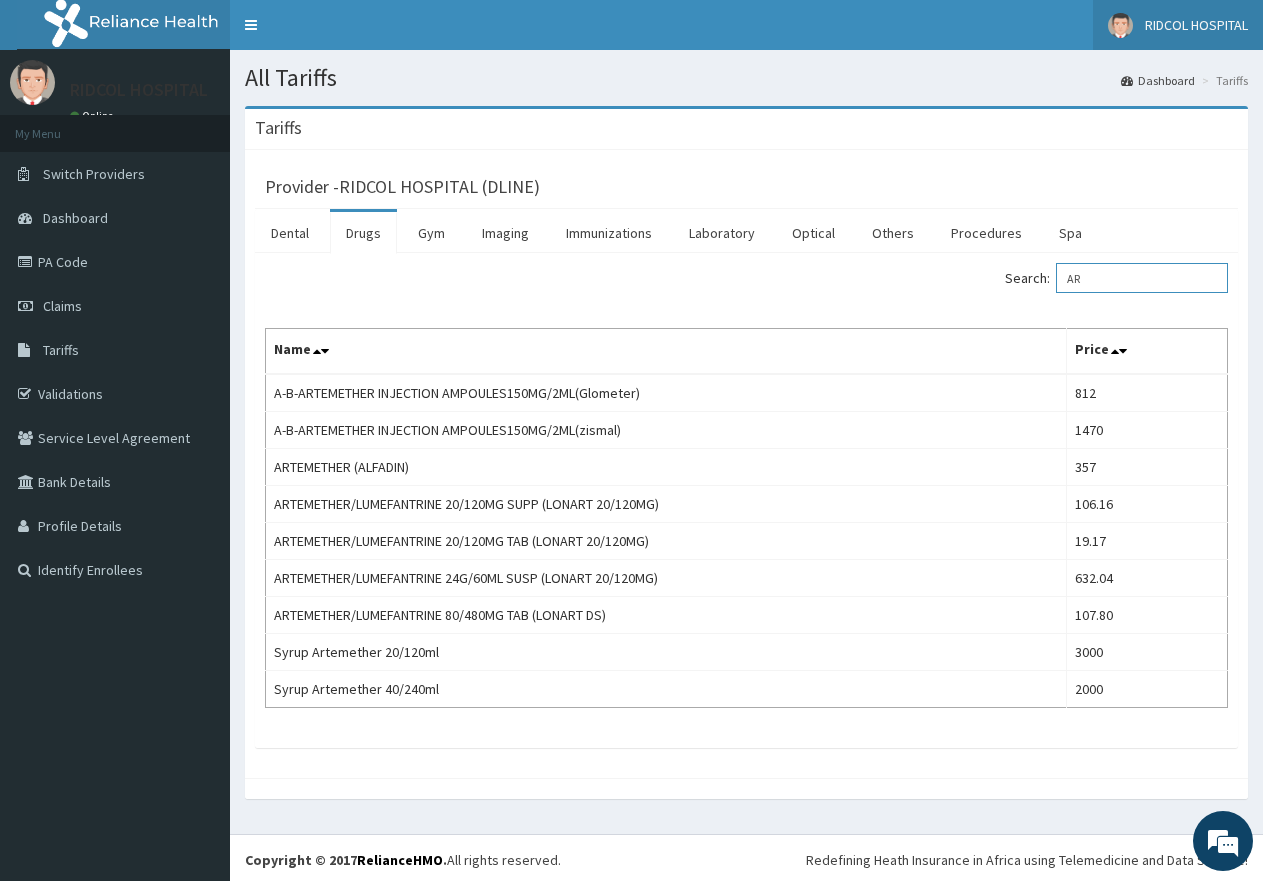 type on "A" 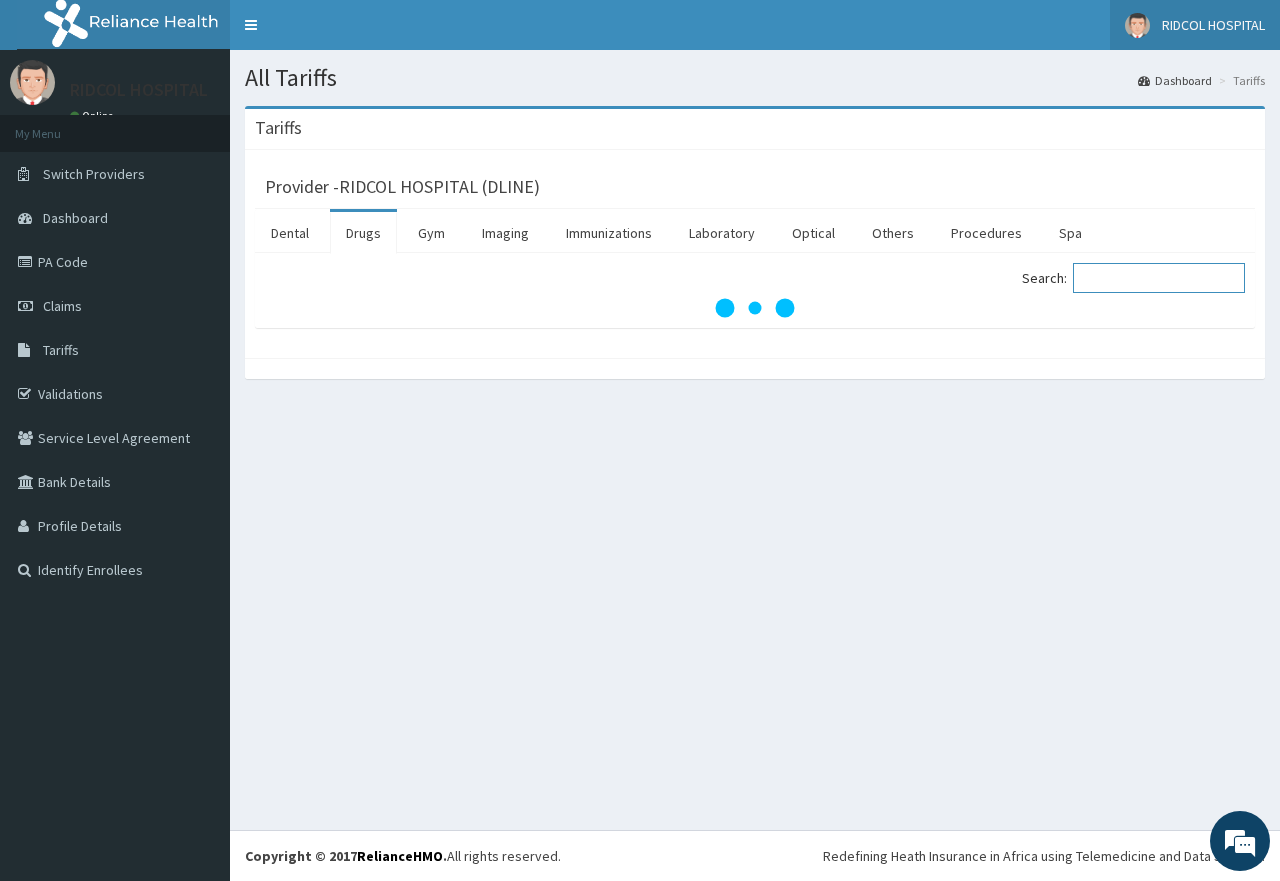type on "a" 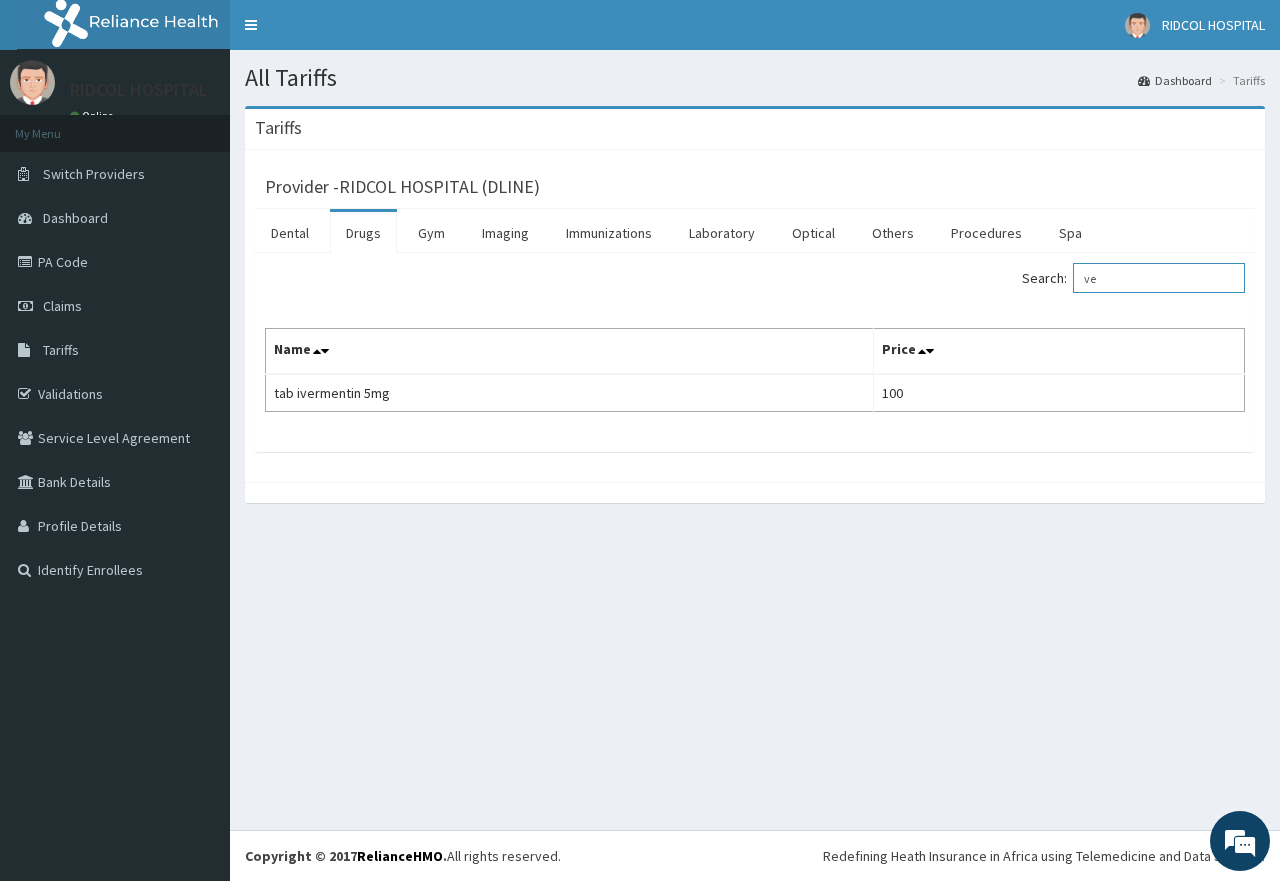 type on "v" 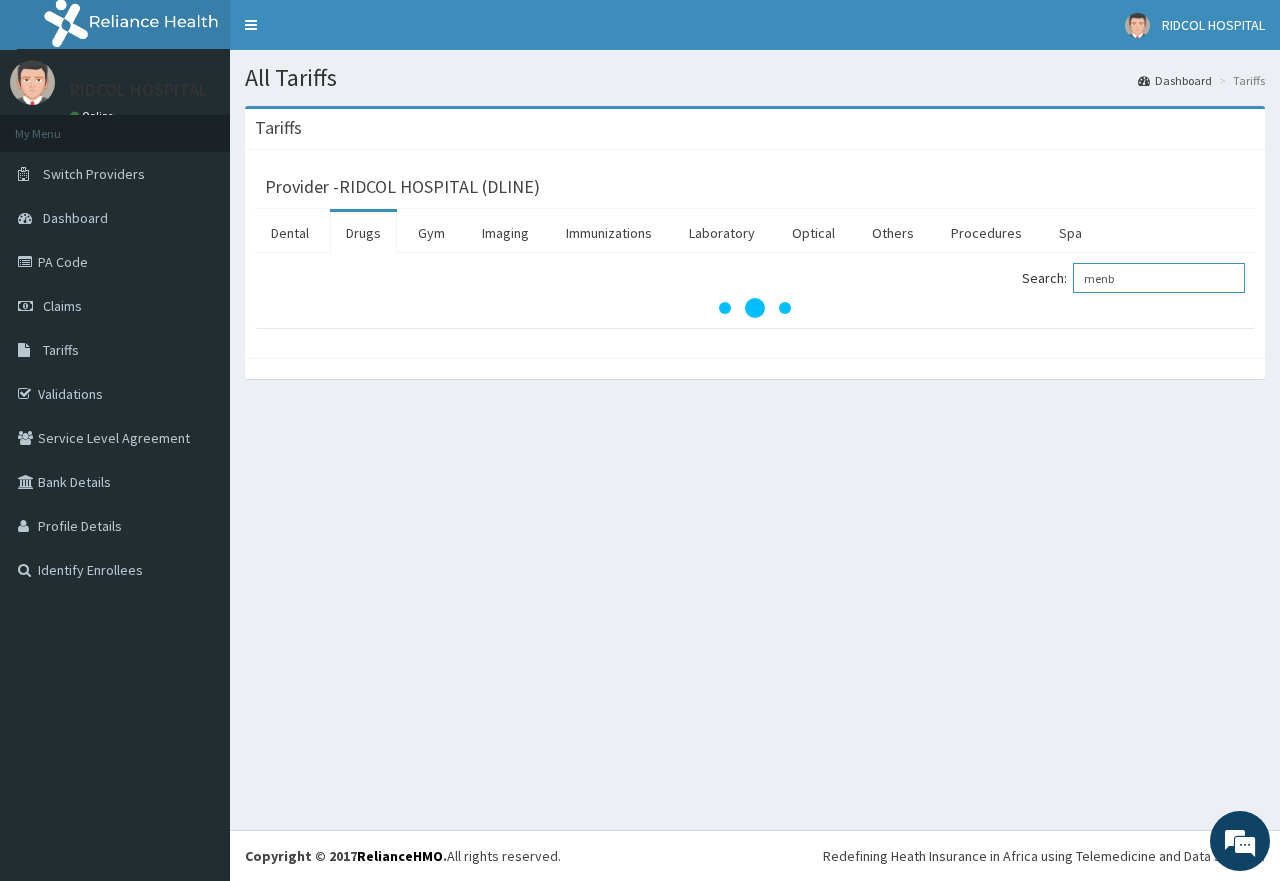 type on "menb" 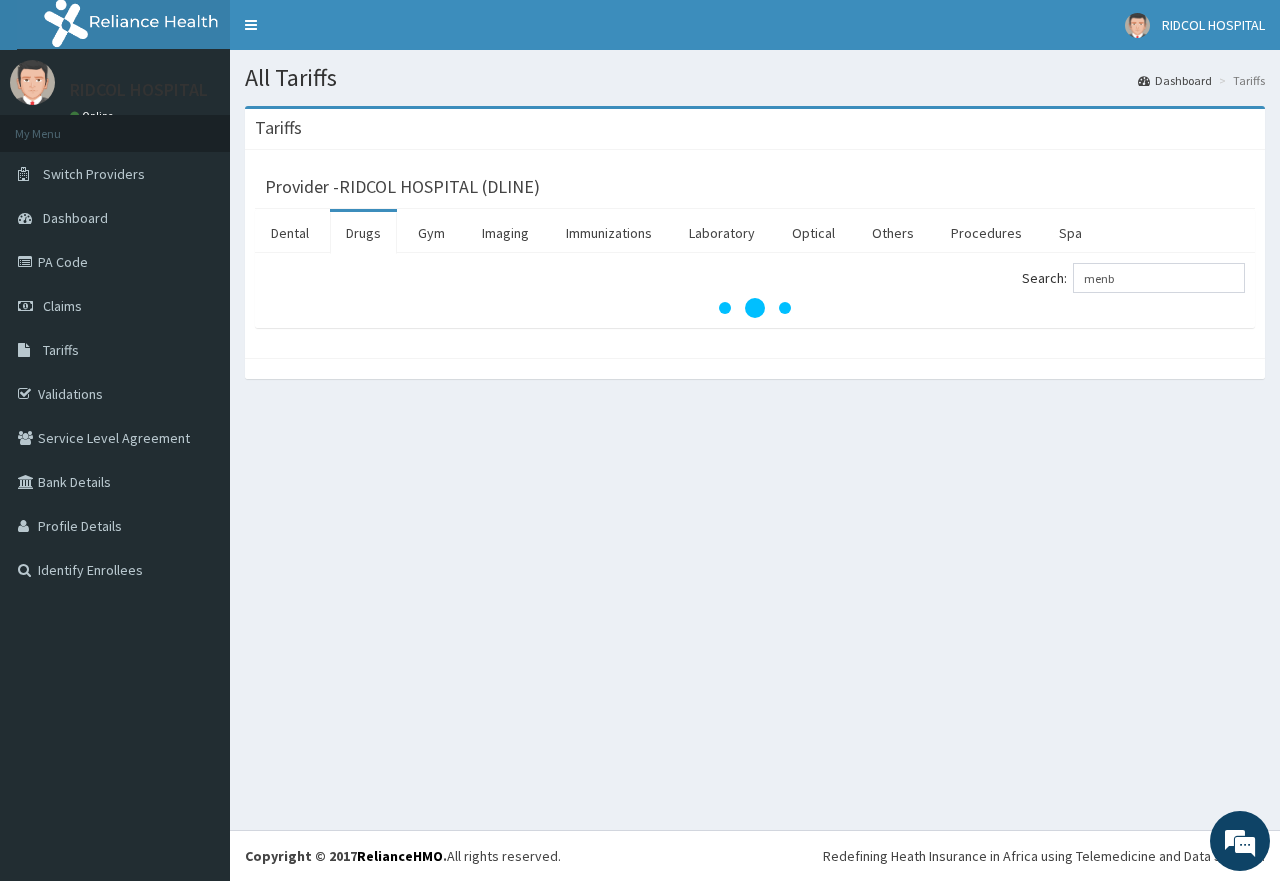 click on "Provider -  RIDCOL HOSPITAL (DLINE)" at bounding box center (755, 184) 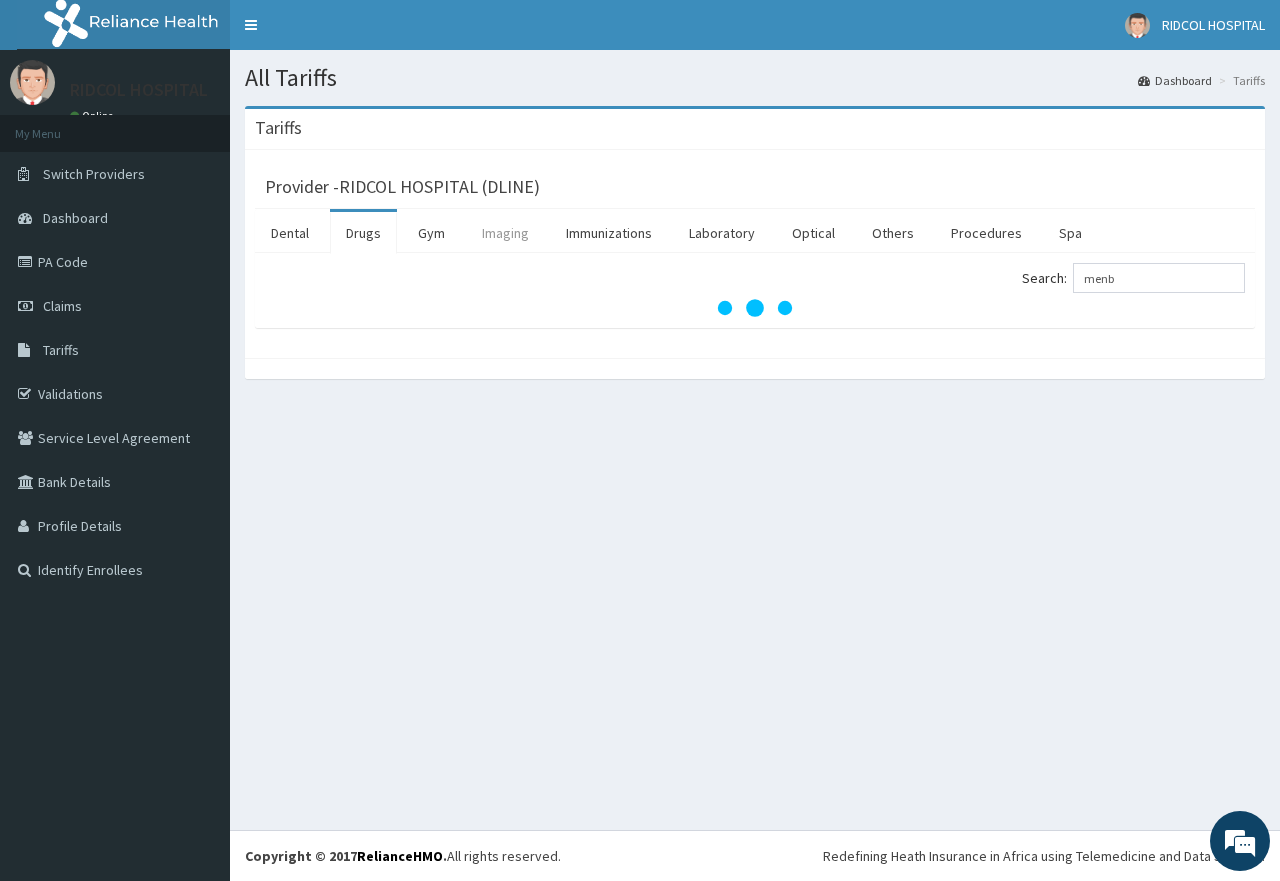 click on "Imaging" at bounding box center [505, 233] 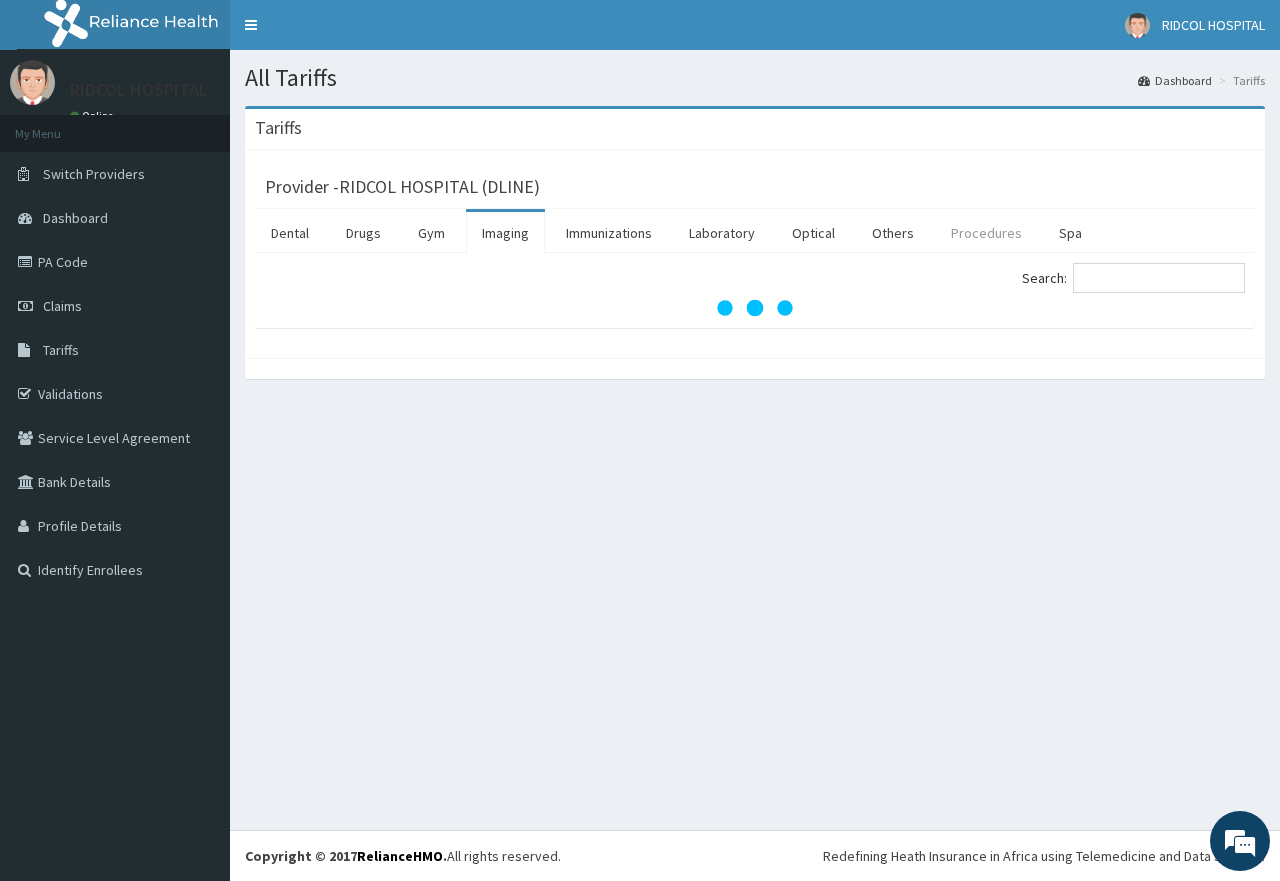 click on "Procedures" at bounding box center (986, 233) 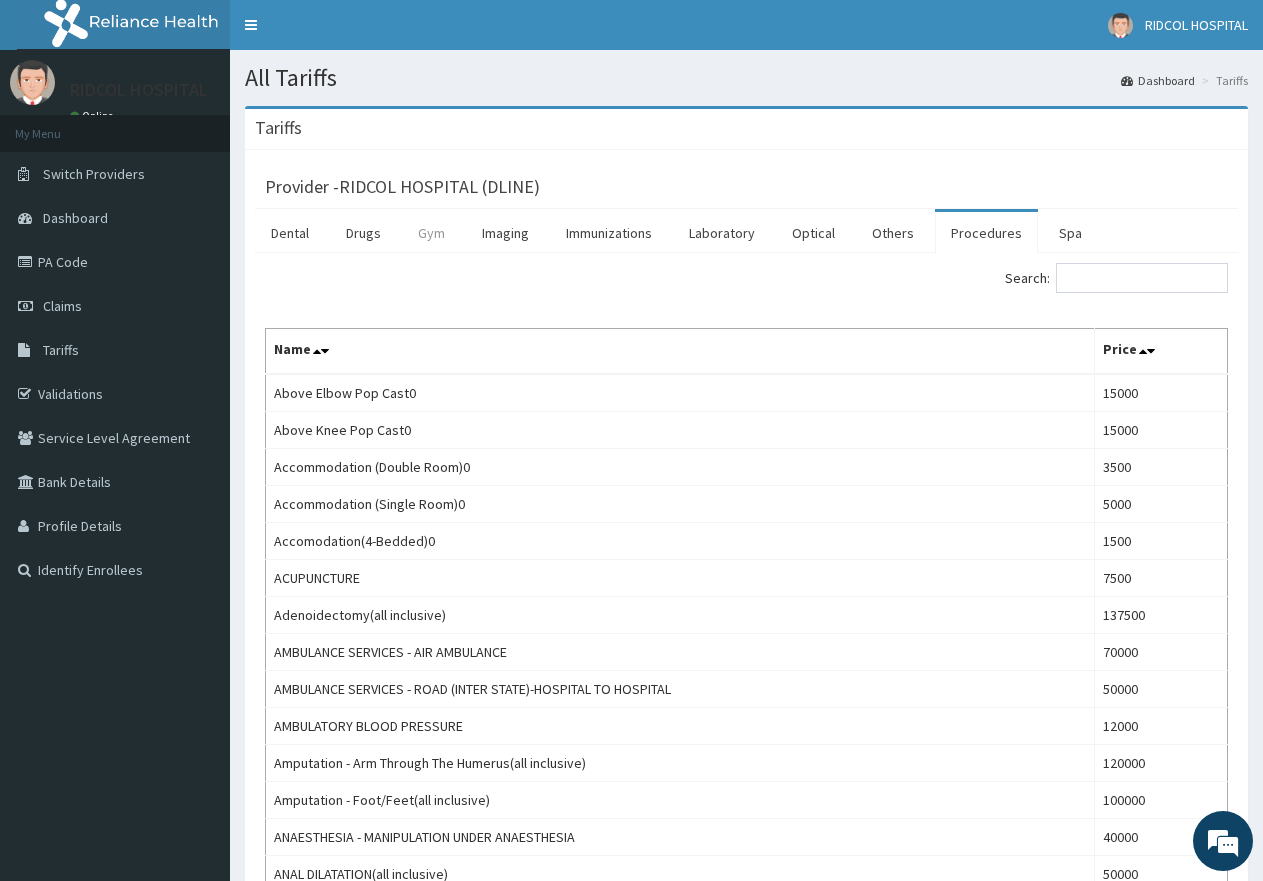 click on "Gym" at bounding box center [431, 233] 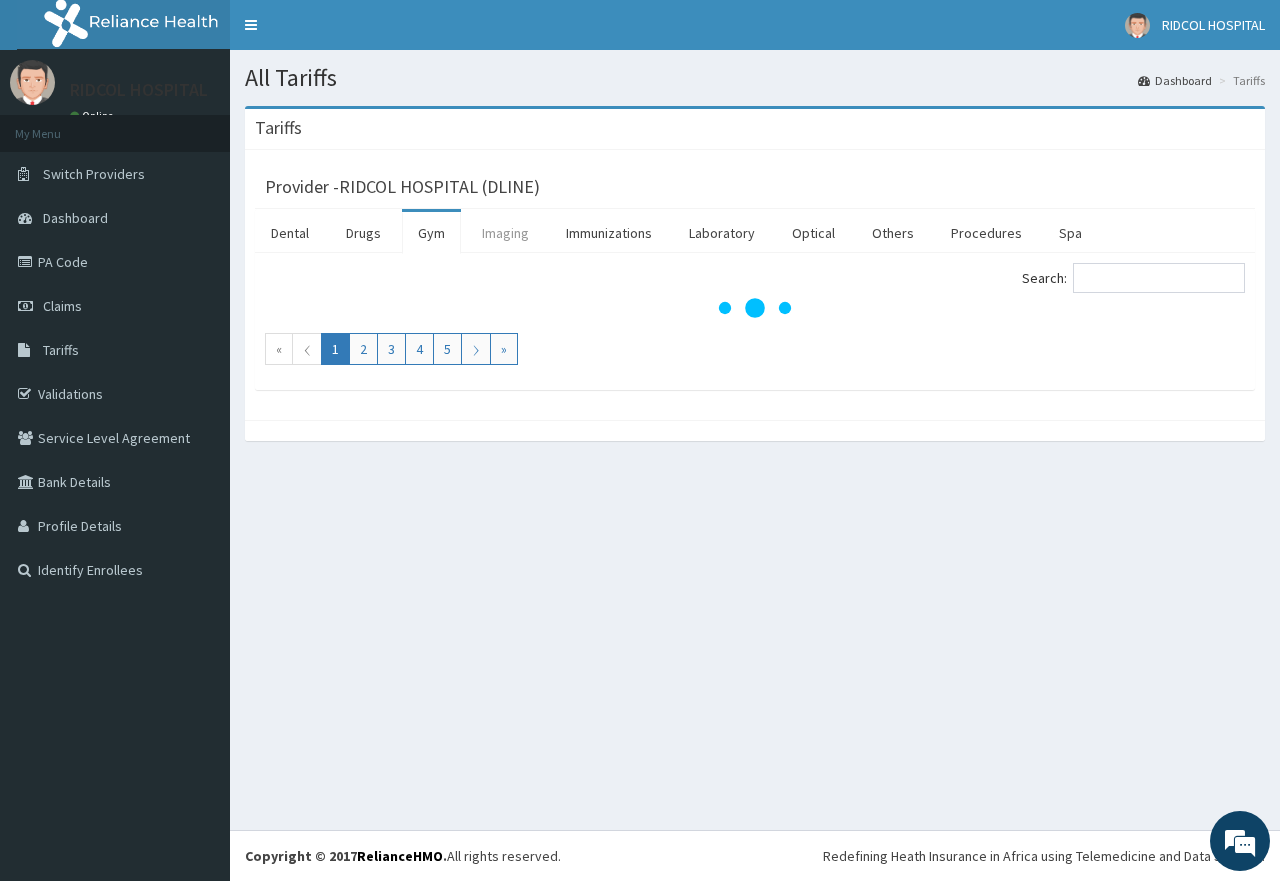 click on "Imaging" at bounding box center (505, 233) 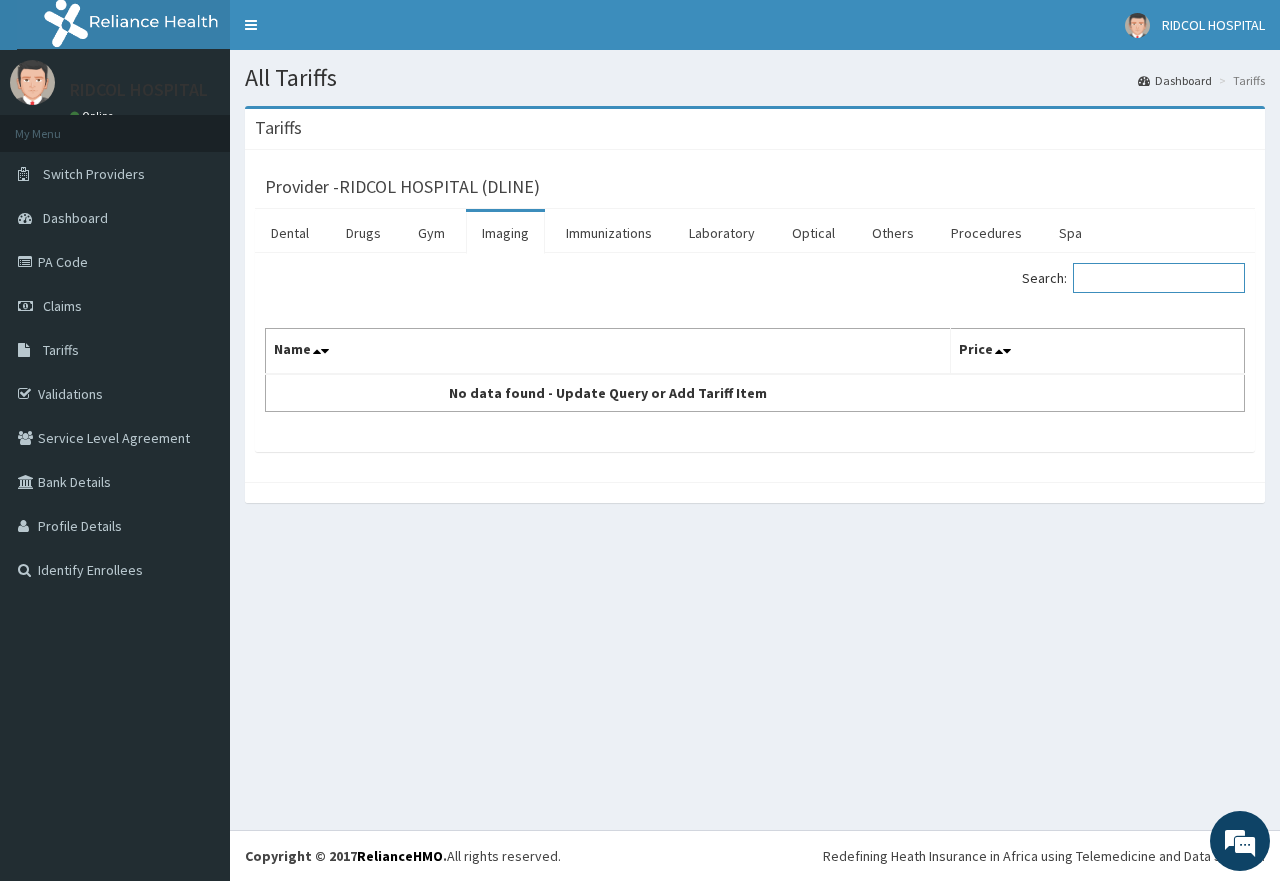 click on "Search:" at bounding box center [1159, 278] 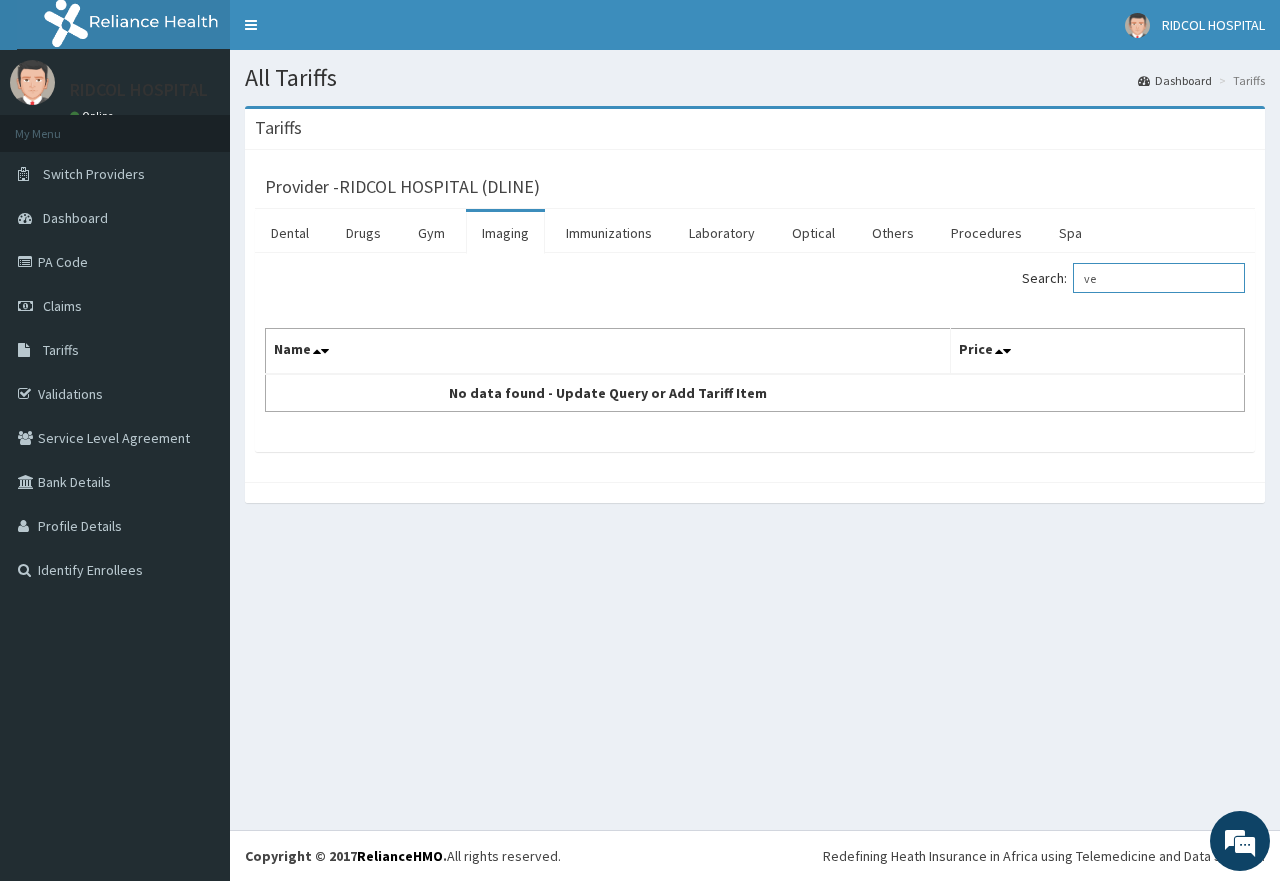 type on "v" 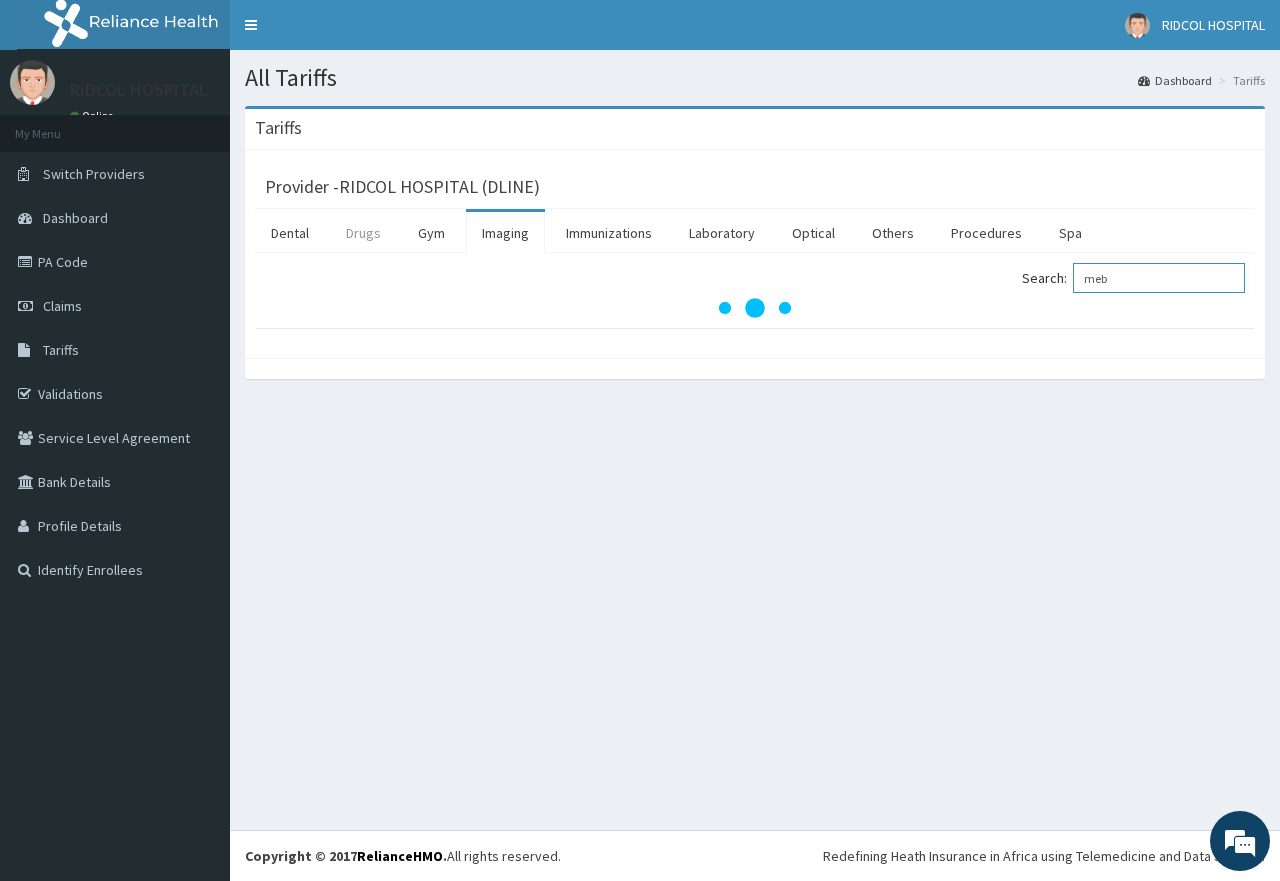 type on "meb" 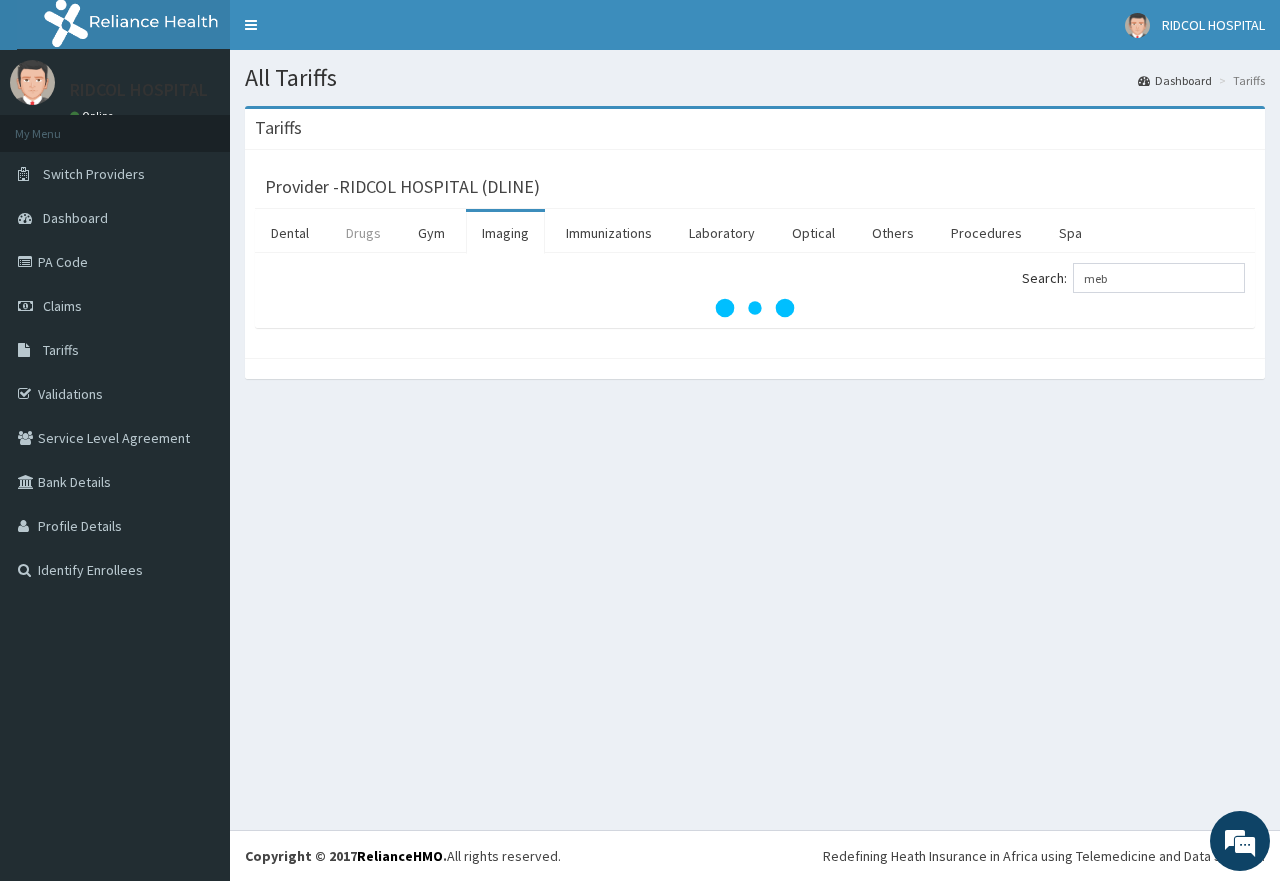 click on "Drugs" at bounding box center [363, 233] 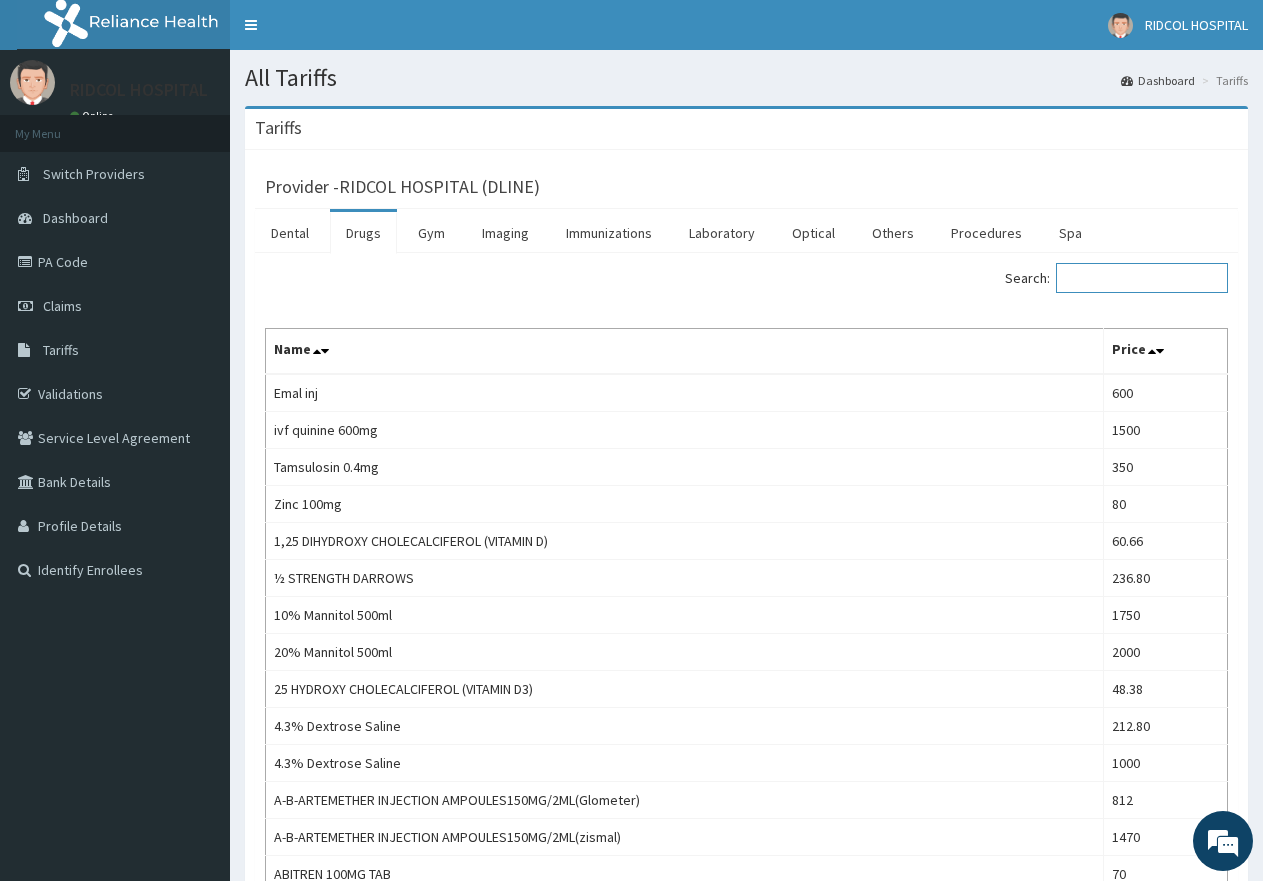 click on "Search:" at bounding box center [1142, 278] 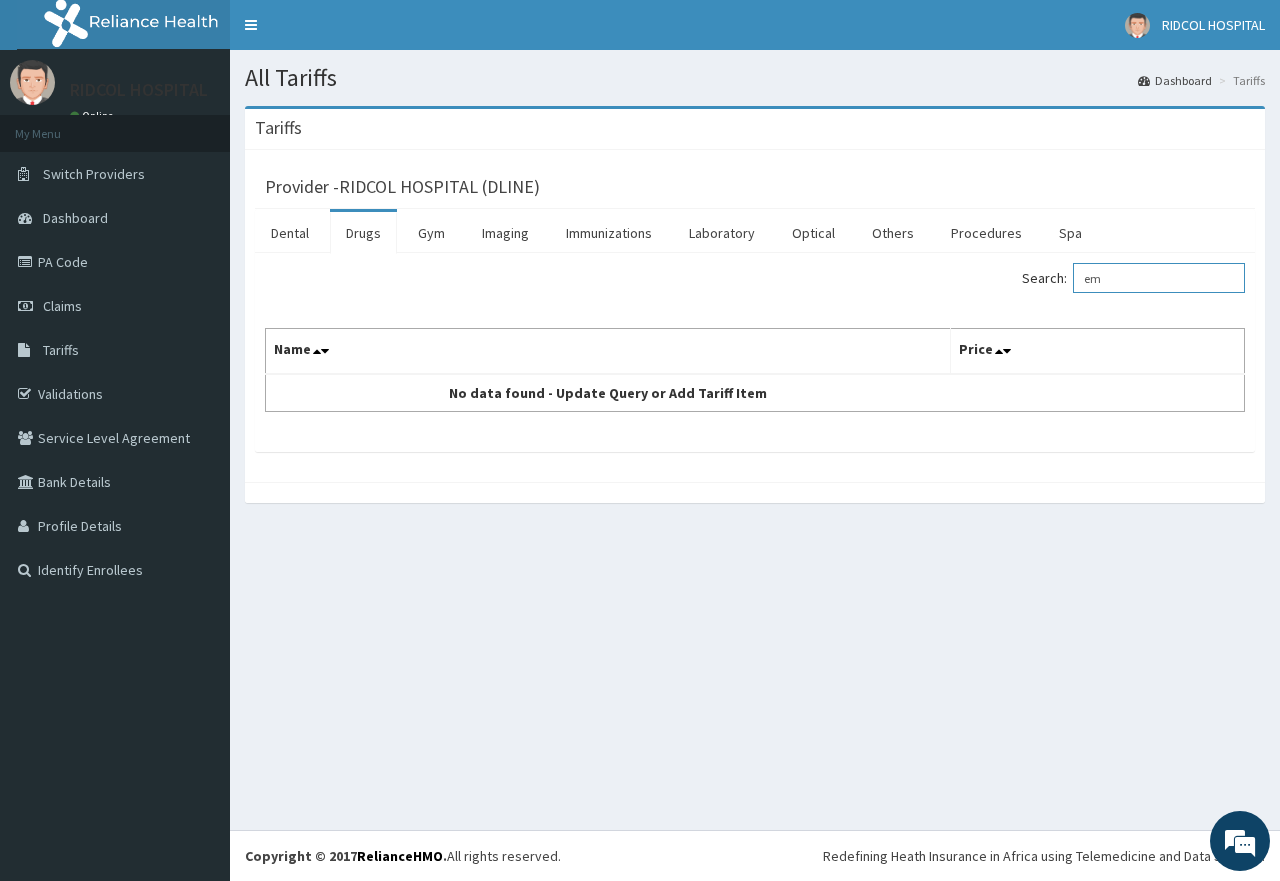 type on "e" 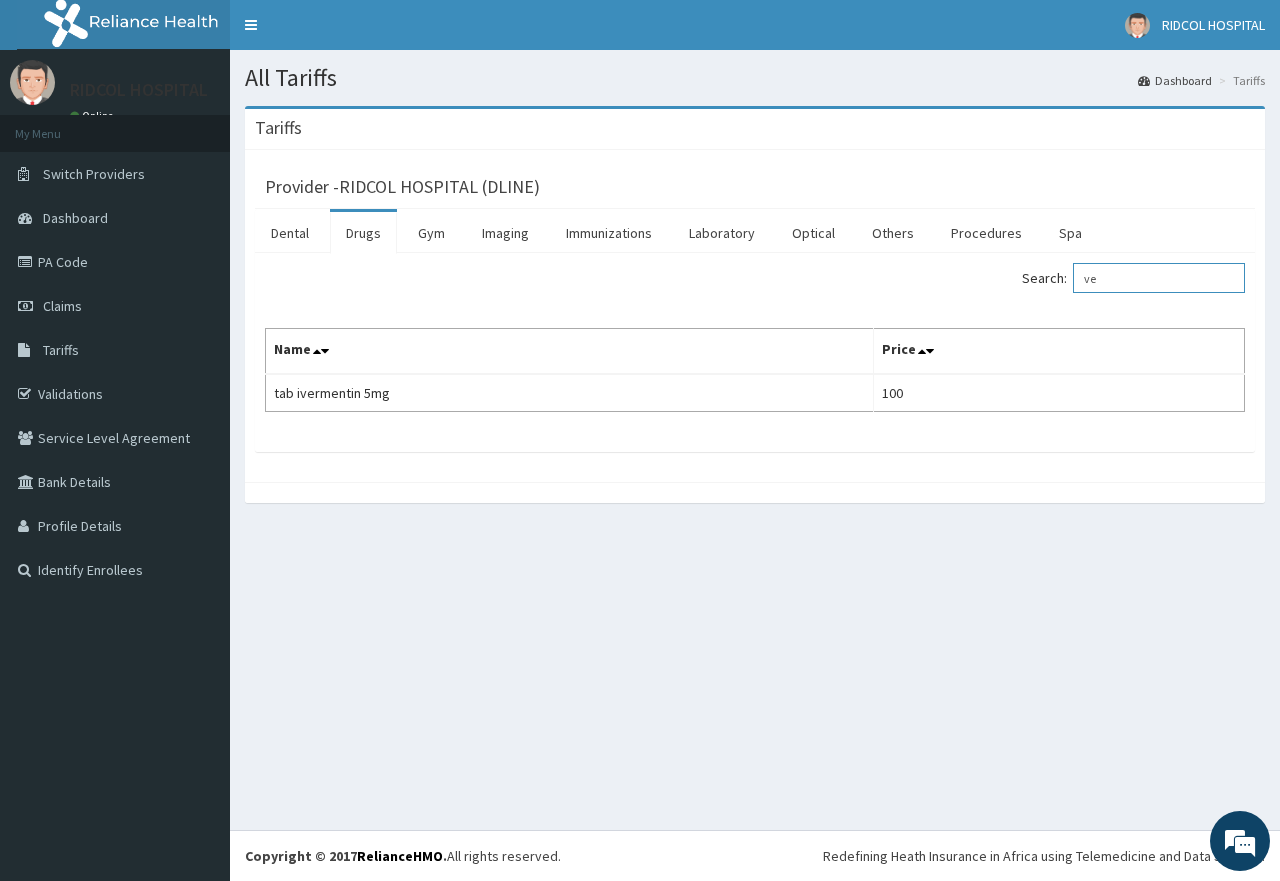 type on "v" 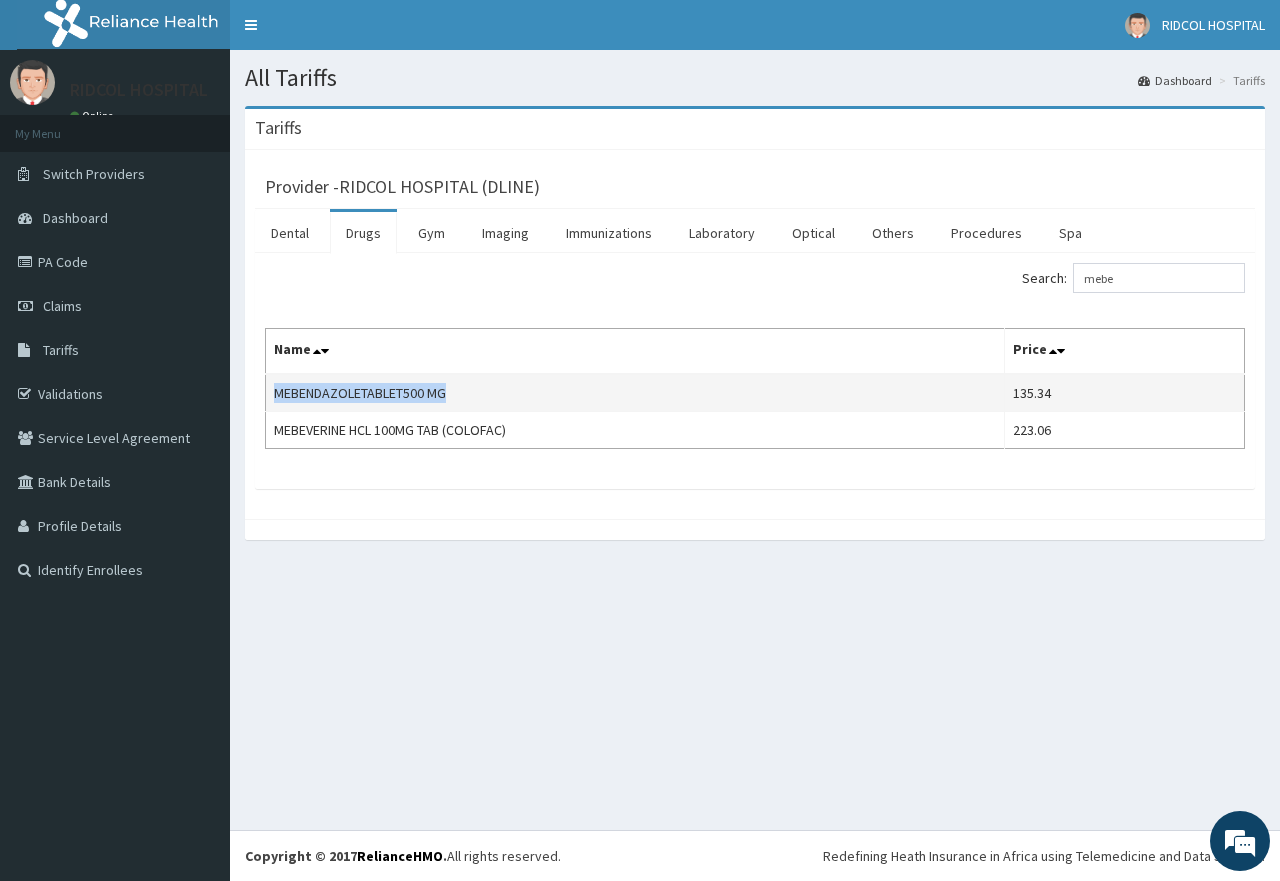 drag, startPoint x: 278, startPoint y: 387, endPoint x: 478, endPoint y: 393, distance: 200.08998 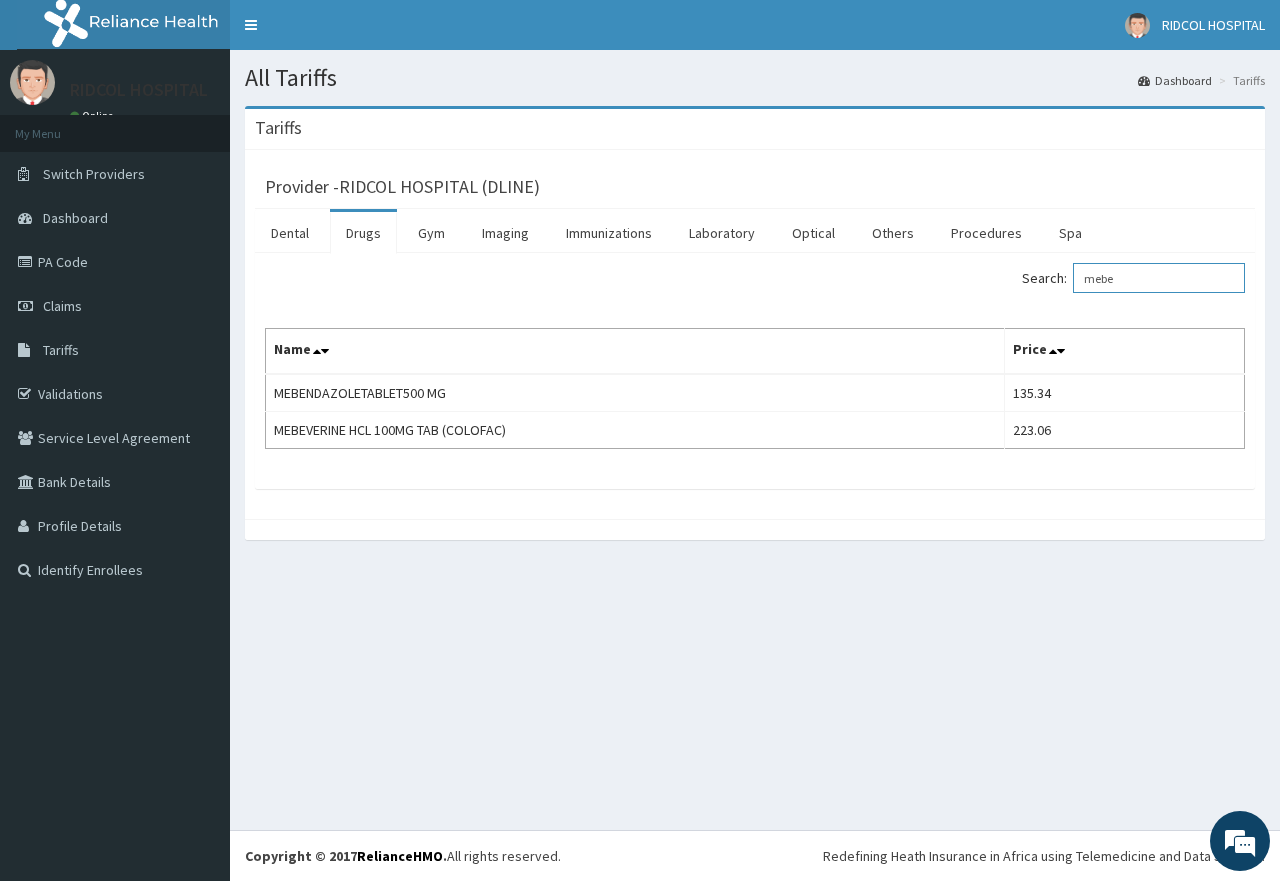 click on "mebe" at bounding box center [1159, 278] 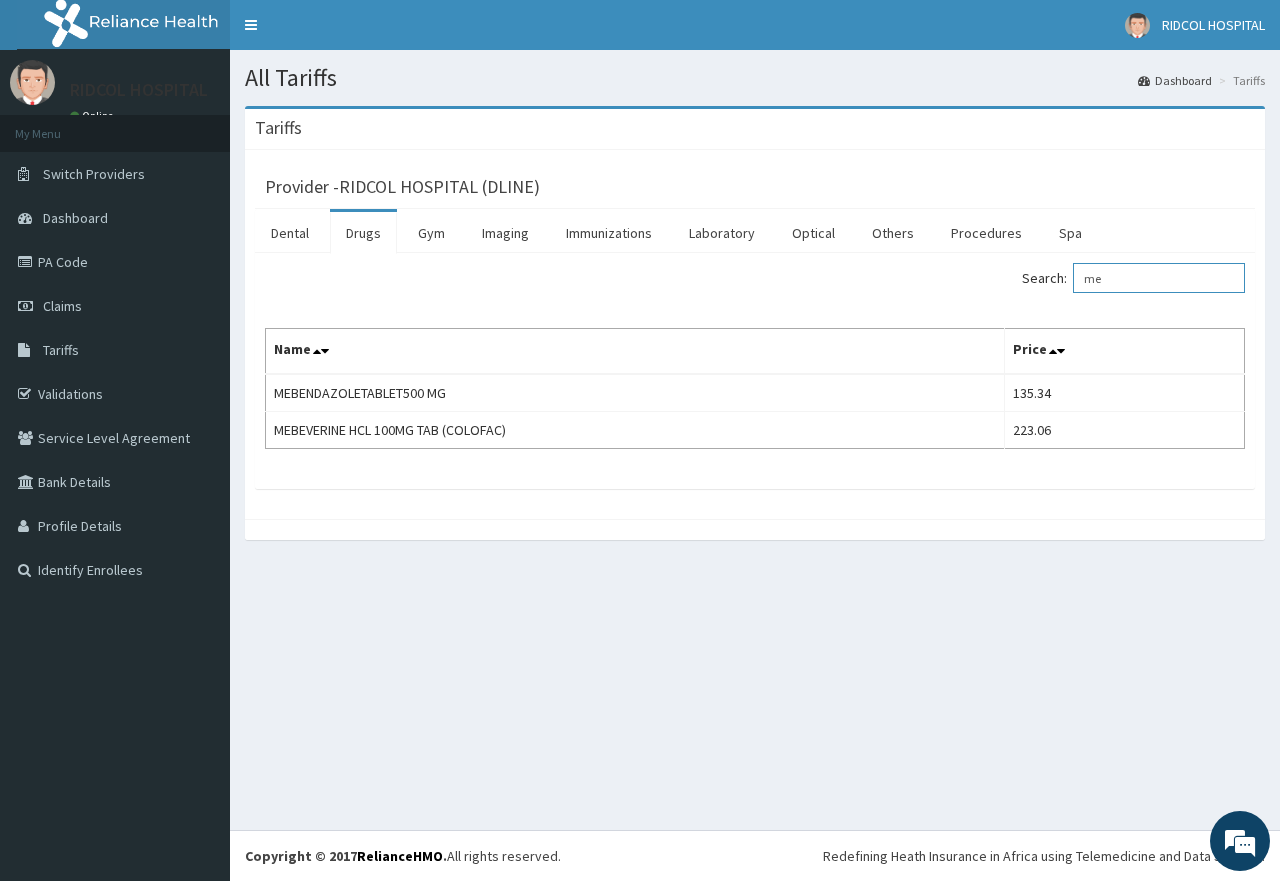 type on "m" 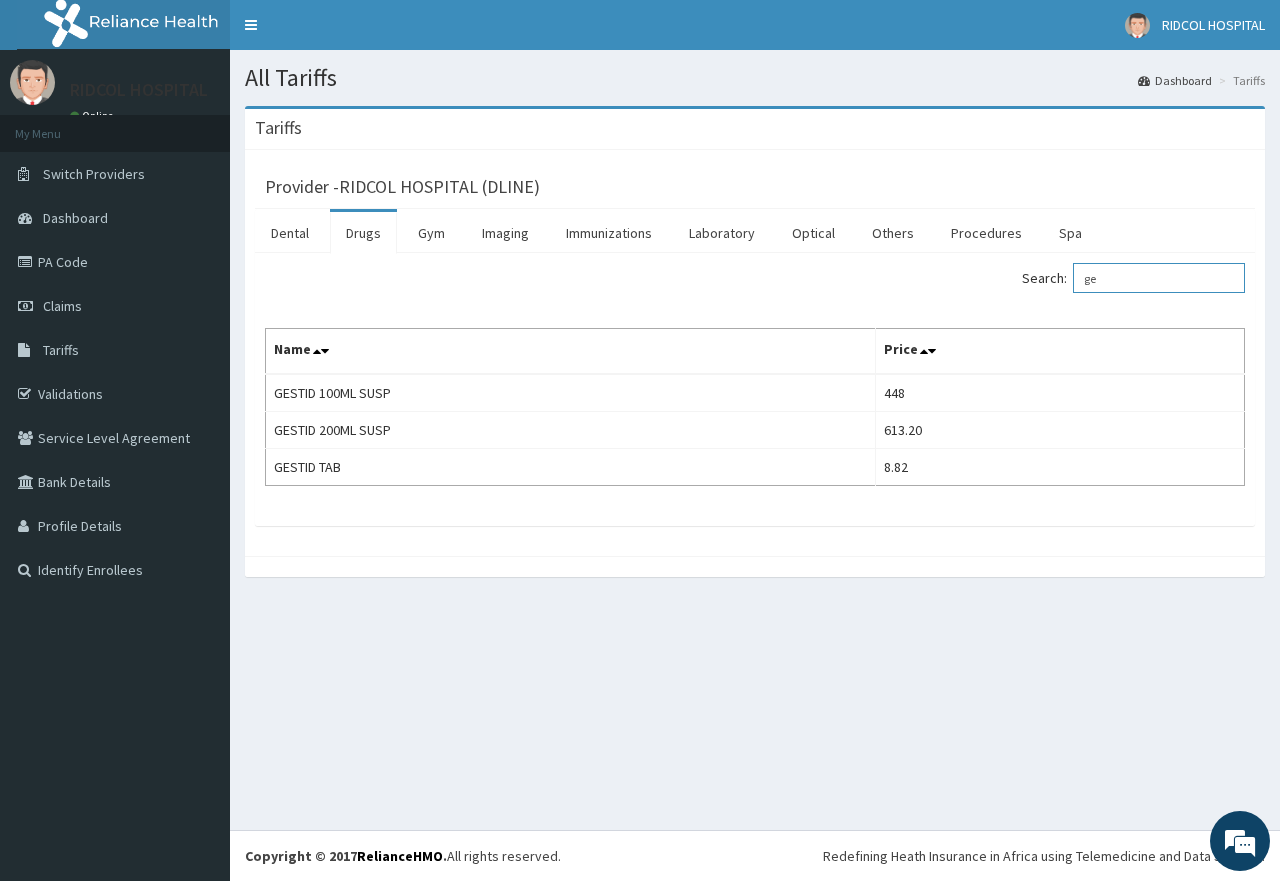 type on "g" 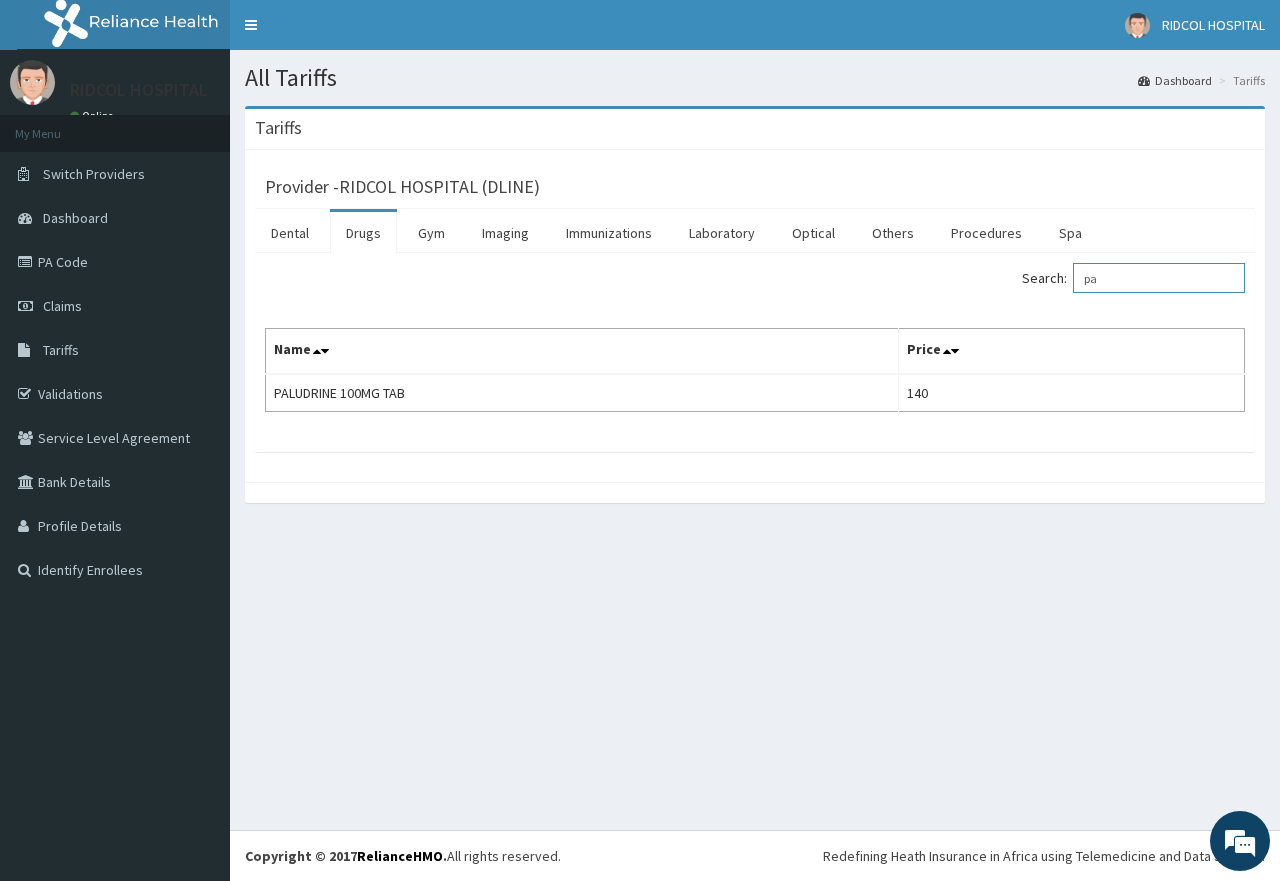 type on "p" 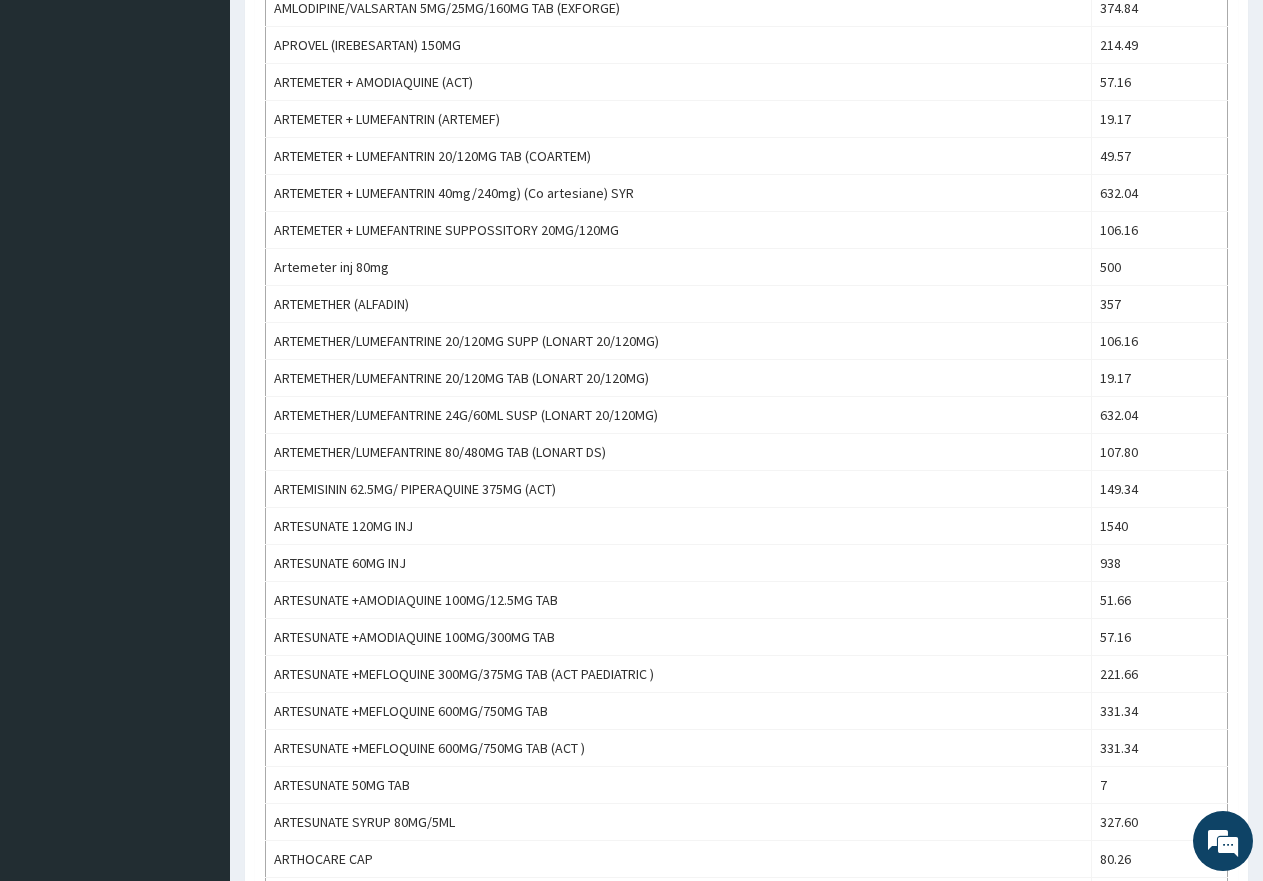 scroll, scrollTop: 845, scrollLeft: 0, axis: vertical 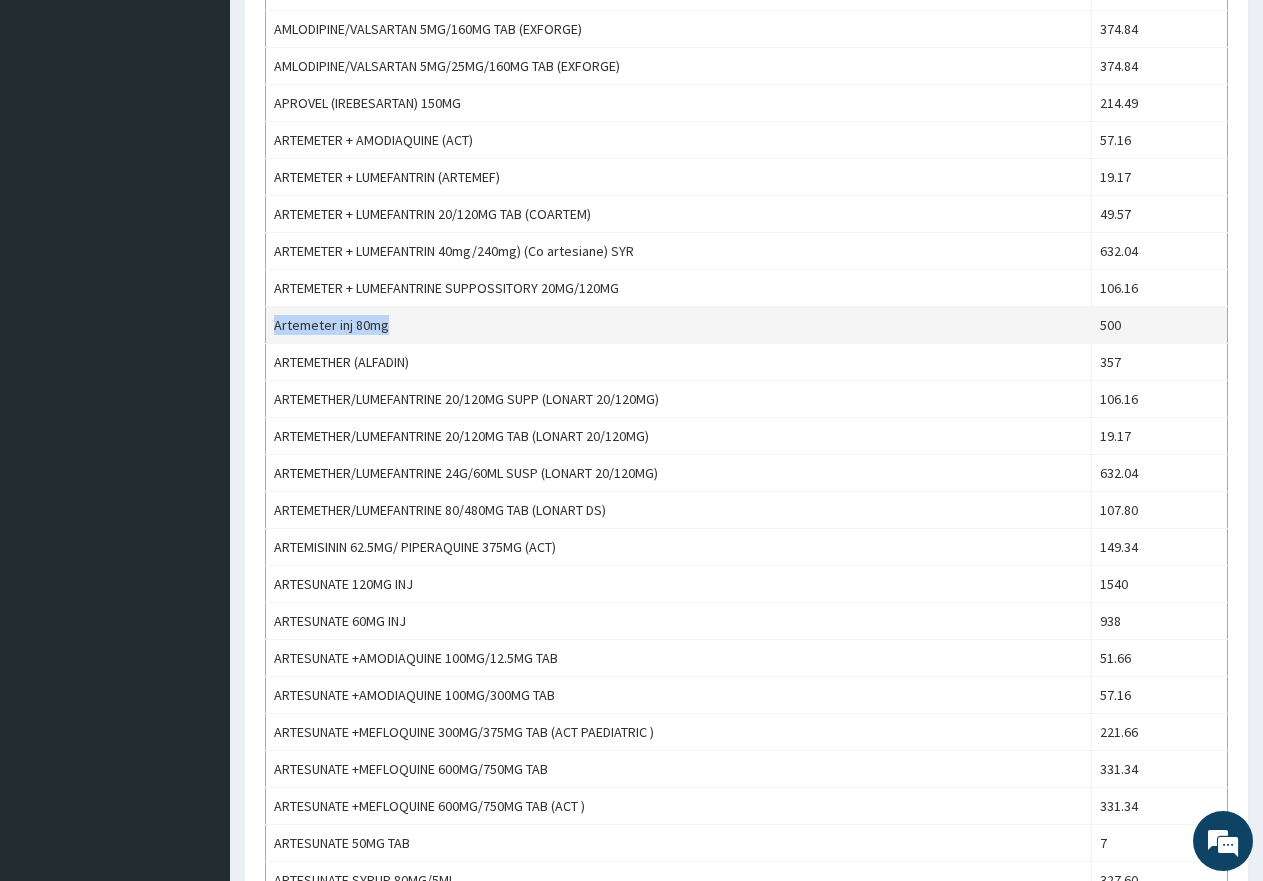 drag, startPoint x: 274, startPoint y: 321, endPoint x: 407, endPoint y: 331, distance: 133.37541 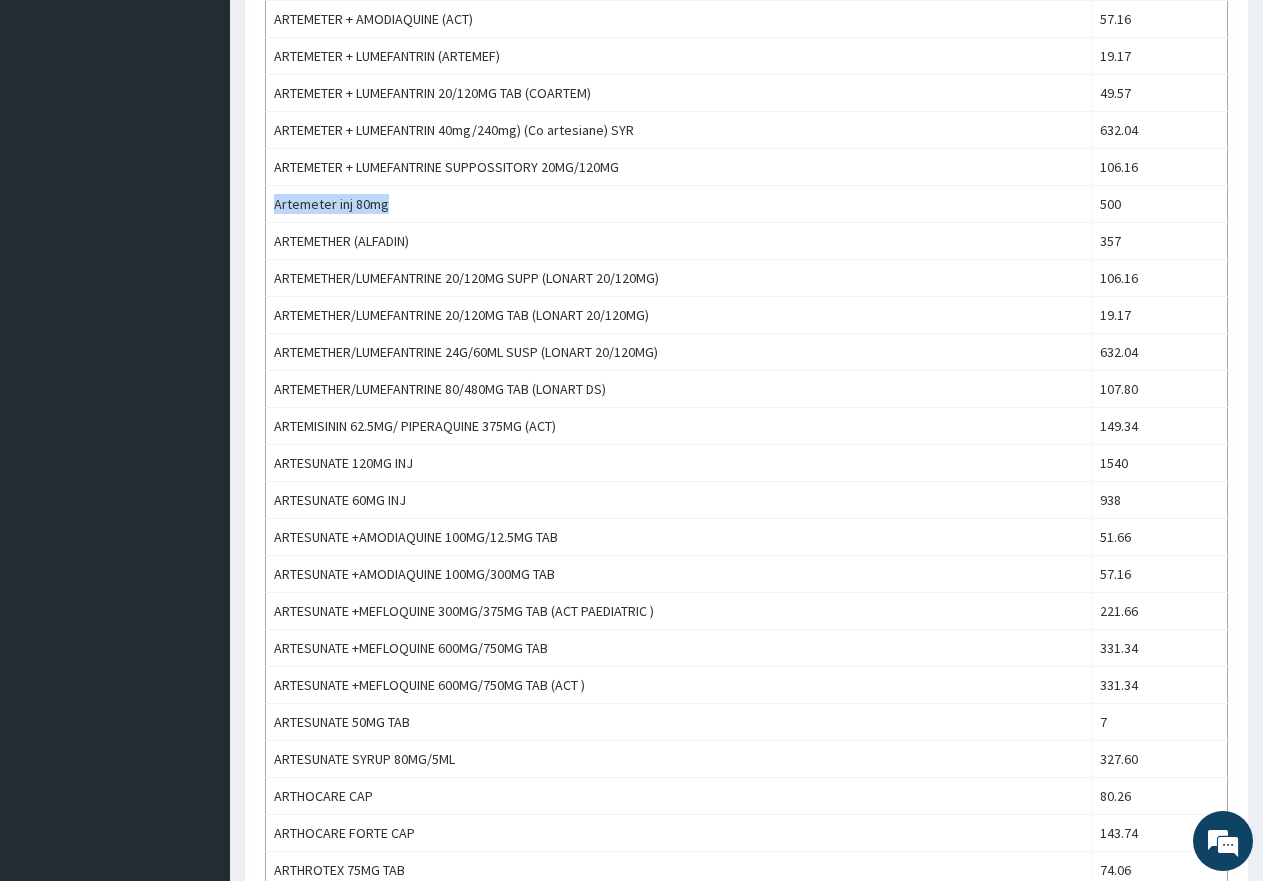 scroll, scrollTop: 995, scrollLeft: 0, axis: vertical 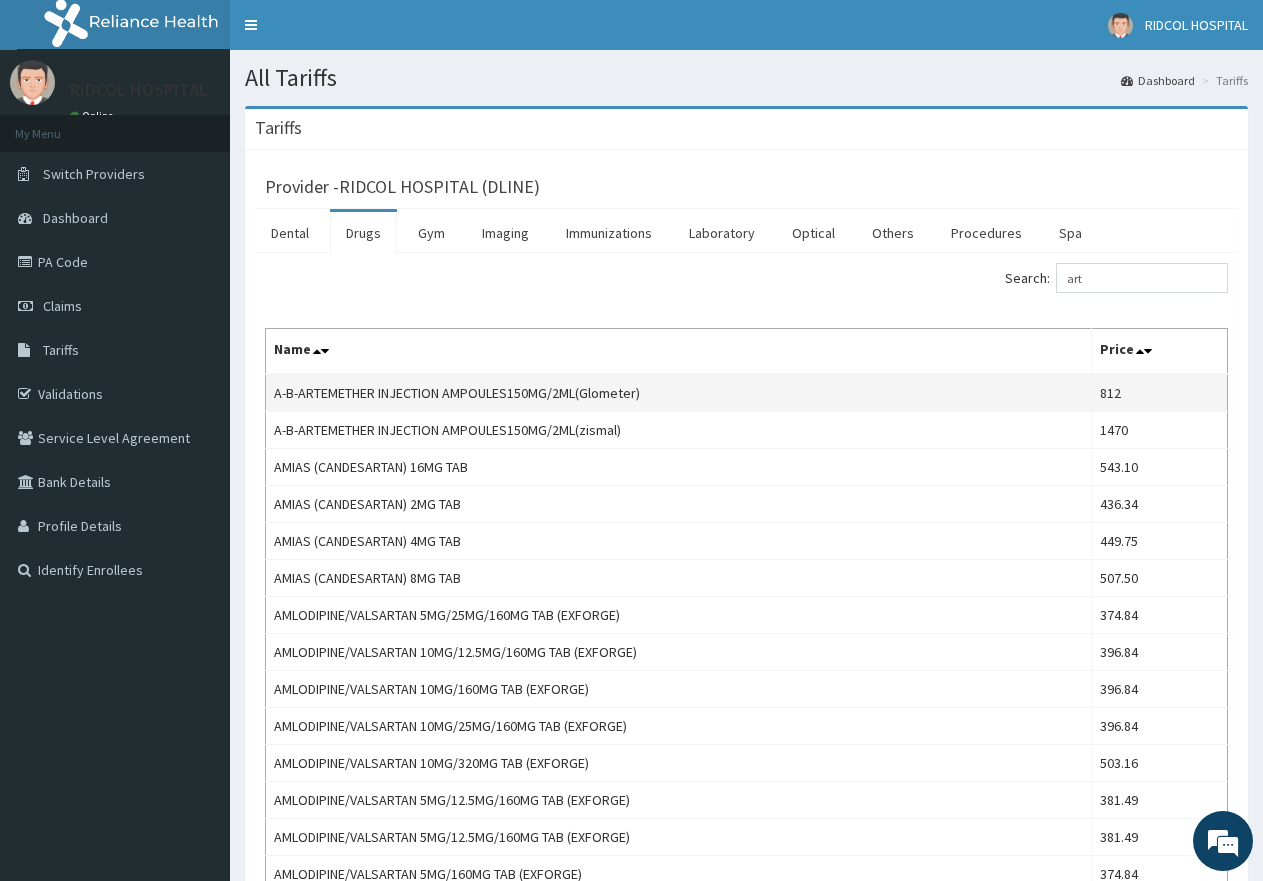 drag, startPoint x: 1279, startPoint y: 714, endPoint x: 1018, endPoint y: 378, distance: 425.46094 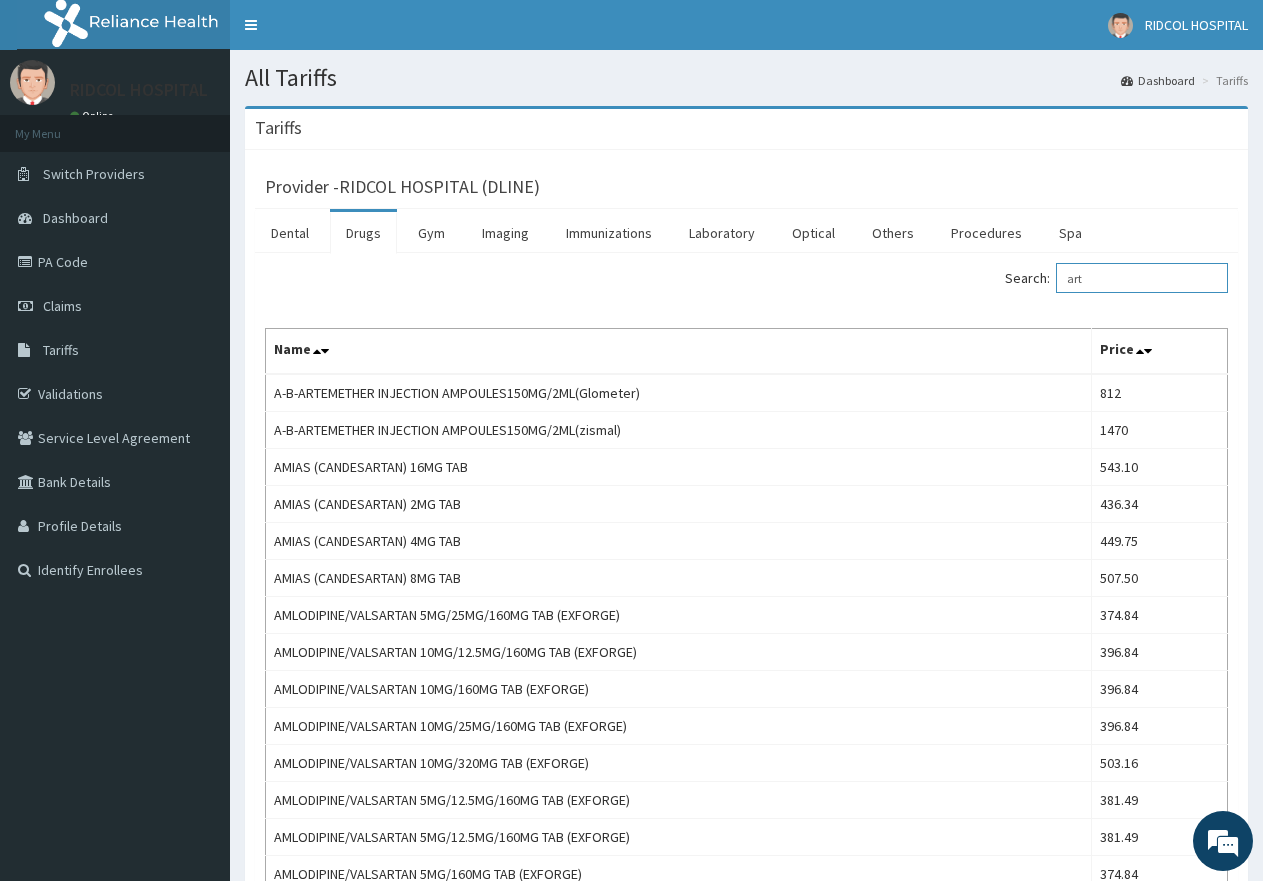 drag, startPoint x: 1100, startPoint y: 277, endPoint x: 1120, endPoint y: 272, distance: 20.615528 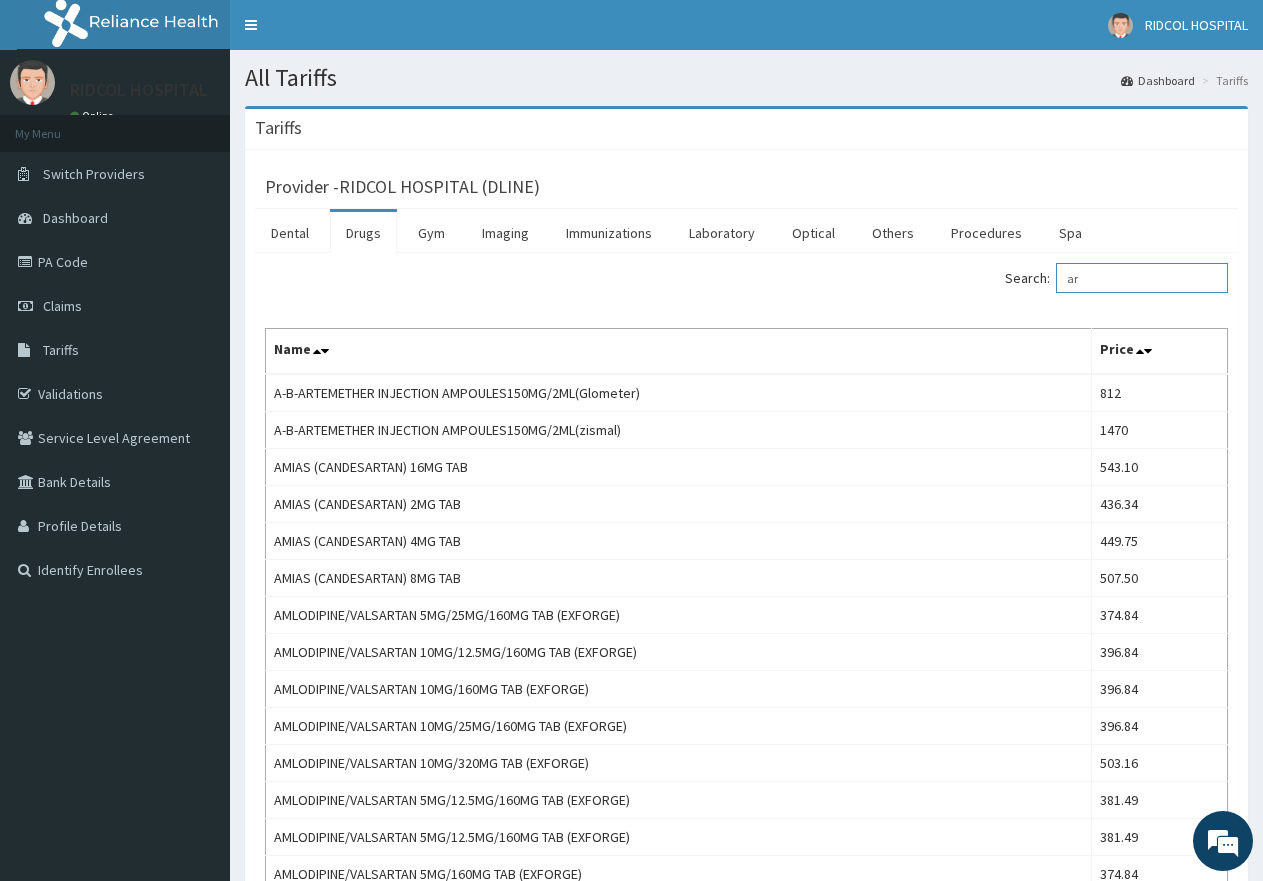 type on "a" 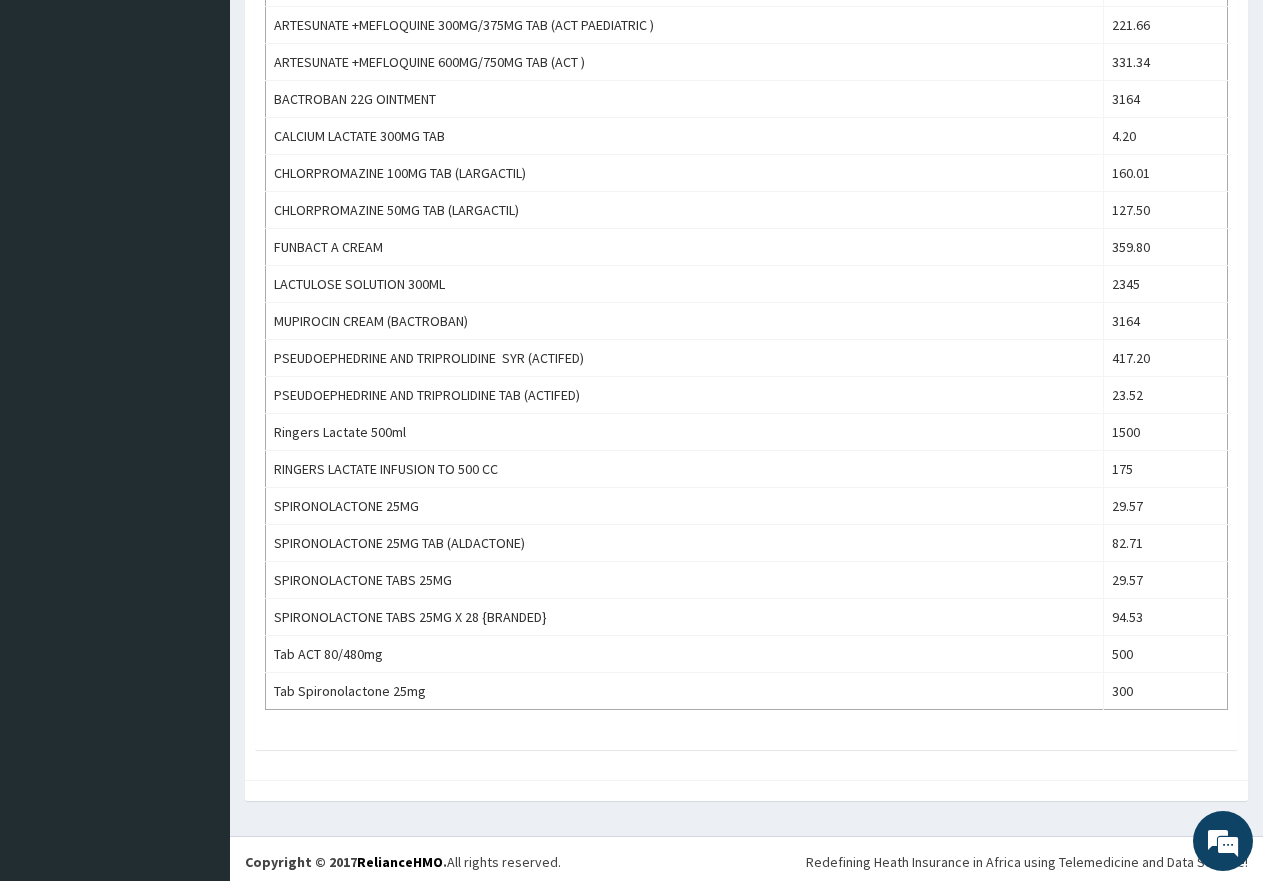 scroll, scrollTop: 818, scrollLeft: 0, axis: vertical 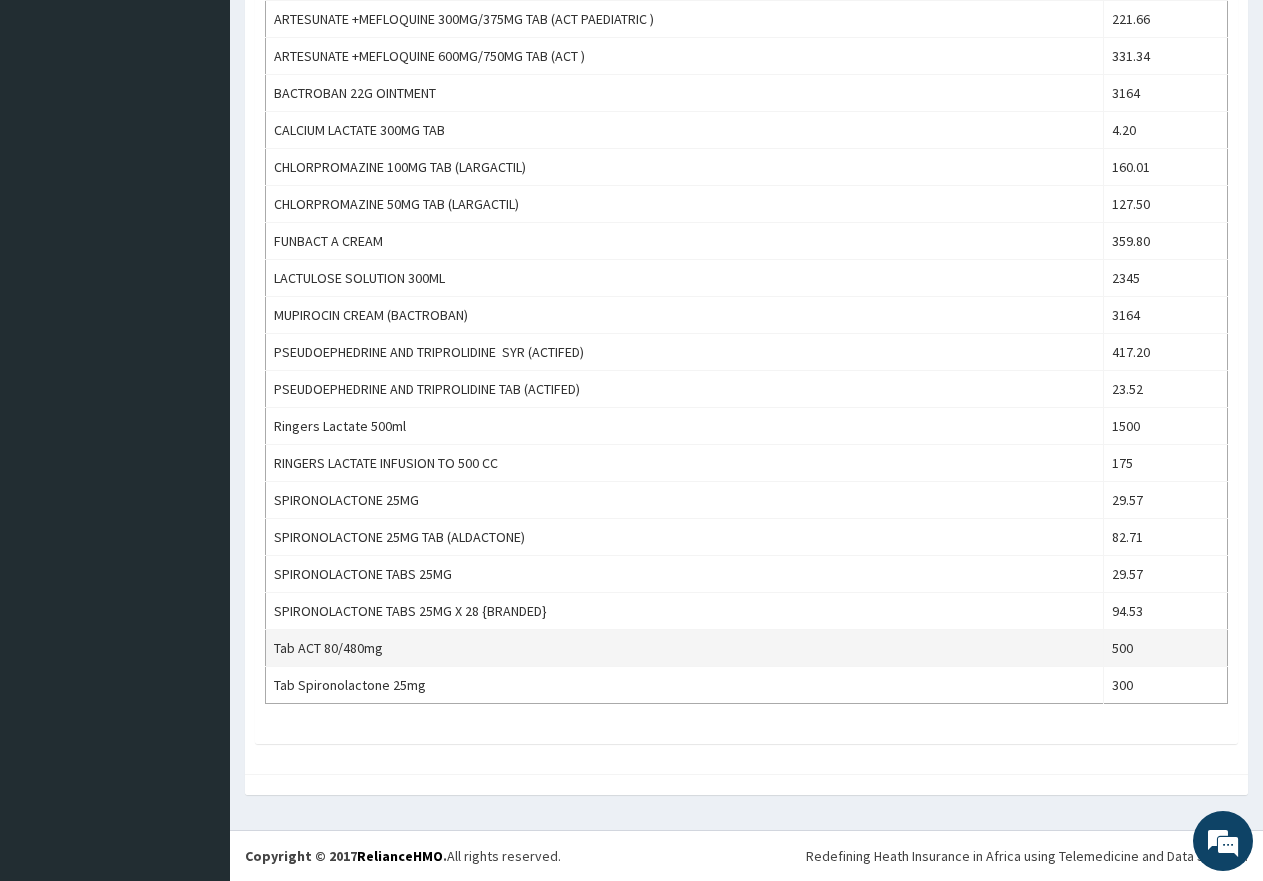 type on "act" 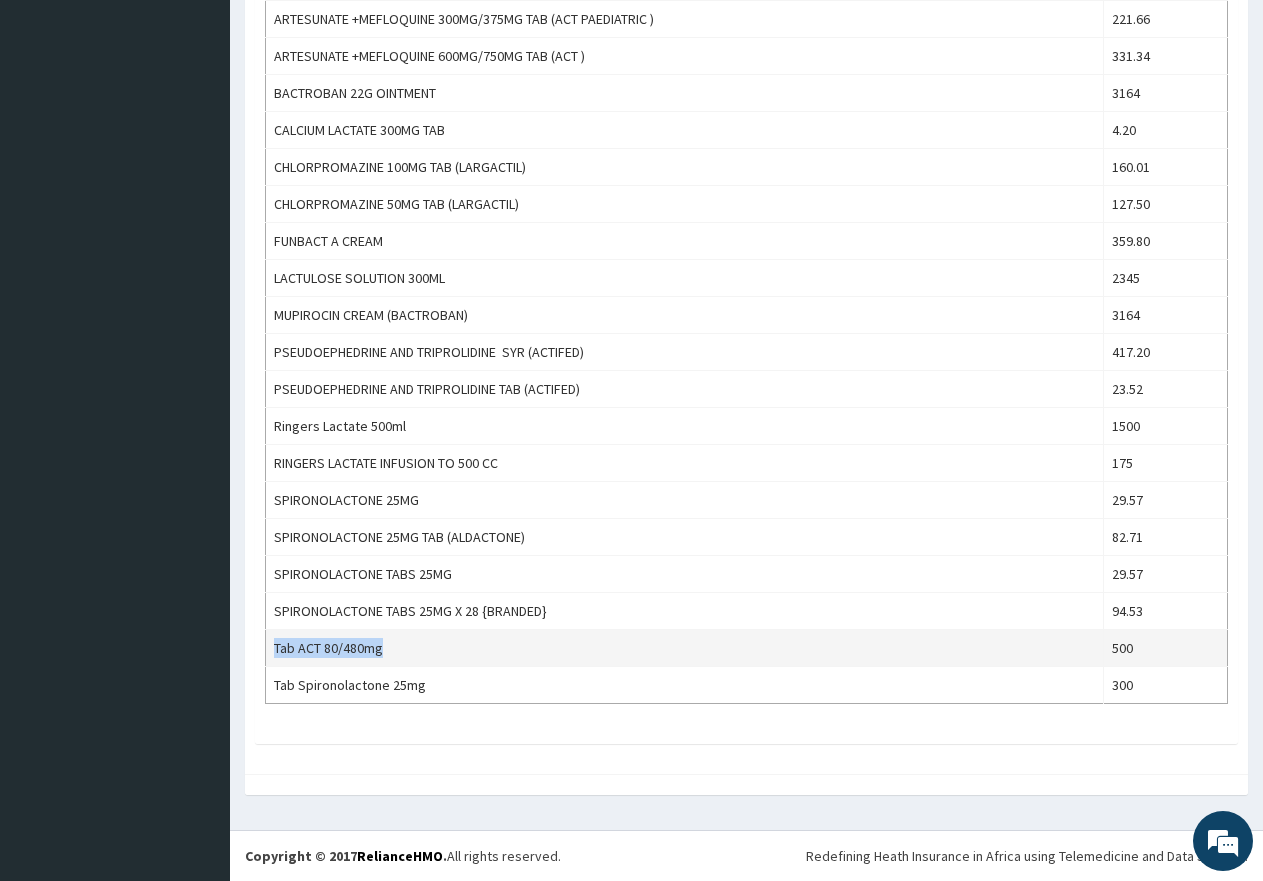 drag, startPoint x: 277, startPoint y: 646, endPoint x: 531, endPoint y: 661, distance: 254.44254 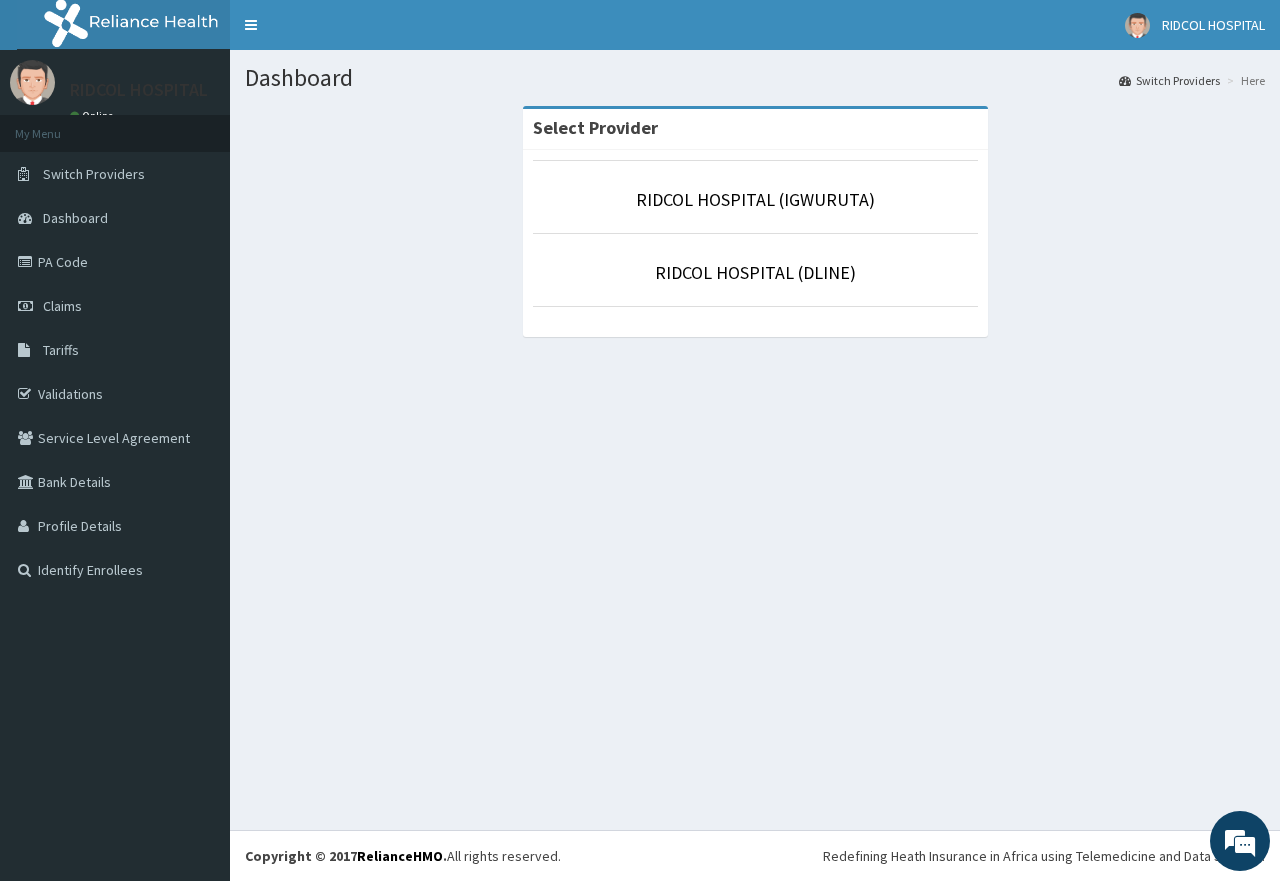 scroll, scrollTop: 0, scrollLeft: 0, axis: both 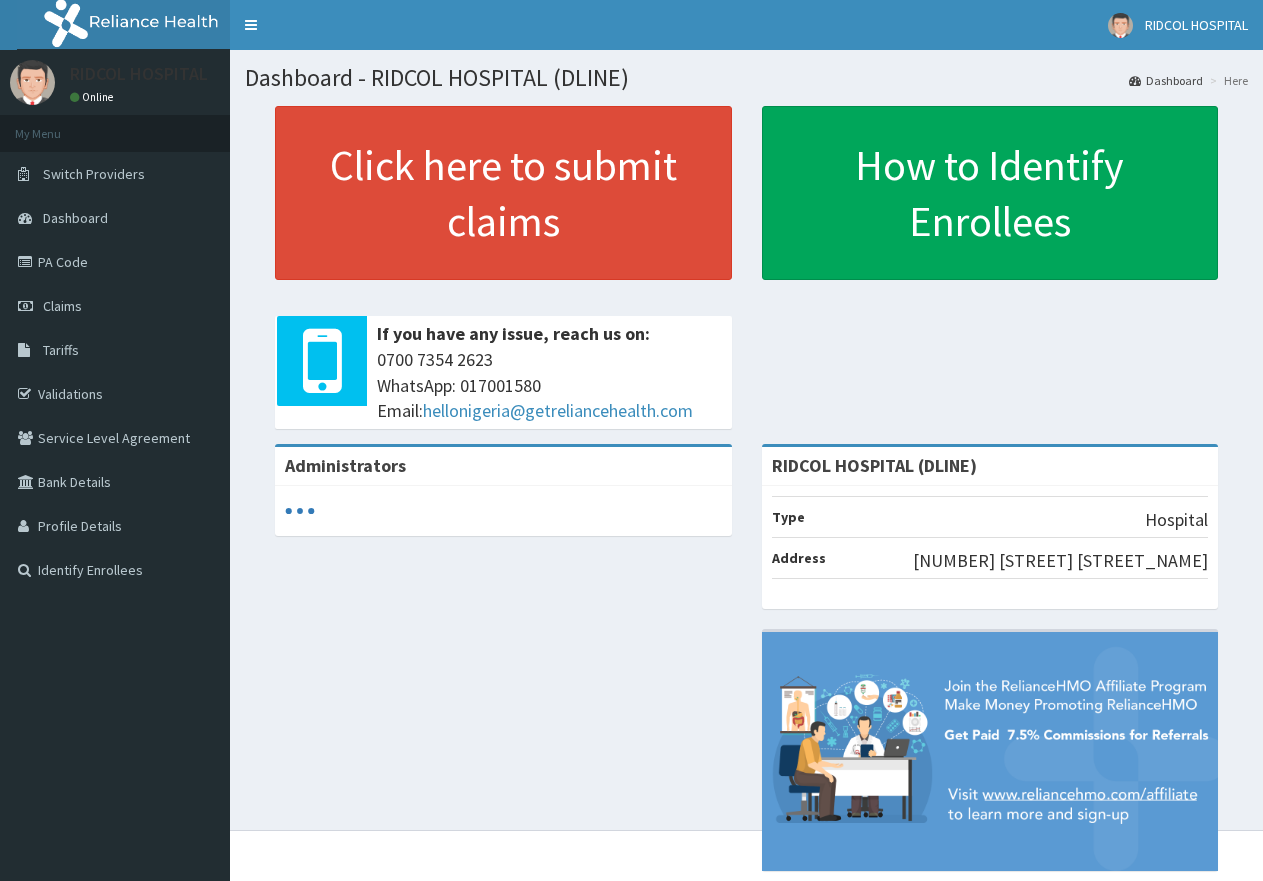click on "PA Code" at bounding box center [115, 262] 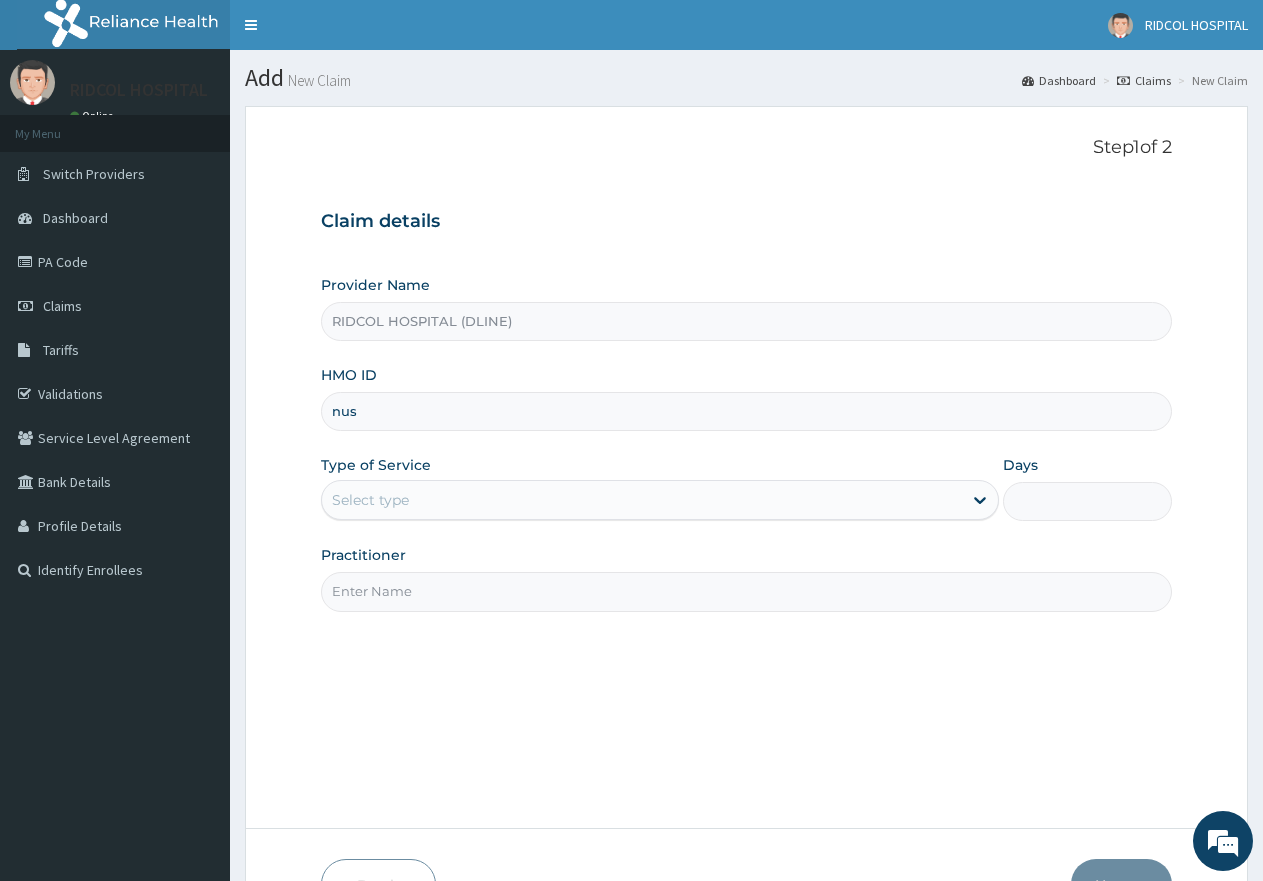 scroll, scrollTop: 0, scrollLeft: 0, axis: both 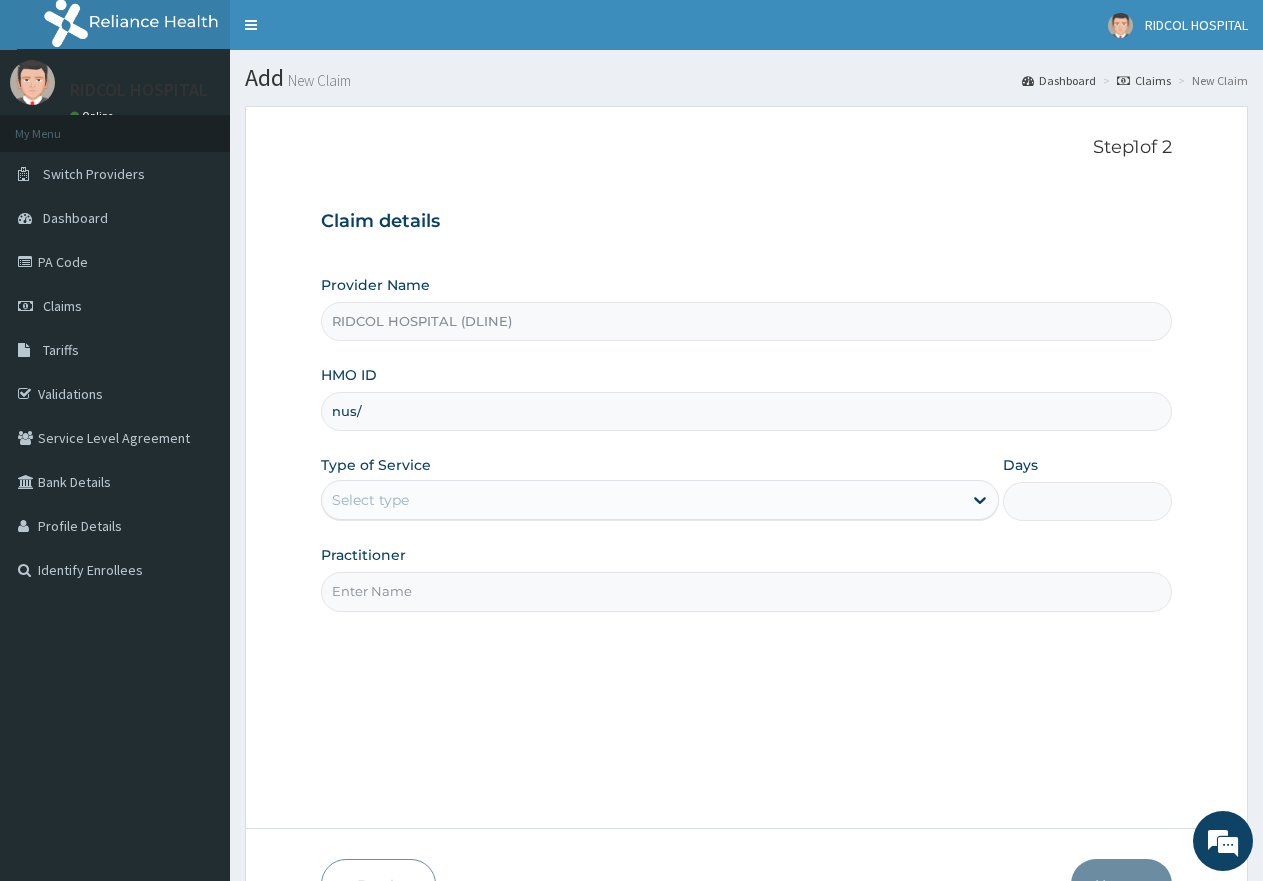 type on "NUS/10018/C" 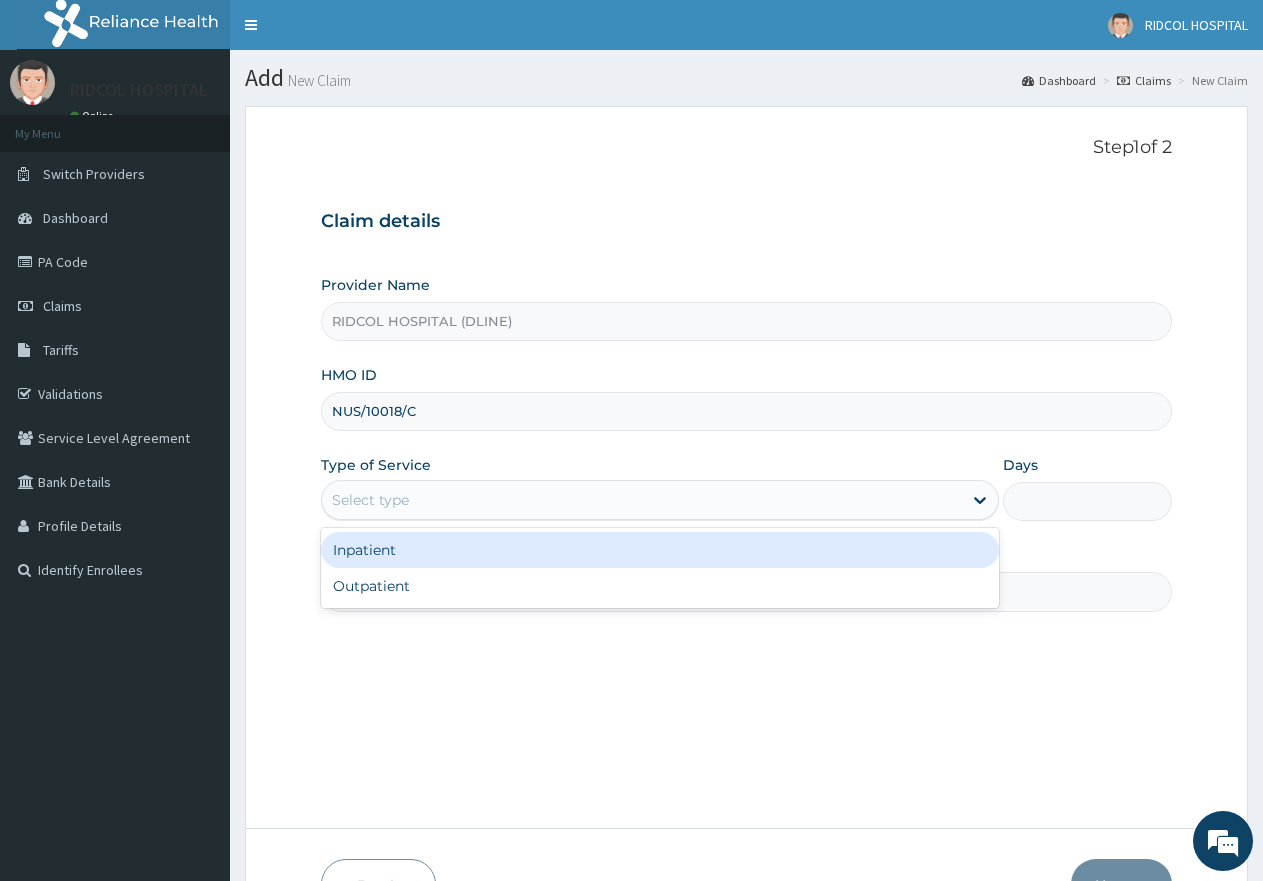 click on "Select type" at bounding box center (659, 500) 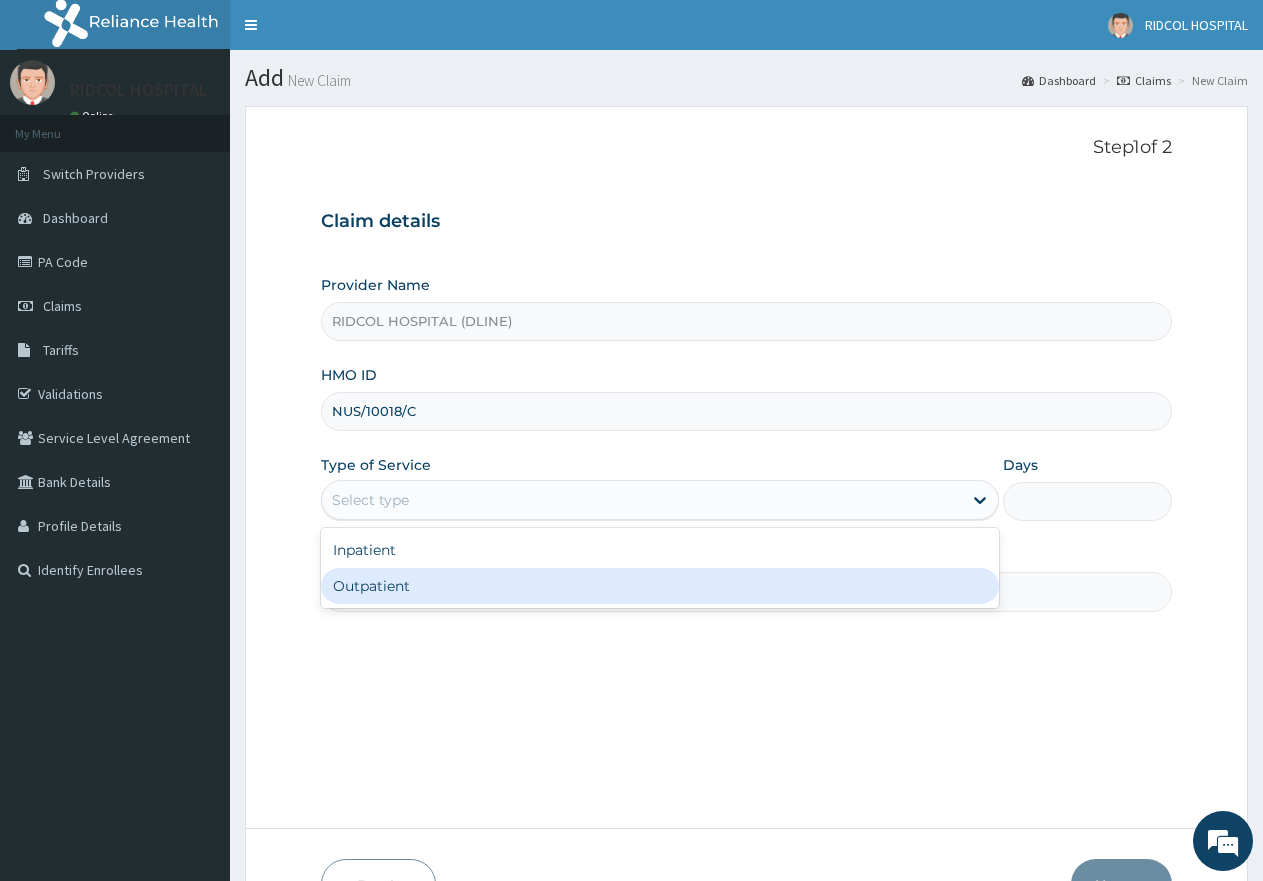 click on "Outpatient" at bounding box center [659, 586] 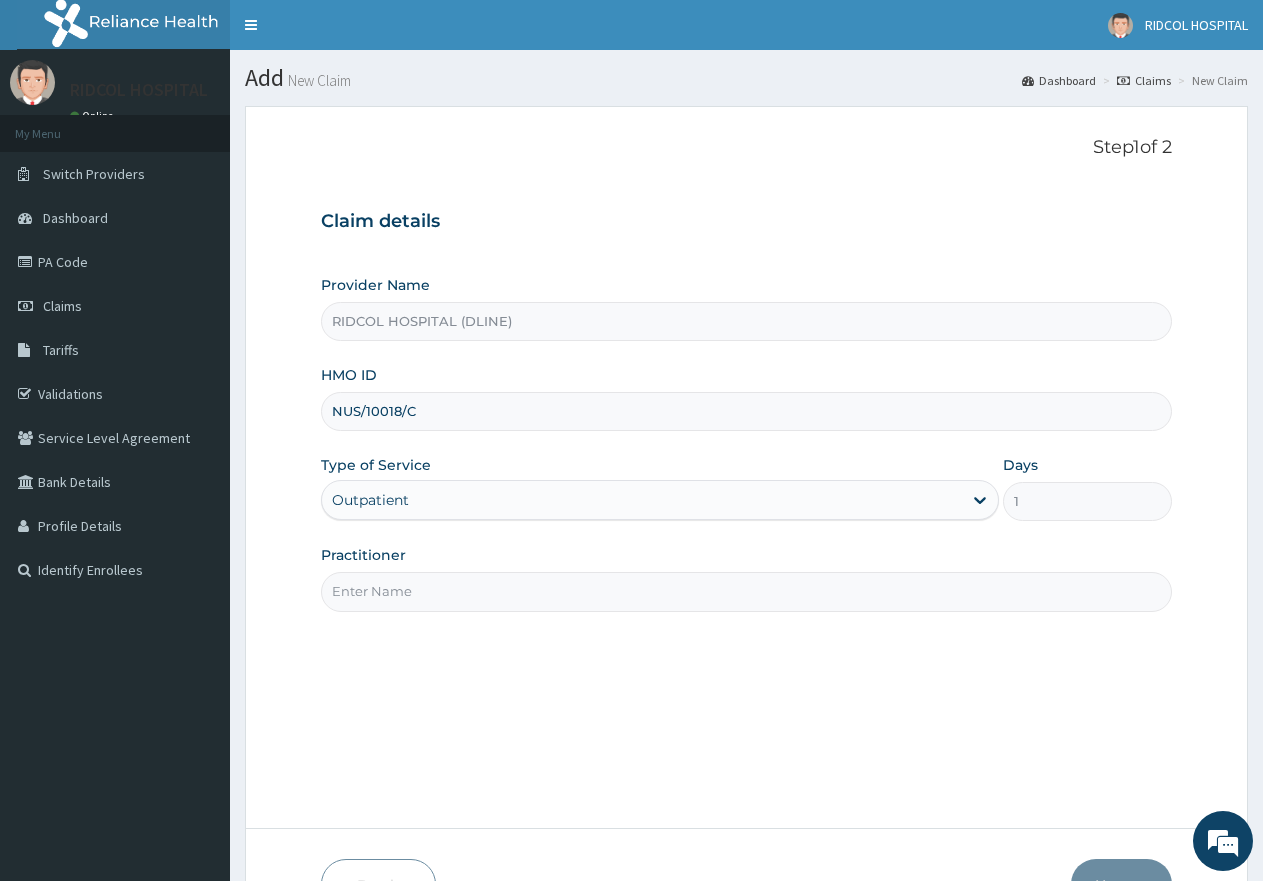 scroll, scrollTop: 127, scrollLeft: 0, axis: vertical 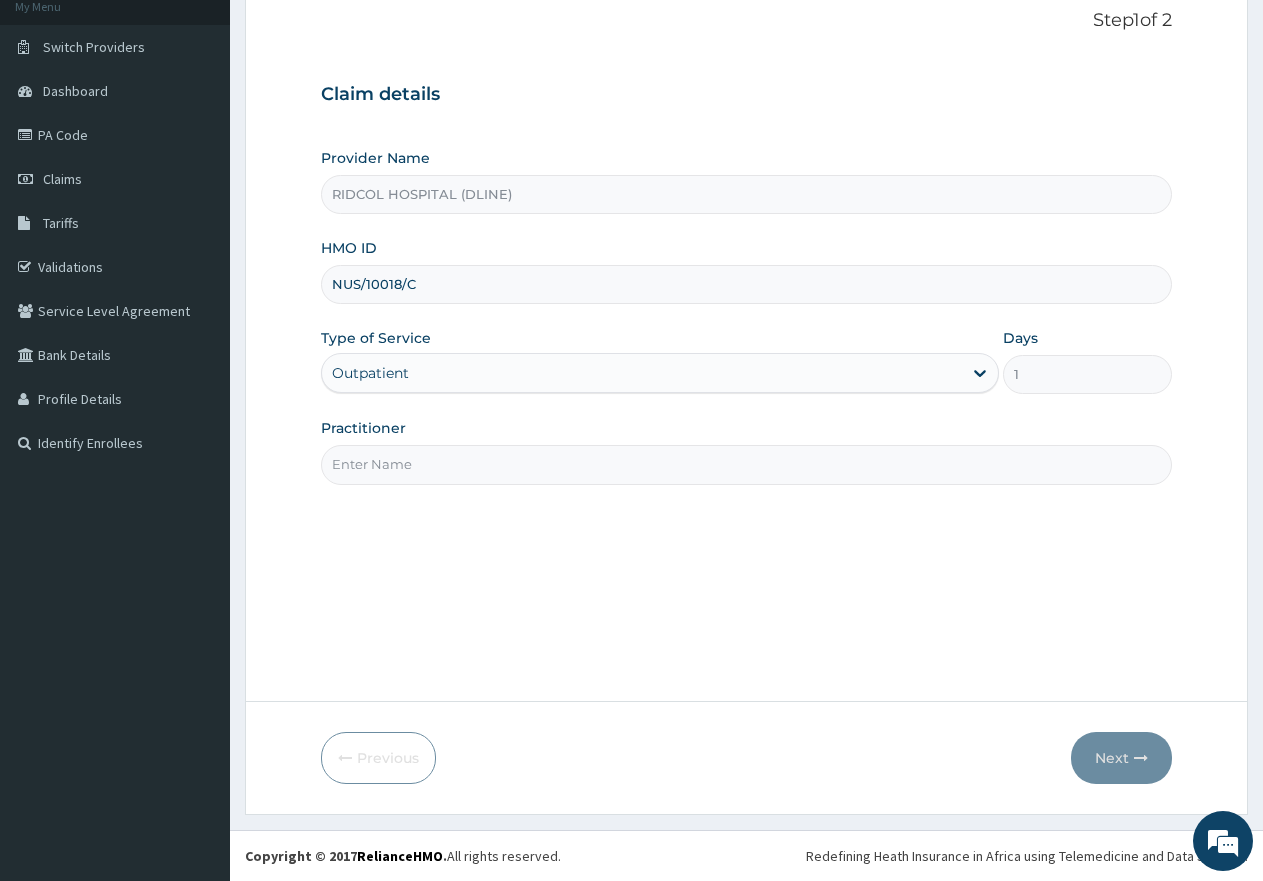 click on "Practitioner" at bounding box center [746, 464] 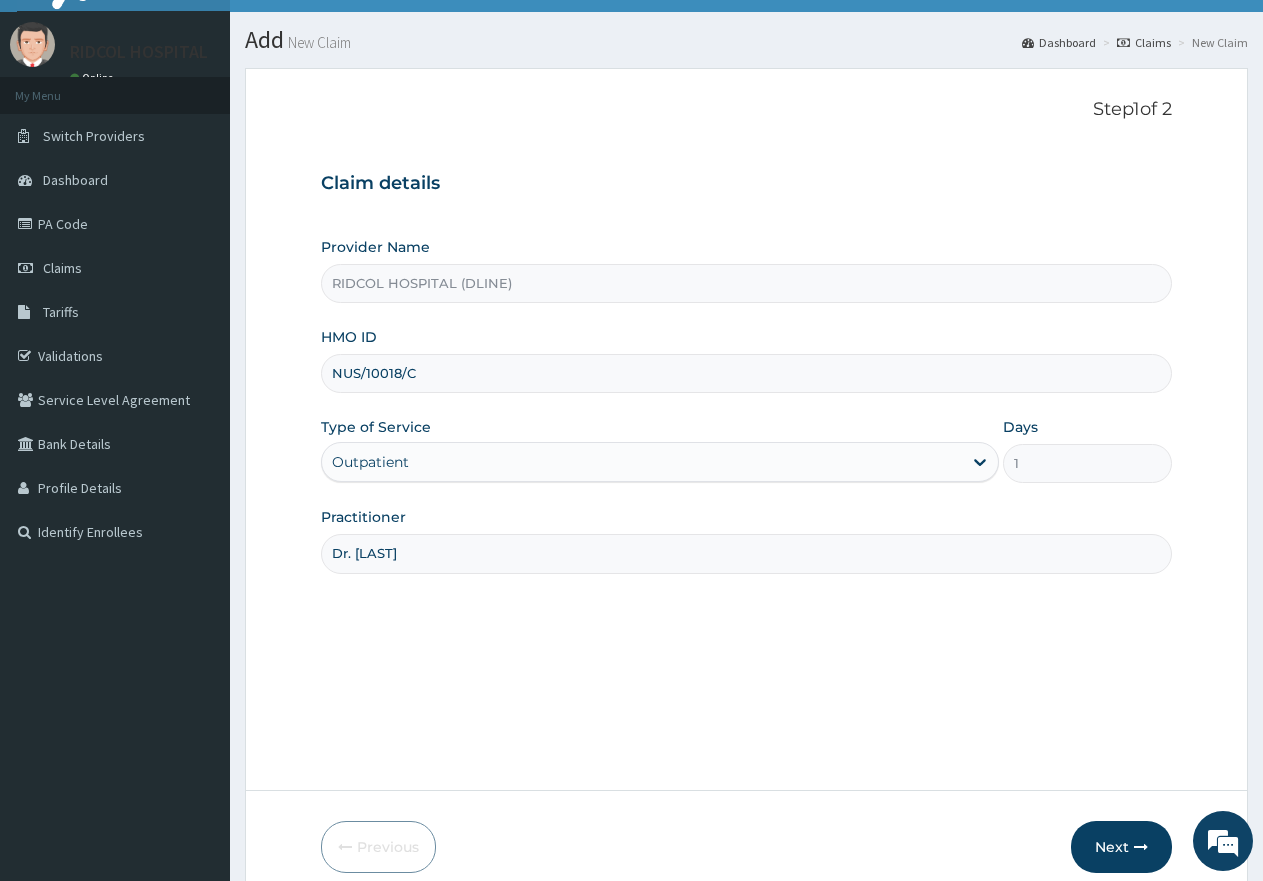 scroll, scrollTop: 127, scrollLeft: 0, axis: vertical 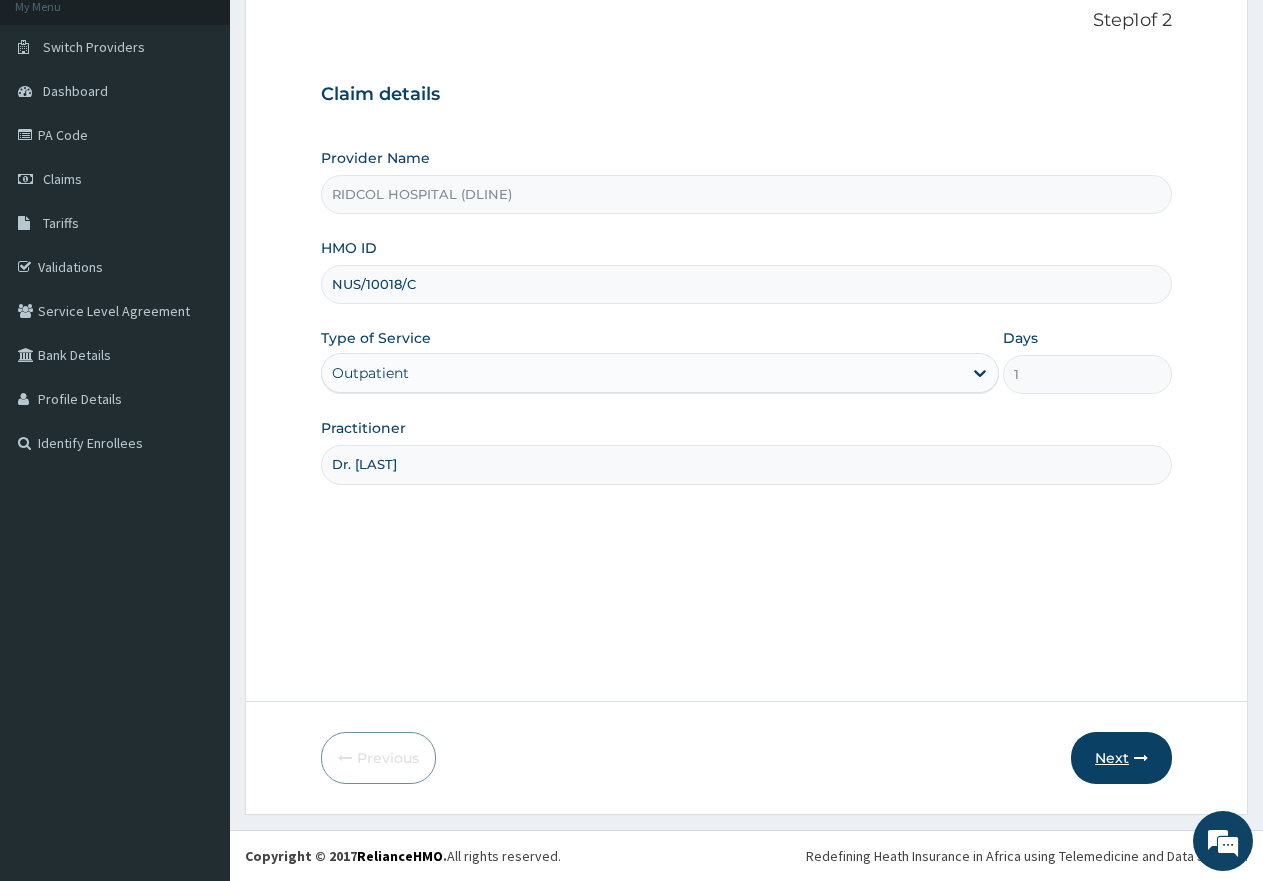 type on "Dr. [LAST]" 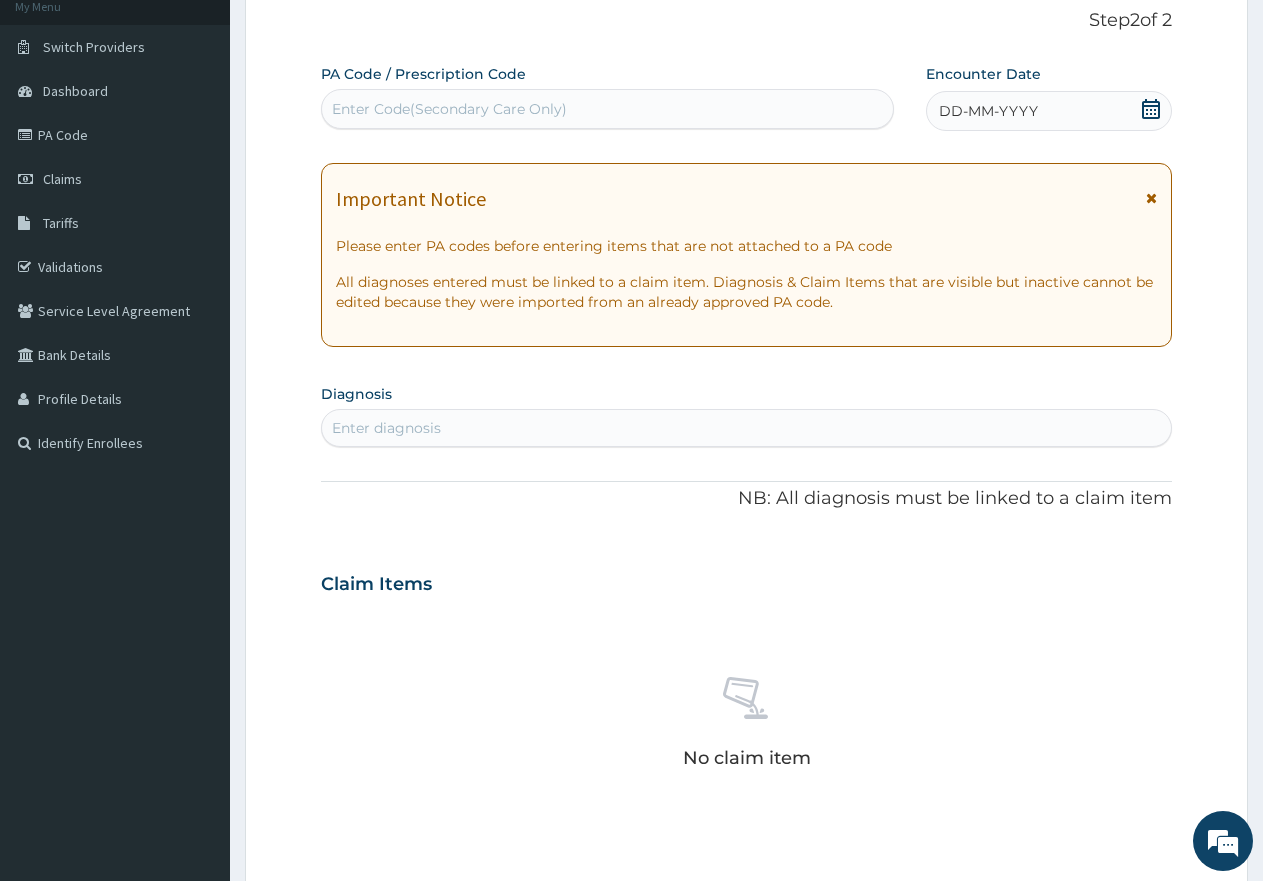 click on "Enter Code(Secondary Care Only)" at bounding box center [607, 109] 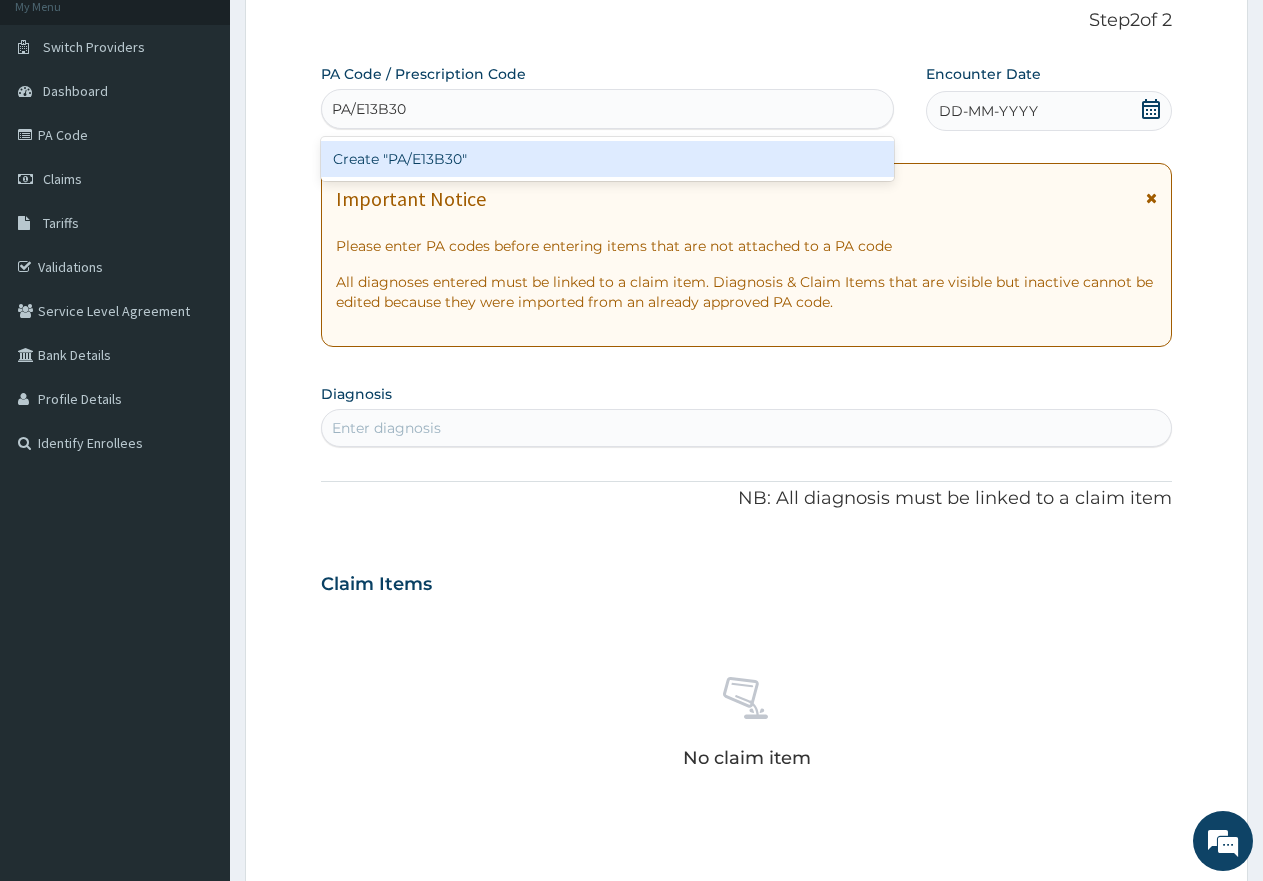 click on "Create "PA/E13B30"" at bounding box center (607, 159) 